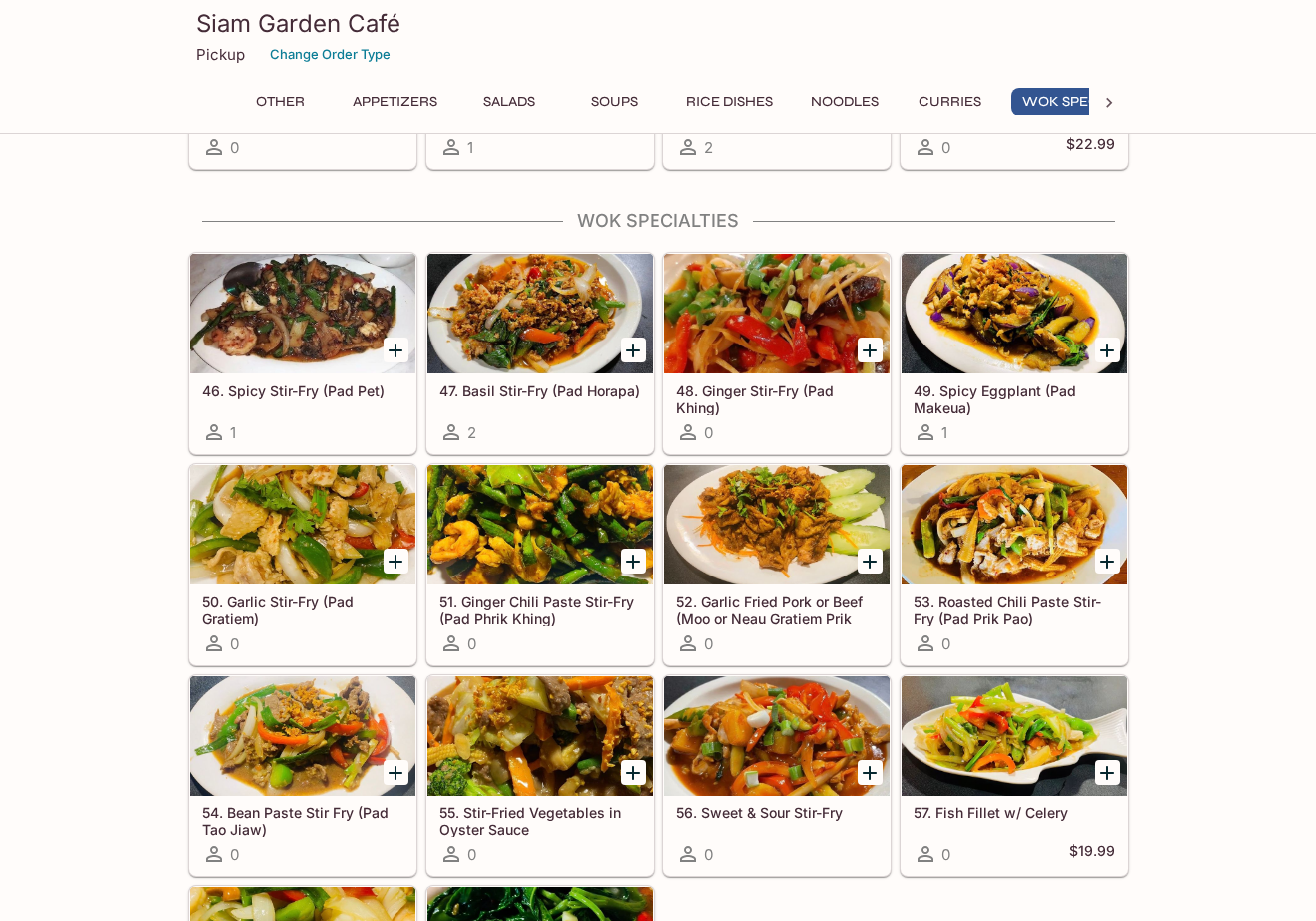 scroll, scrollTop: 3887, scrollLeft: 0, axis: vertical 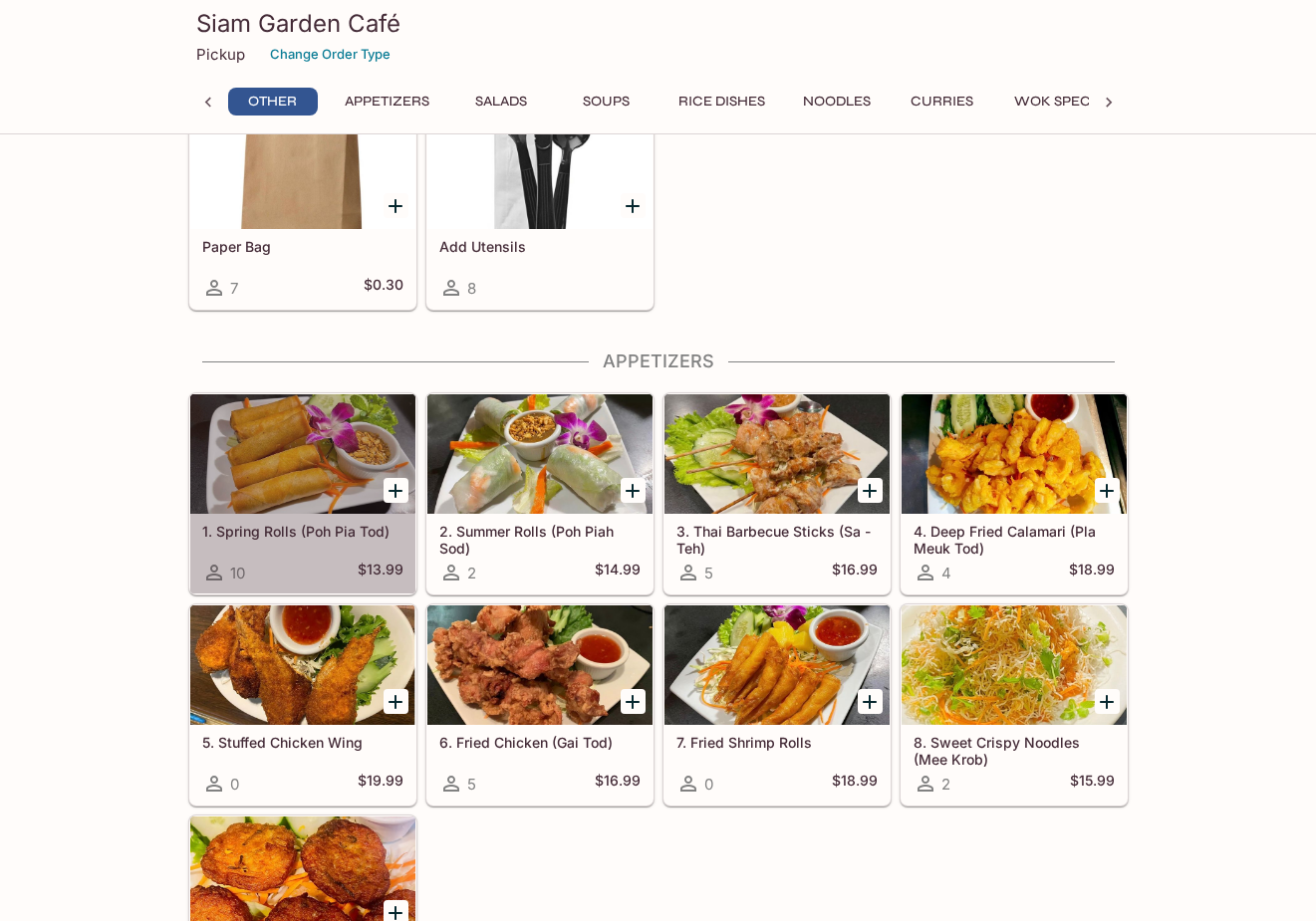 click at bounding box center [303, 454] 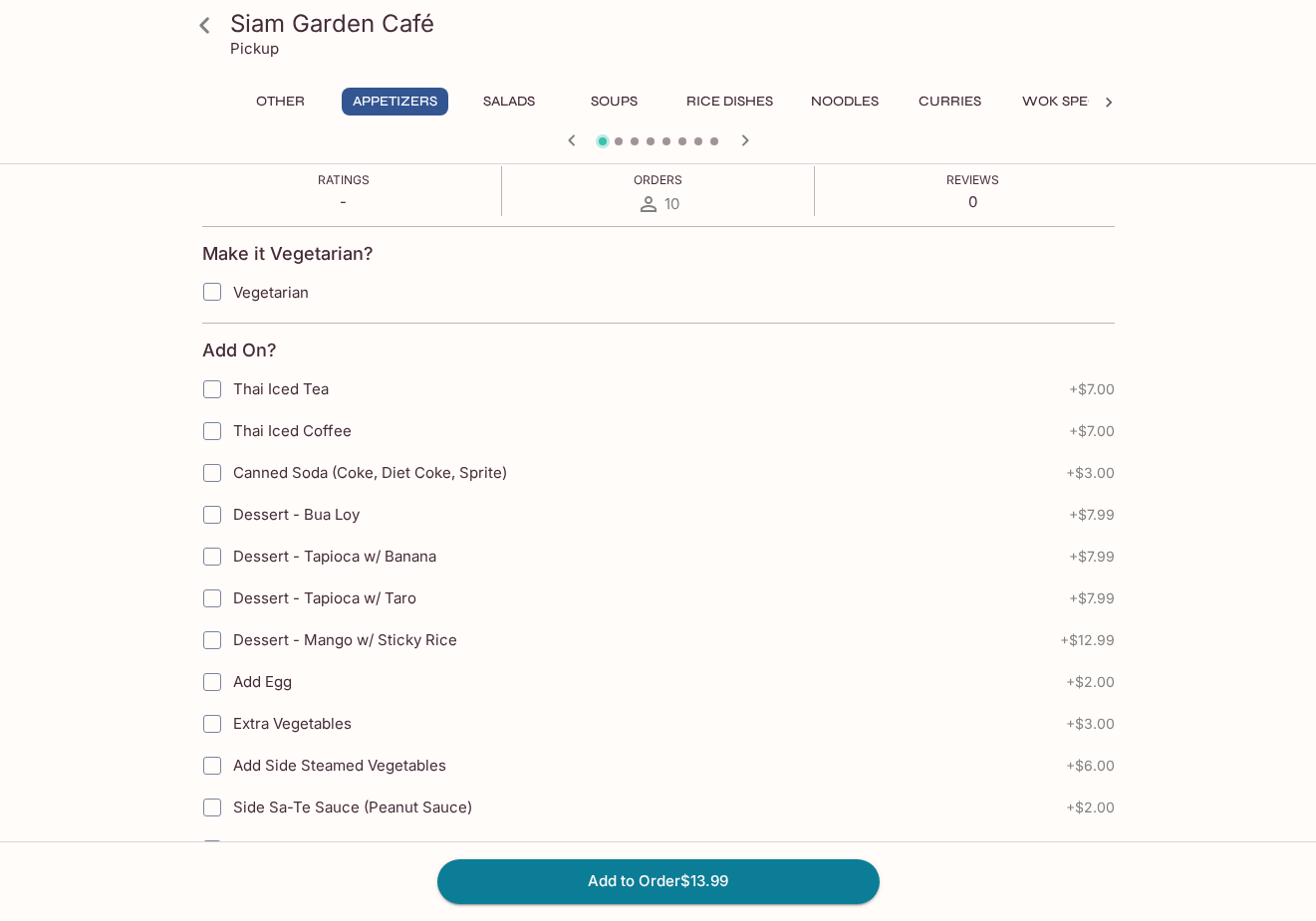 scroll, scrollTop: 398, scrollLeft: 0, axis: vertical 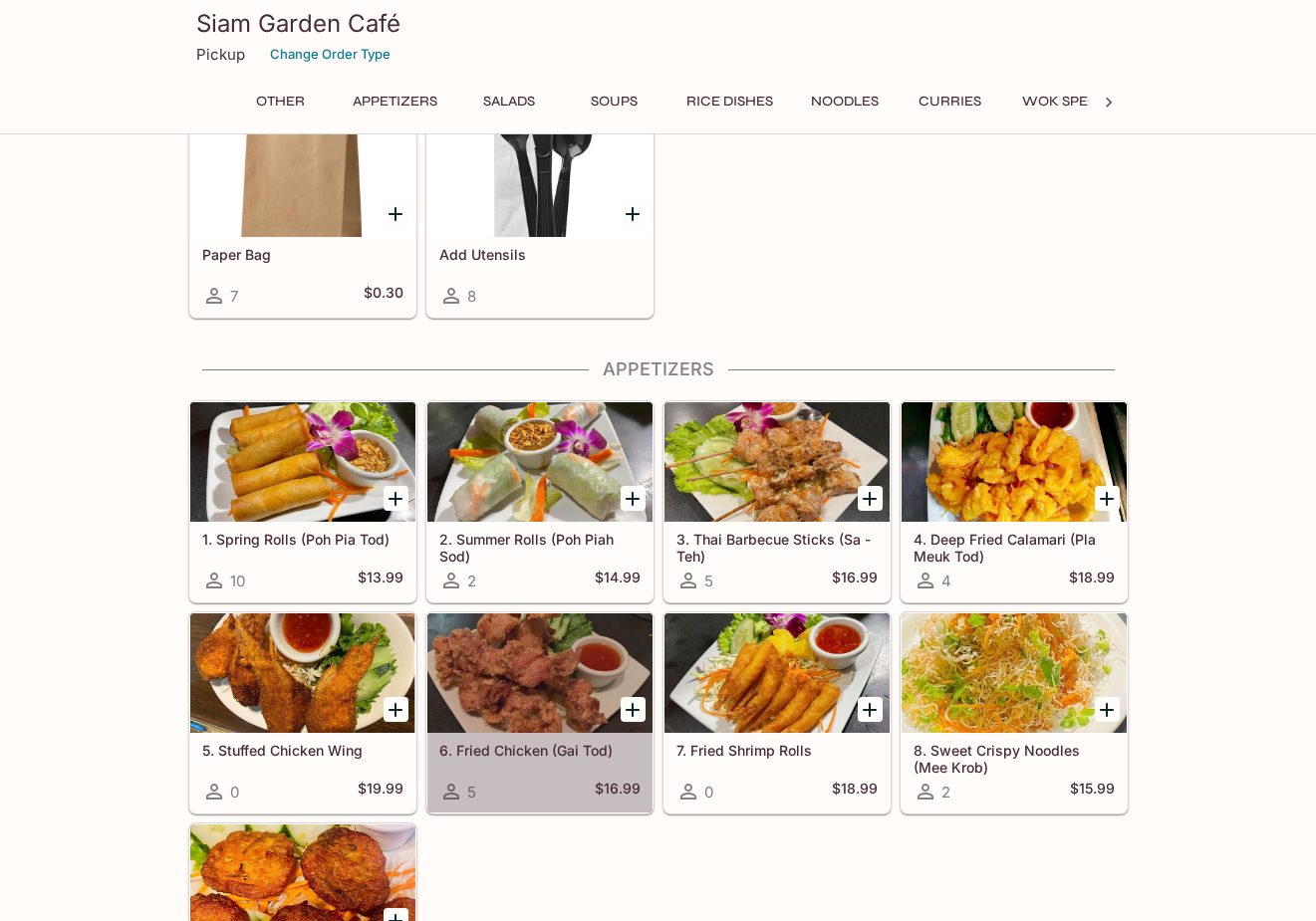 click at bounding box center (540, 673) 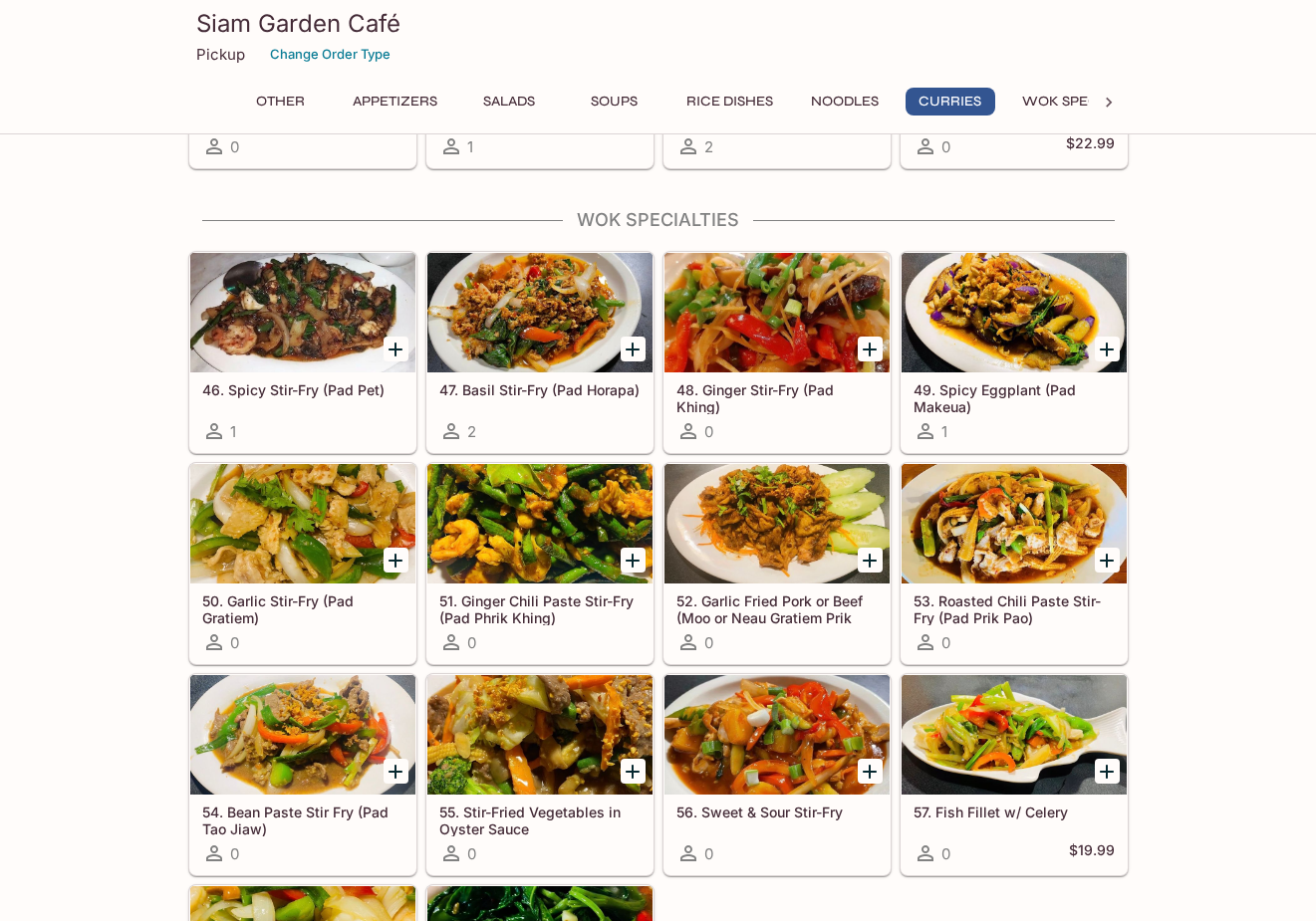 scroll, scrollTop: 3859, scrollLeft: 0, axis: vertical 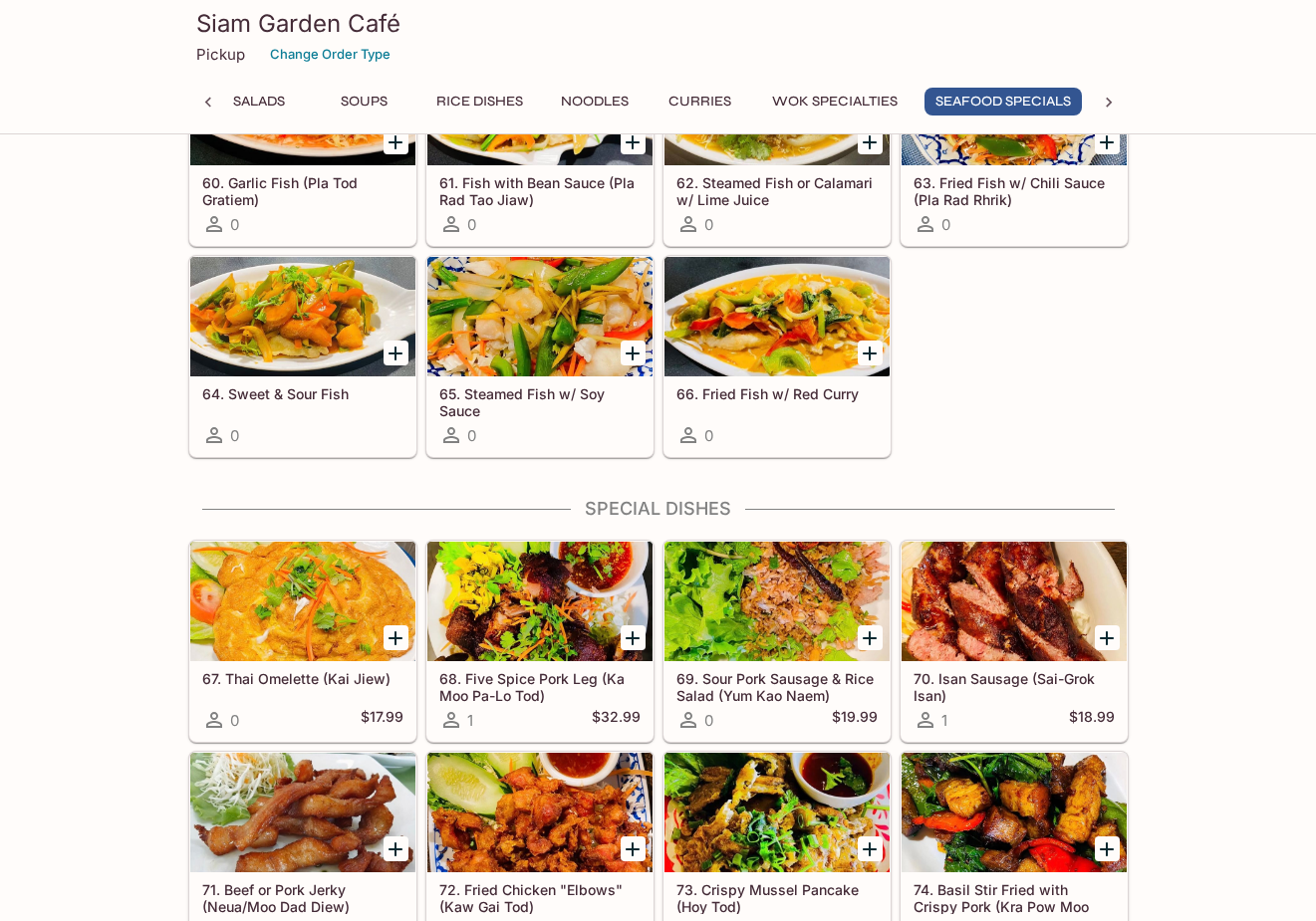 click at bounding box center (303, 601) 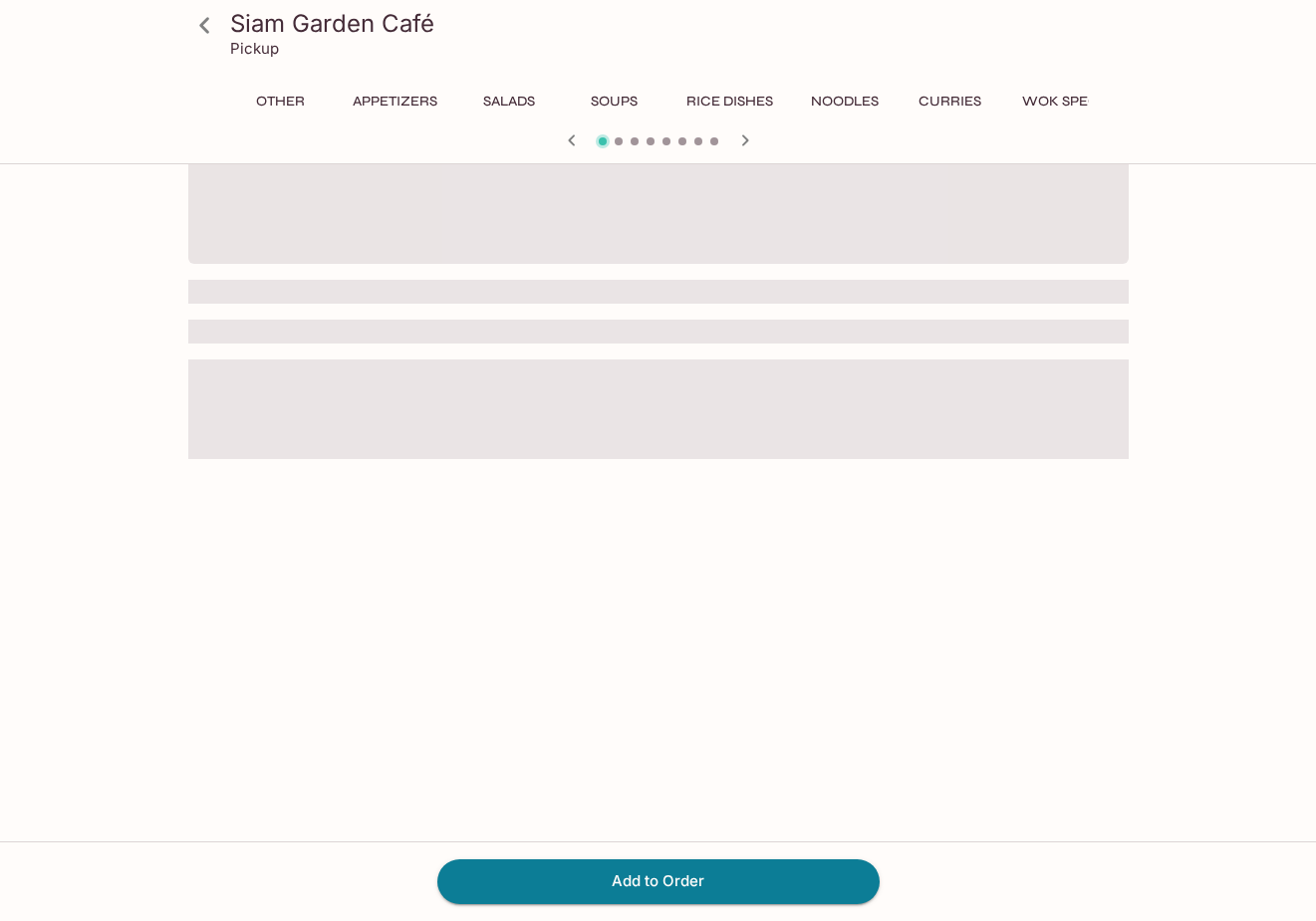scroll, scrollTop: 0, scrollLeft: 0, axis: both 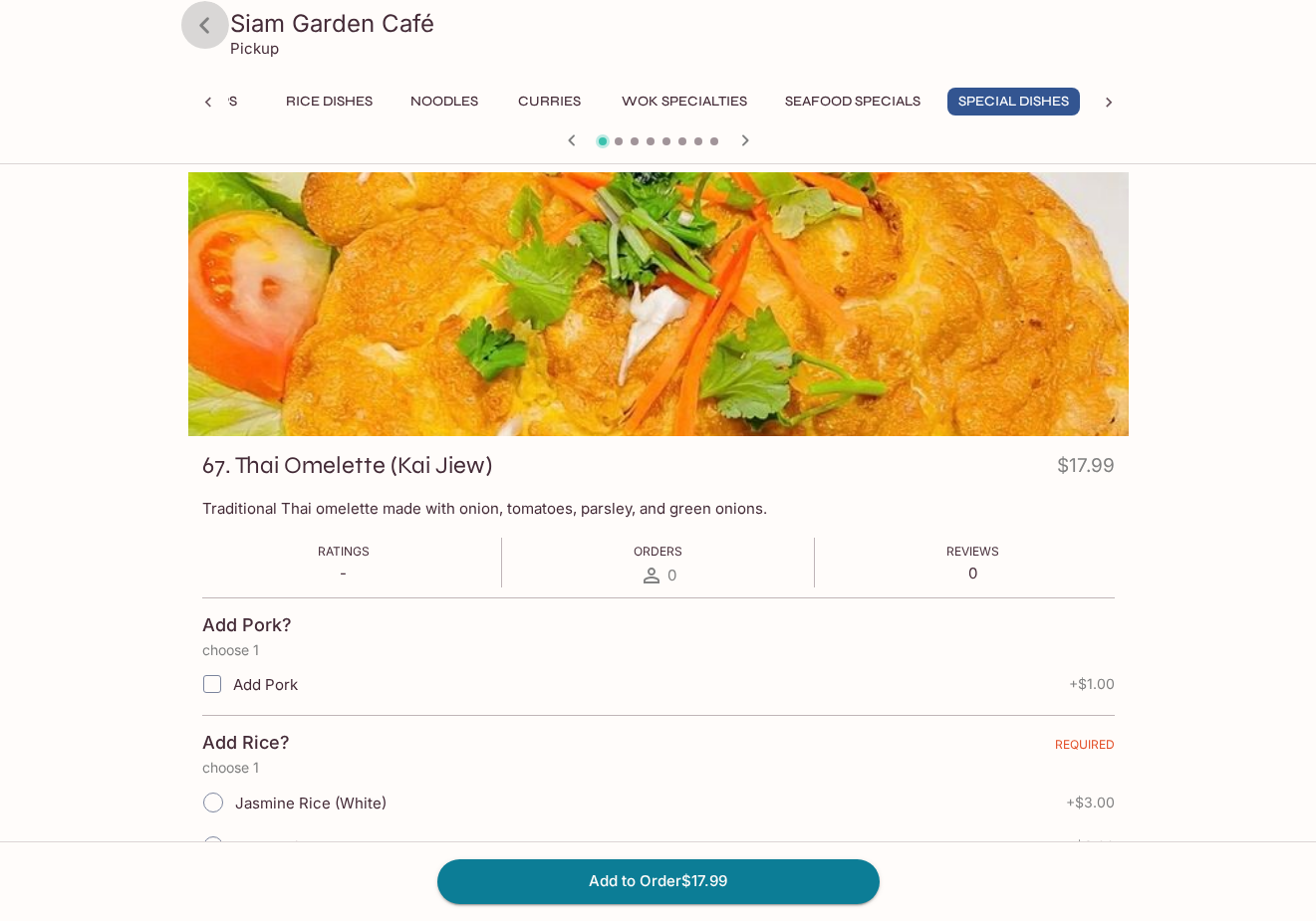 click 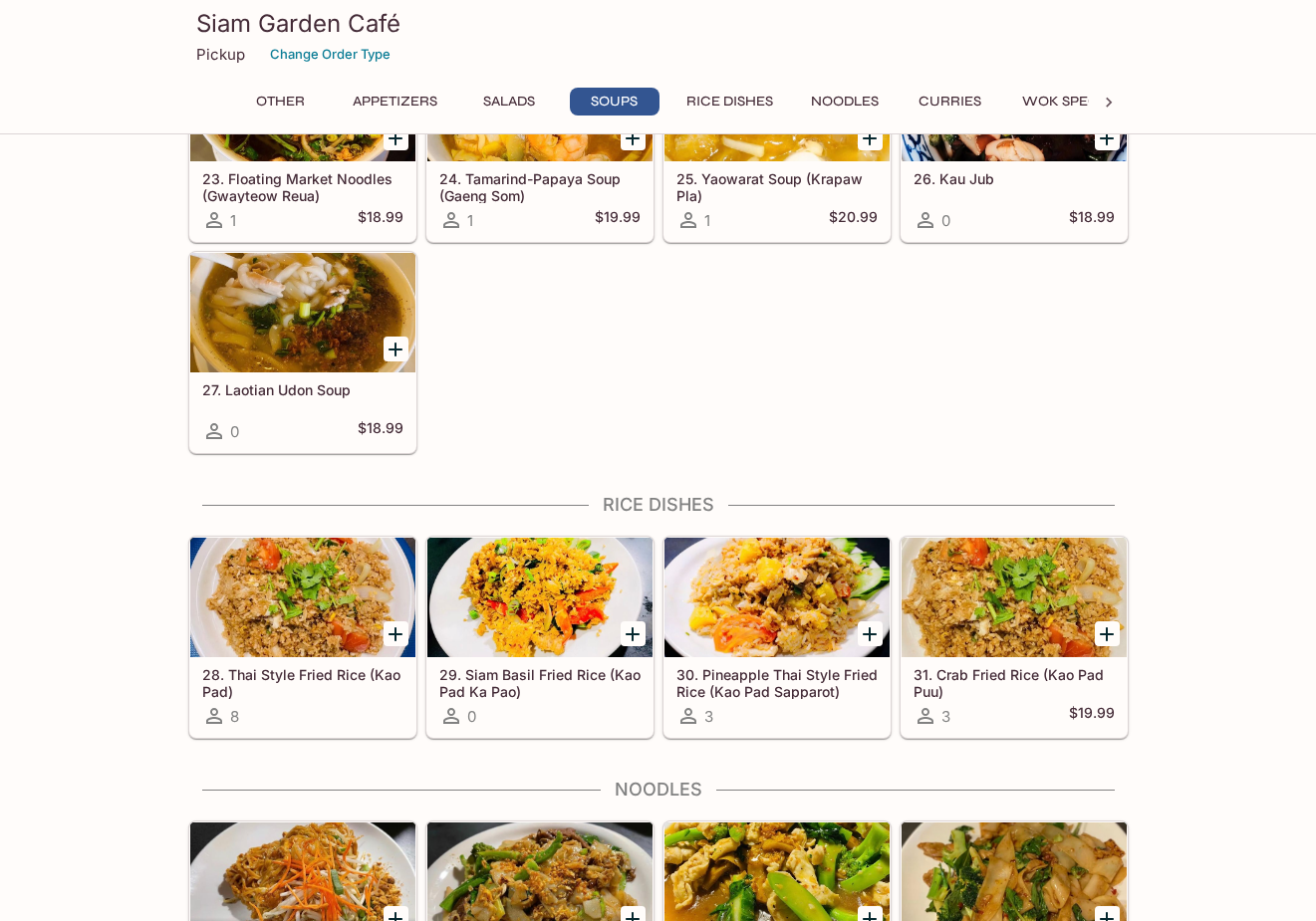 scroll, scrollTop: 2190, scrollLeft: 0, axis: vertical 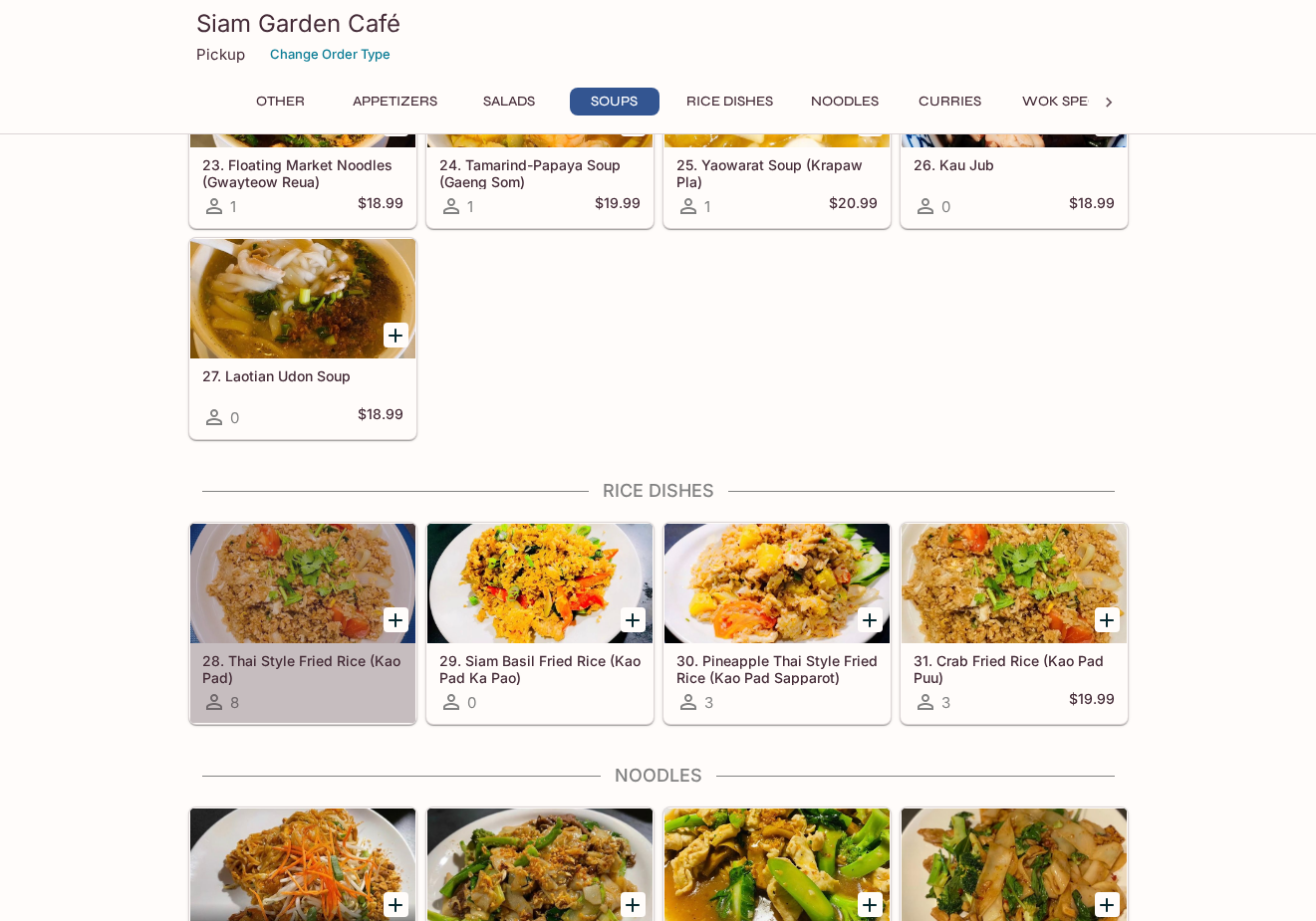 click on "28. Thai Style Fried Rice (Kao Pad)" at bounding box center (303, 668) 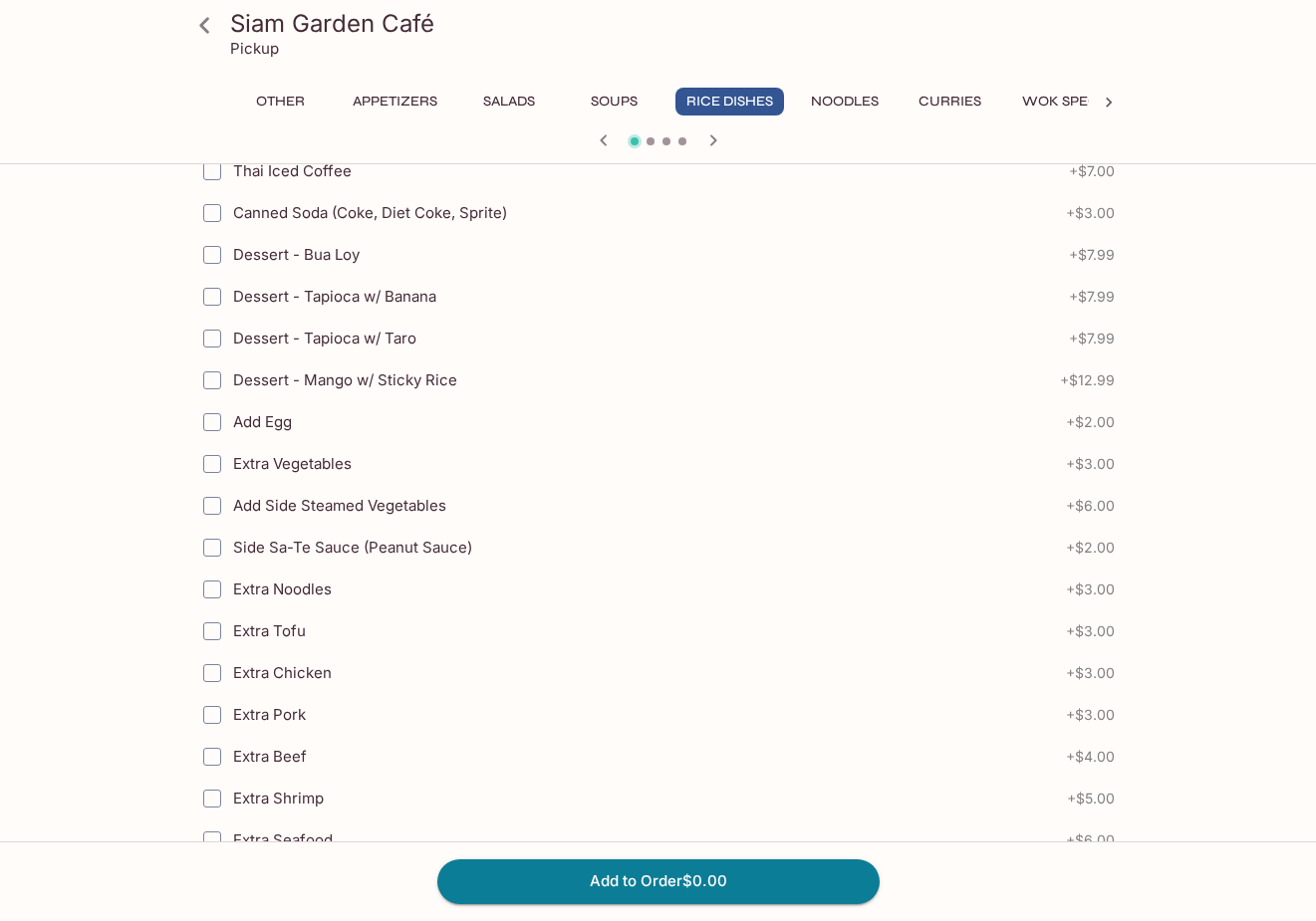 scroll, scrollTop: 1147, scrollLeft: 0, axis: vertical 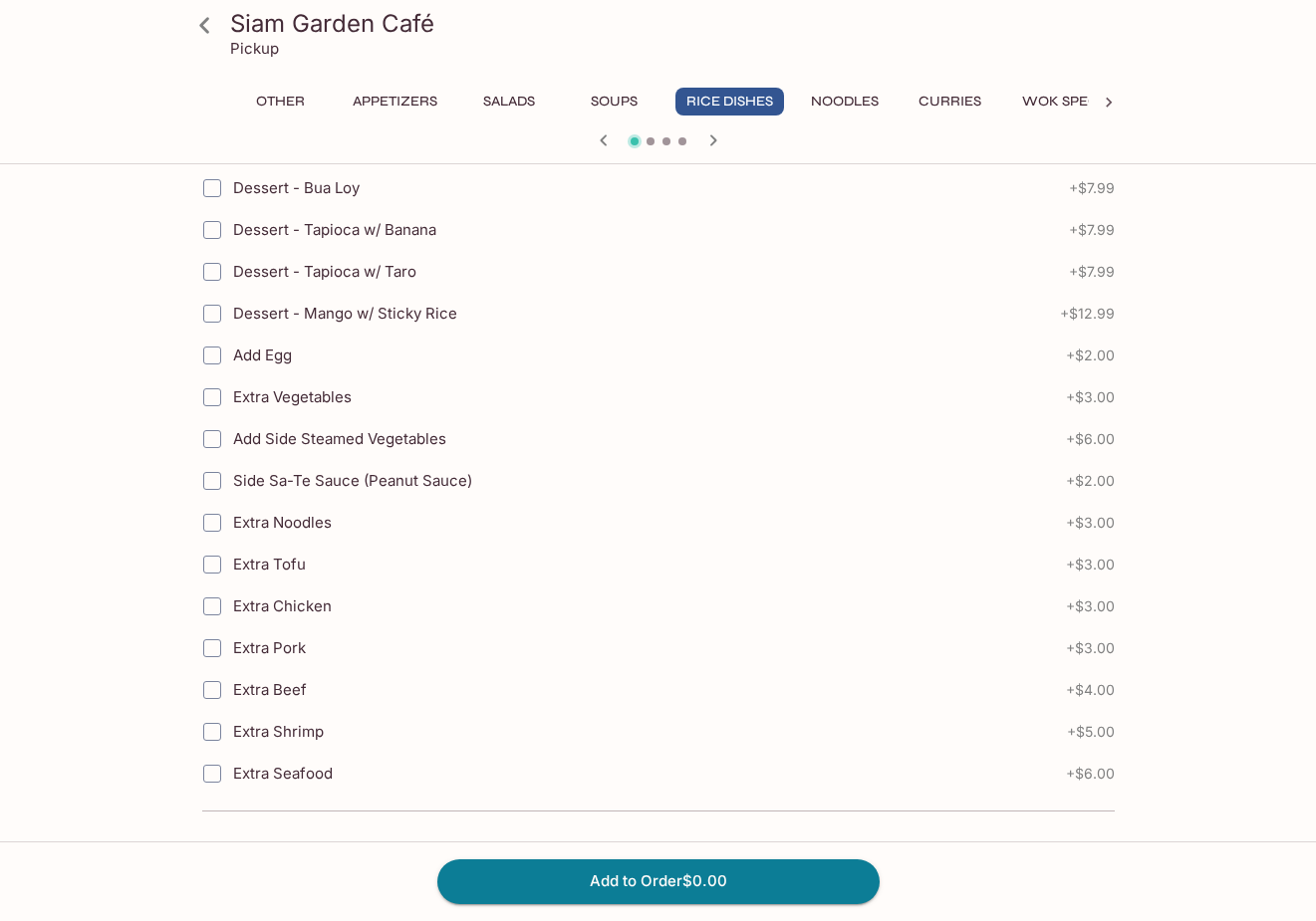 click 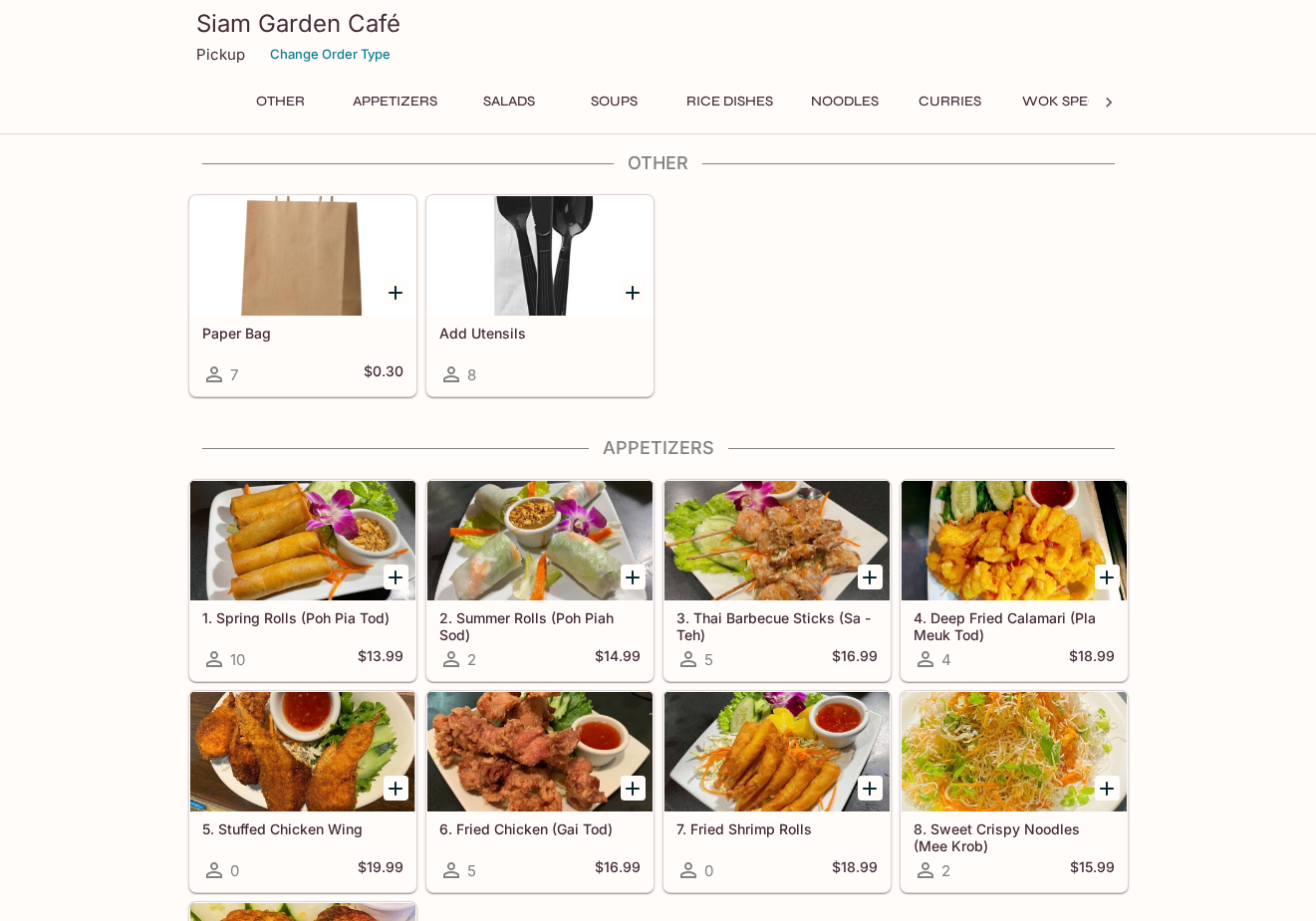 scroll, scrollTop: 0, scrollLeft: 0, axis: both 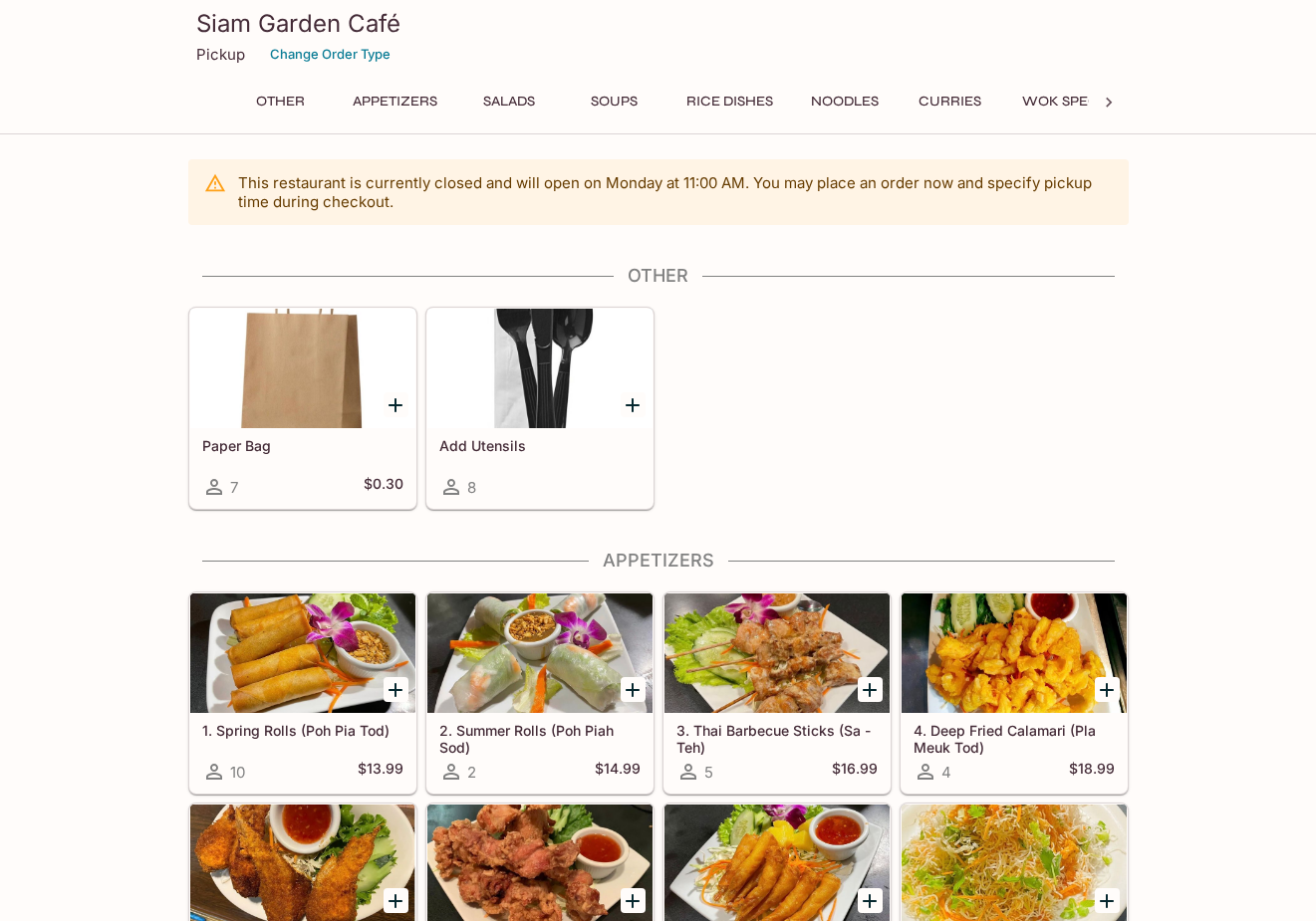 click on "Paper Bag 7 $0.30 Add Utensils 8" at bounding box center [655, 404] 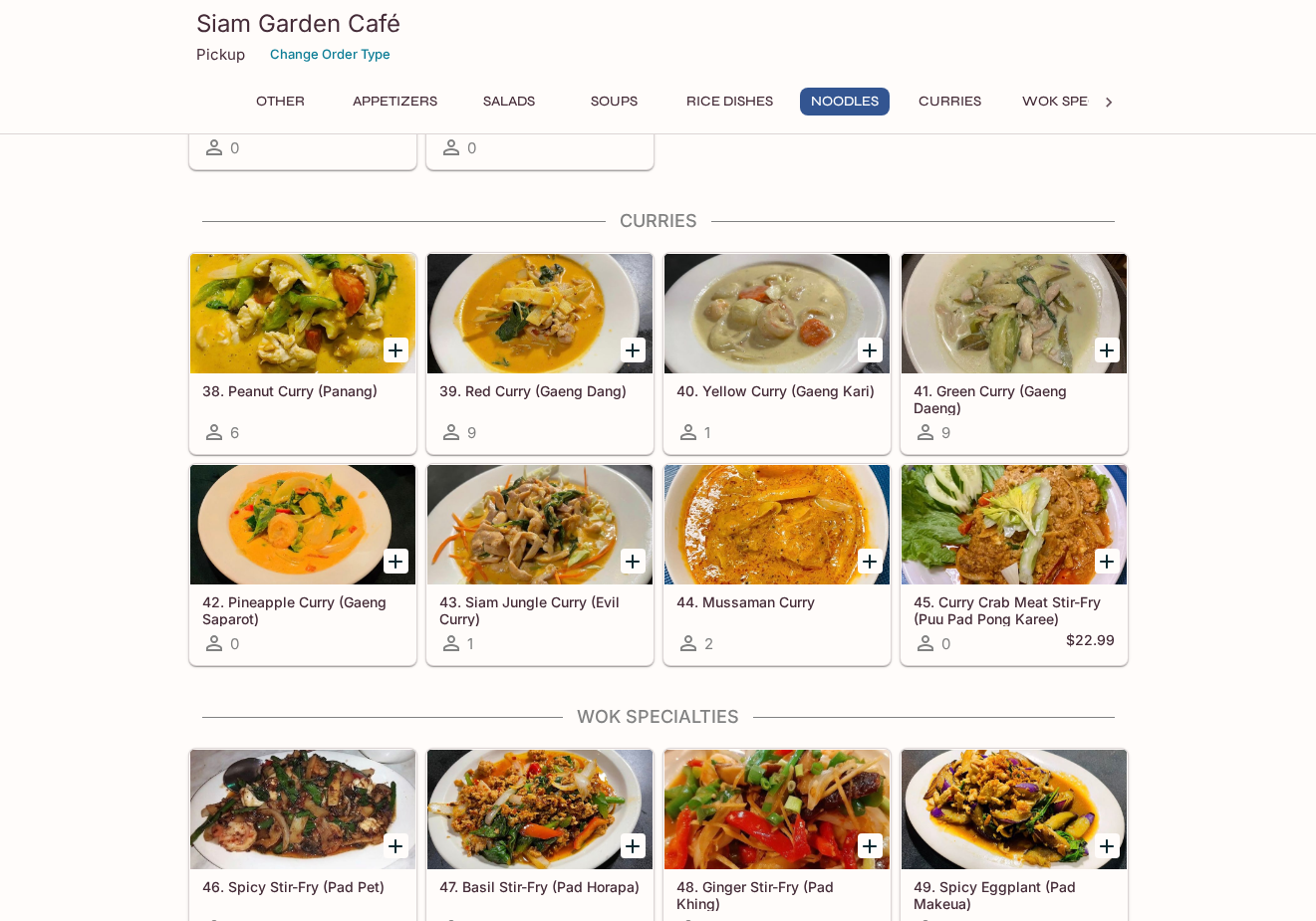 scroll, scrollTop: 3286, scrollLeft: 0, axis: vertical 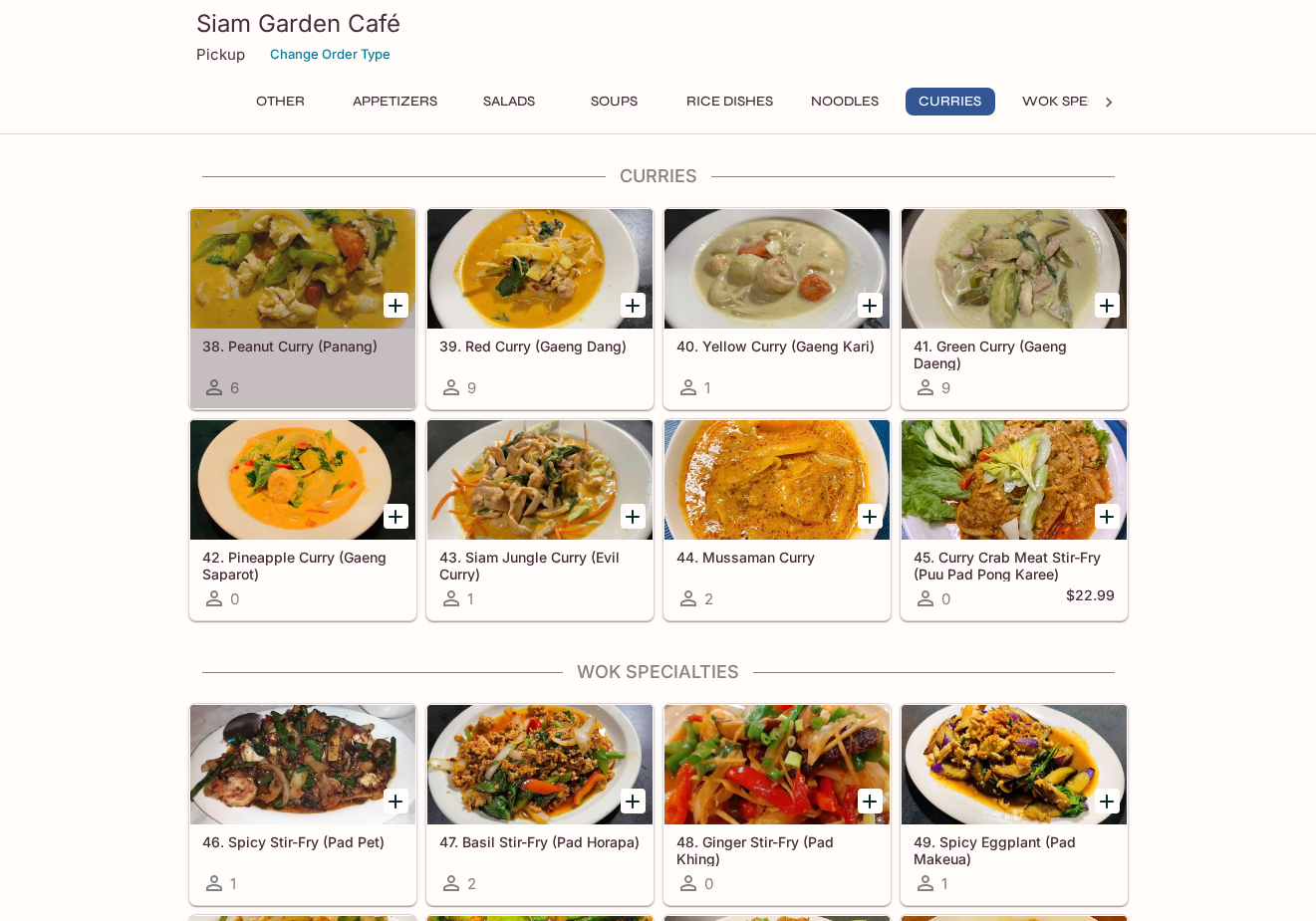 click at bounding box center [303, 269] 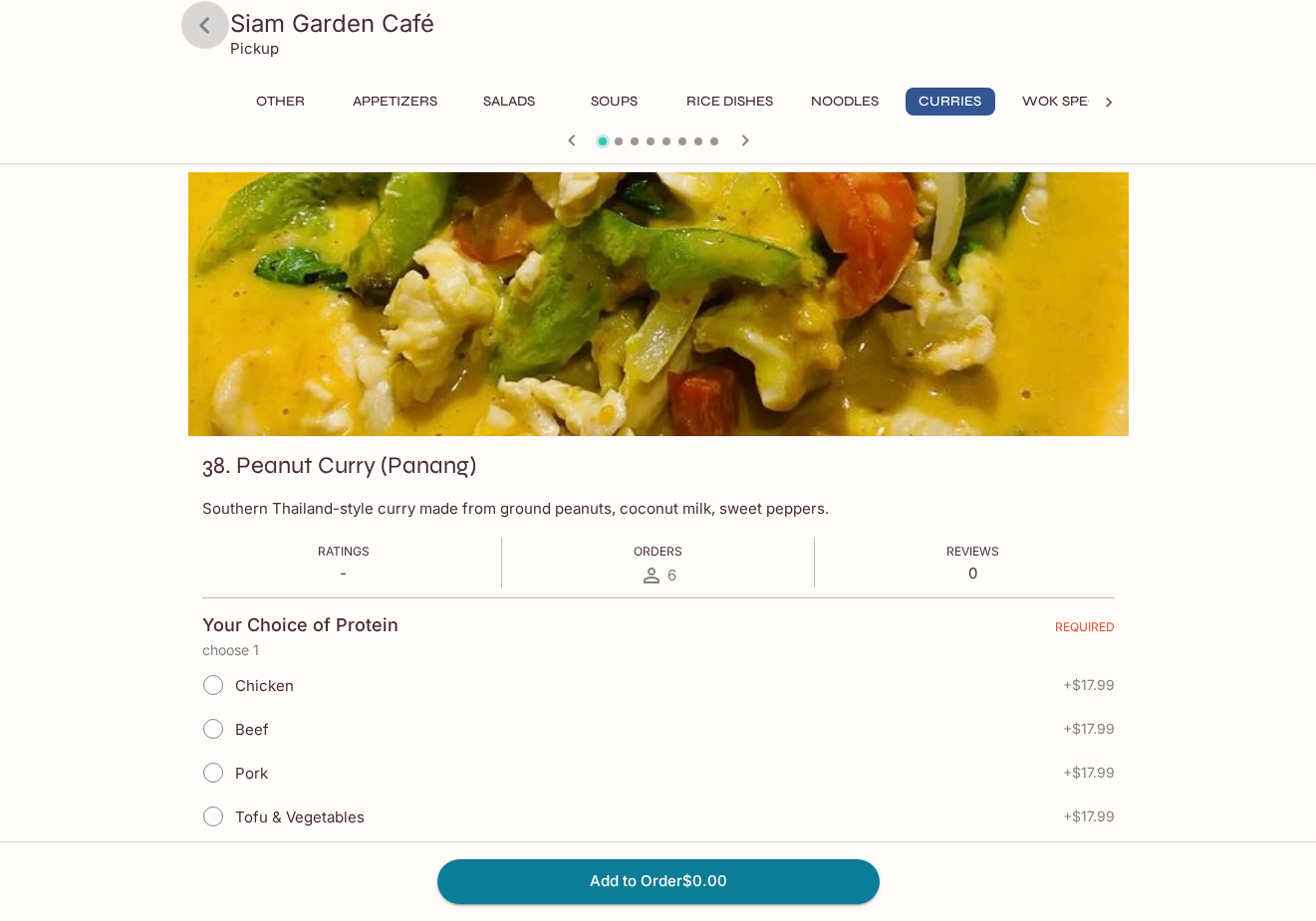 click 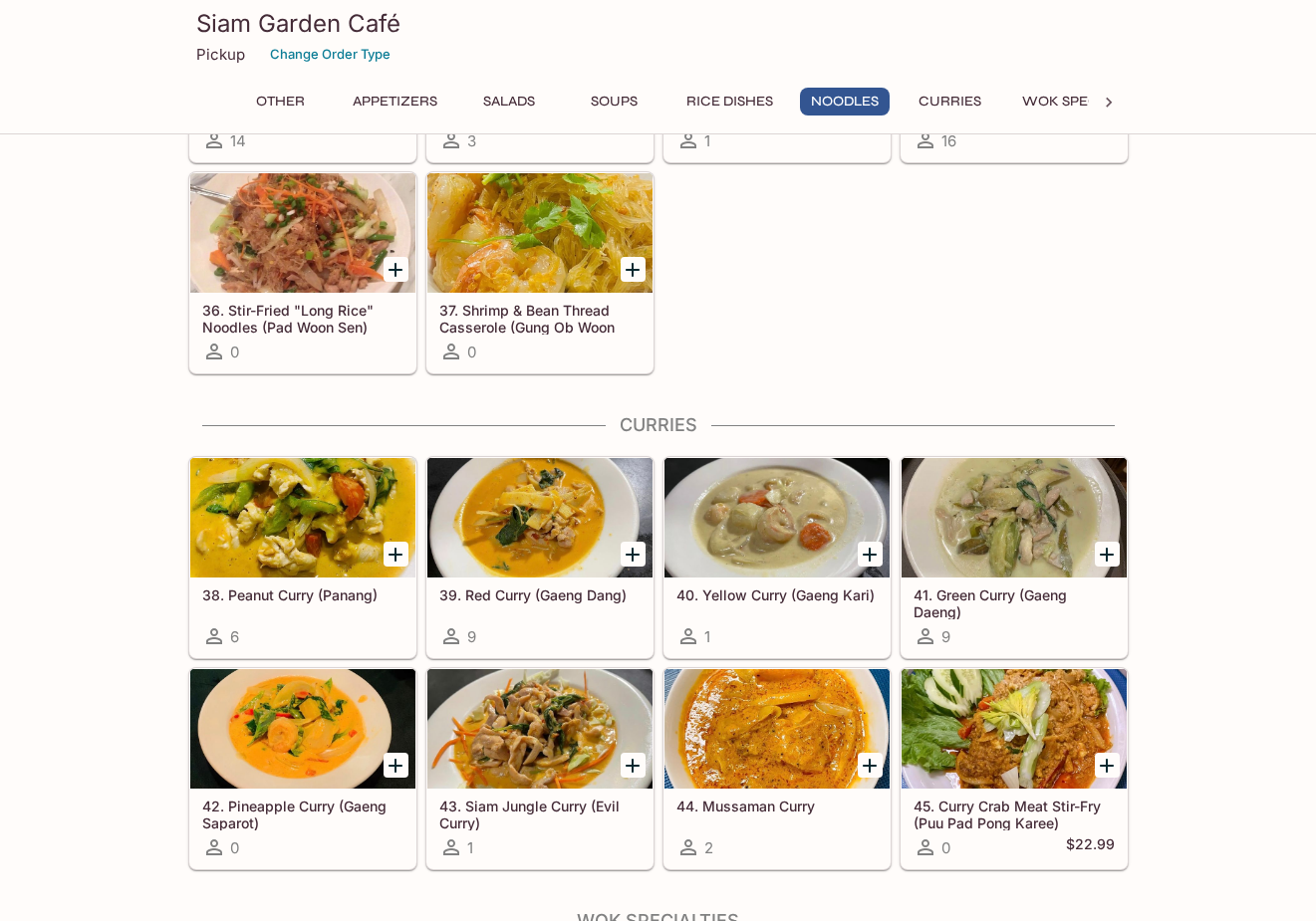 scroll, scrollTop: 3087, scrollLeft: 0, axis: vertical 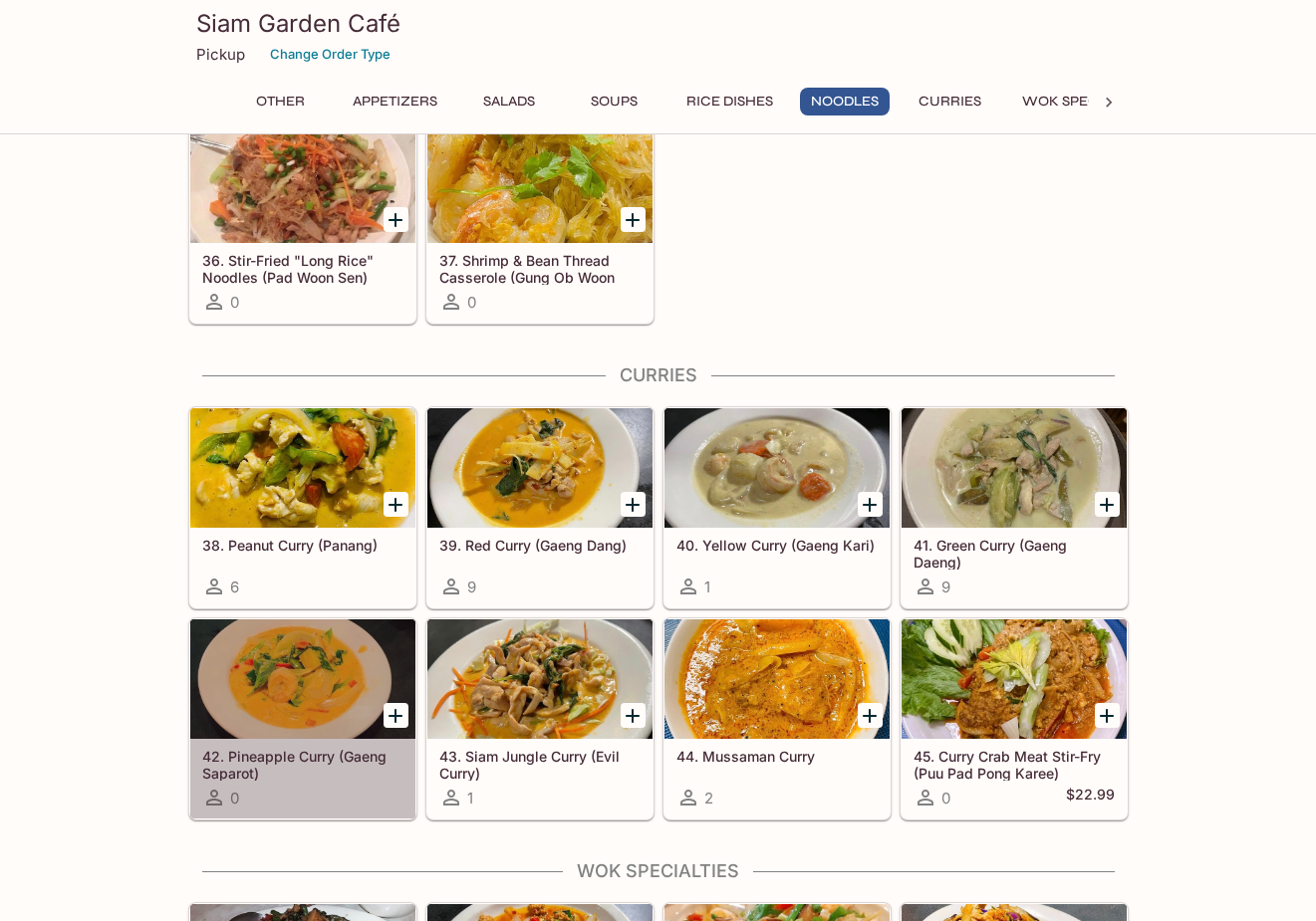 click at bounding box center [303, 679] 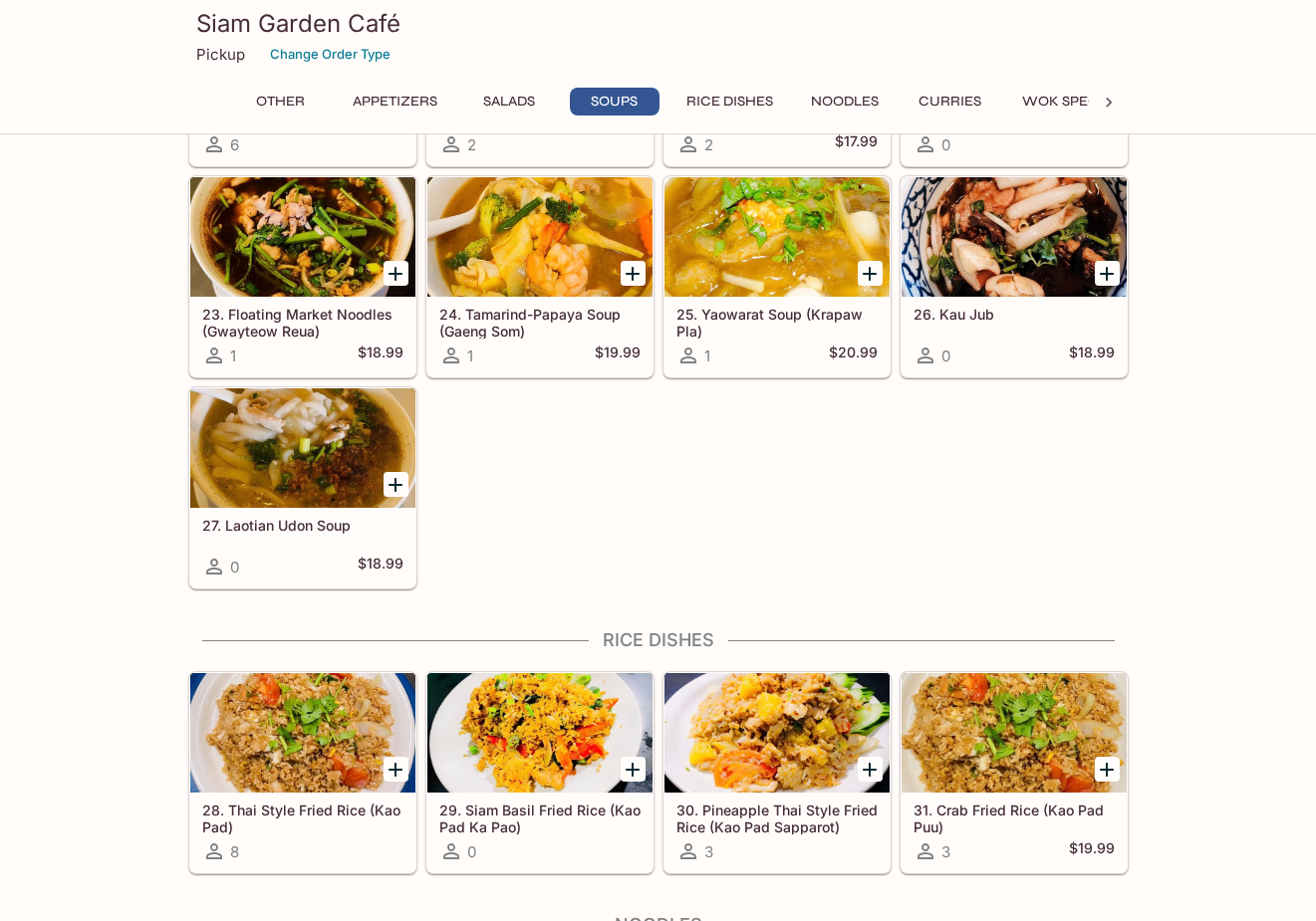 scroll, scrollTop: 2108, scrollLeft: 0, axis: vertical 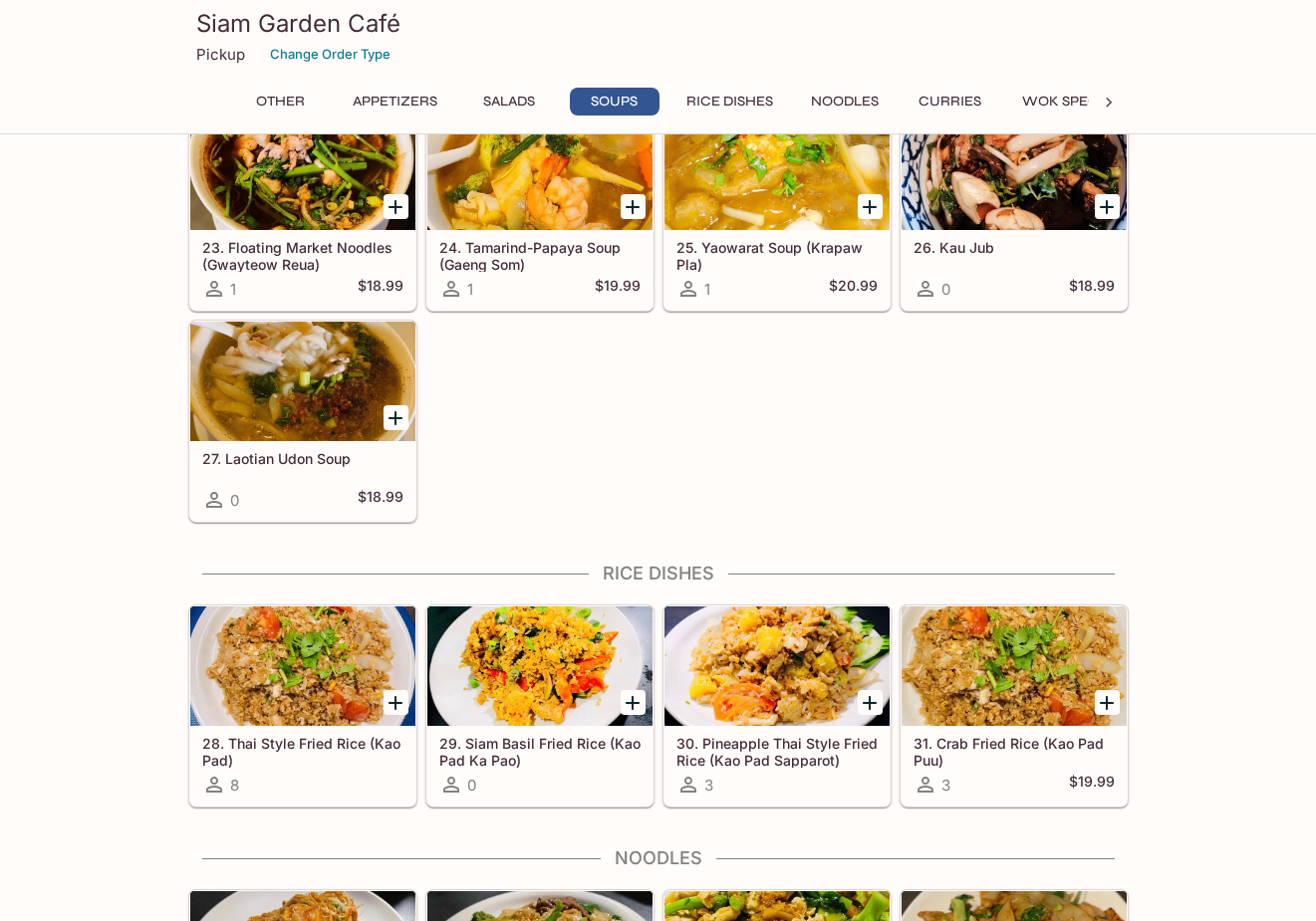 click on "19. Spicy Sour Soup (Tom Yum) 6 20. Thai Ginger Soup (Tom Kha) 2 21. Tofu Noodle Soup (Gaeng Juud Tao Hu) 2 $17.99 22. Thai Noodle Soup (Thai-Style "Pho") 0 23. Floating Market Noodles (Gwayteow Reua) 1 $18.99 24. Tamarind-Papaya Soup (Gaeng Som) 1 $19.99 25. Yaowarat Soup (Krapaw Pla) 1 $20.99 26. Kau Jub 0 $18.99 27. Laotian Udon Soup 0 $18.99" at bounding box center (655, 206) 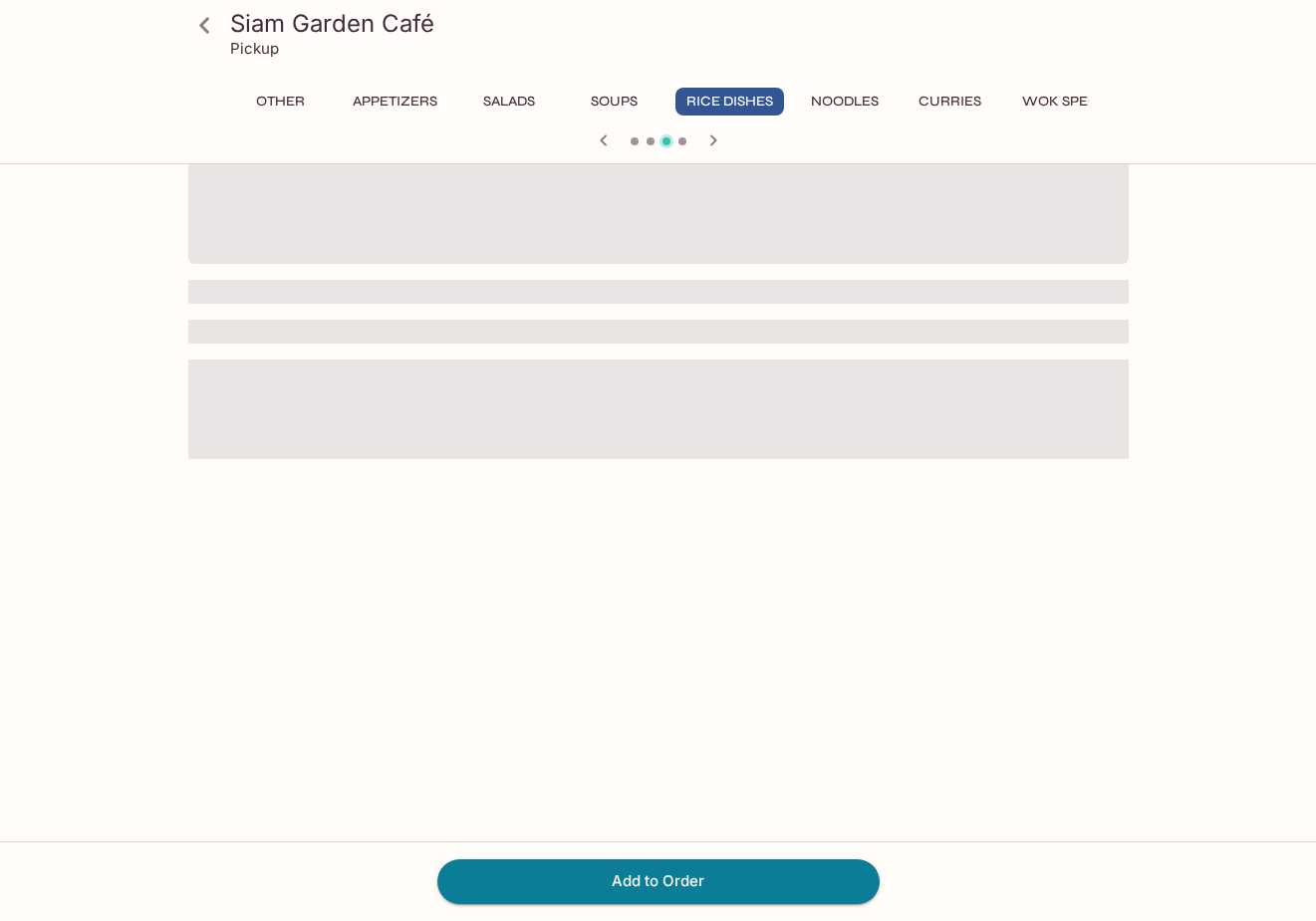 scroll, scrollTop: 0, scrollLeft: 0, axis: both 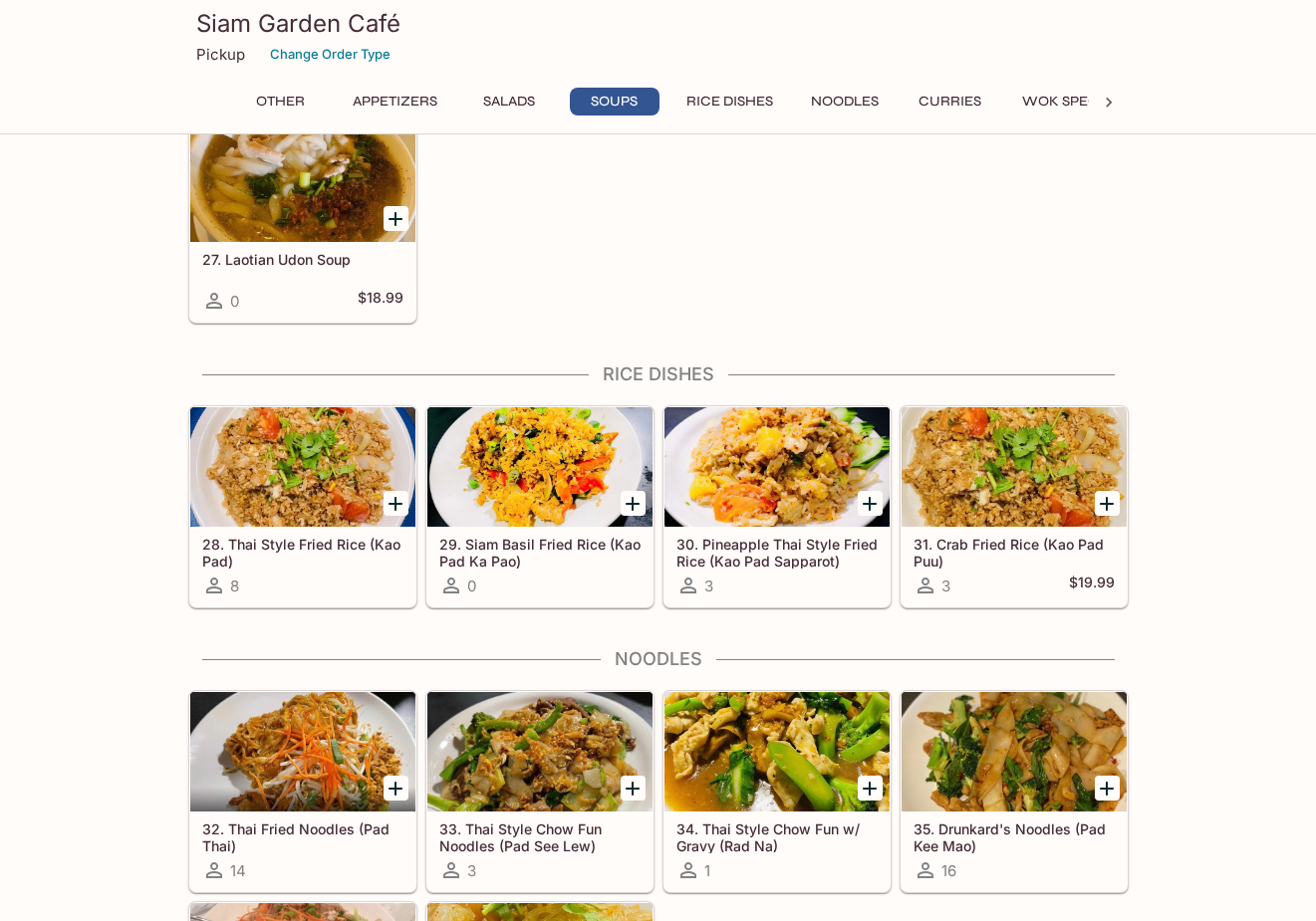 click at bounding box center (303, 467) 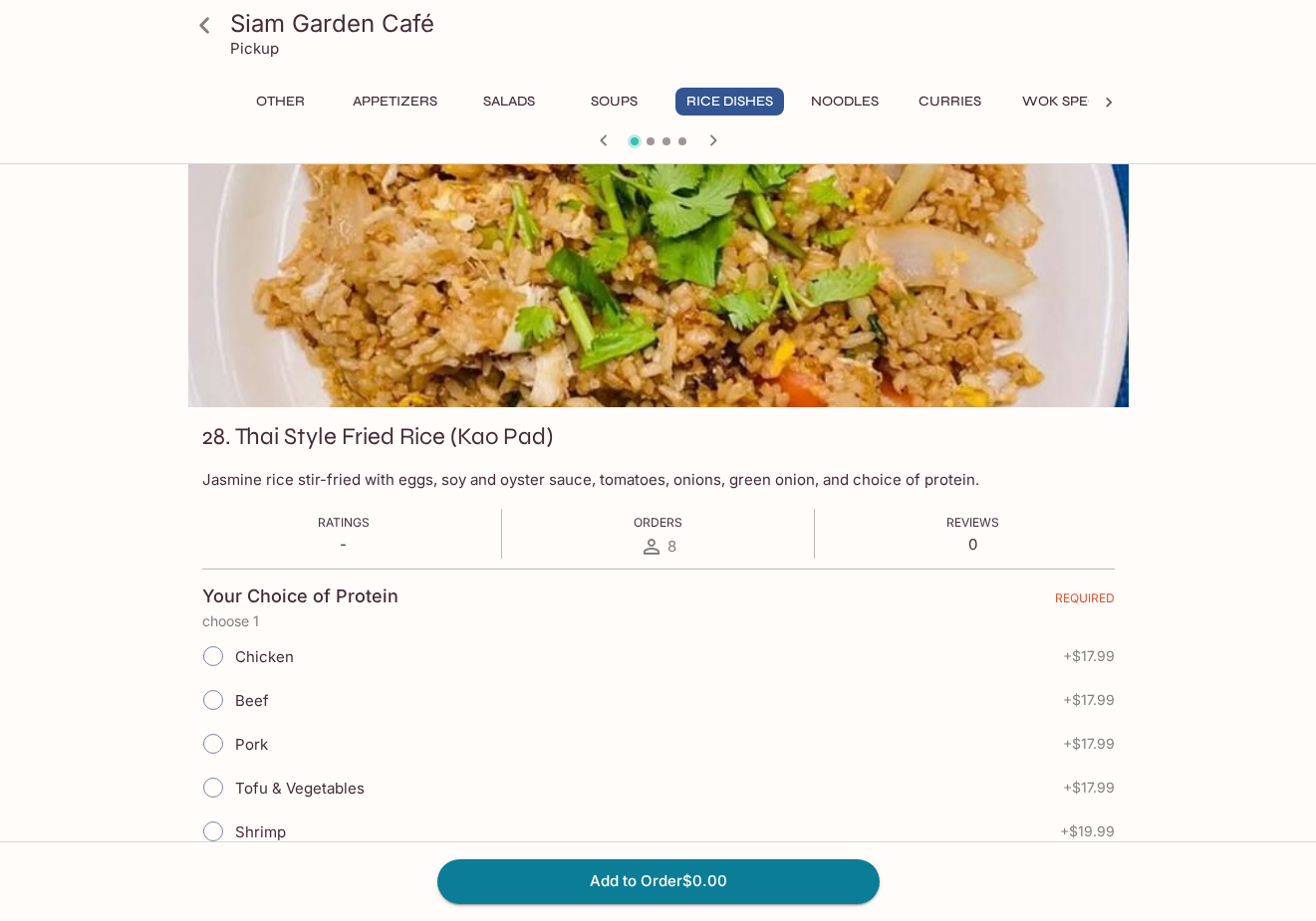 scroll, scrollTop: 0, scrollLeft: 0, axis: both 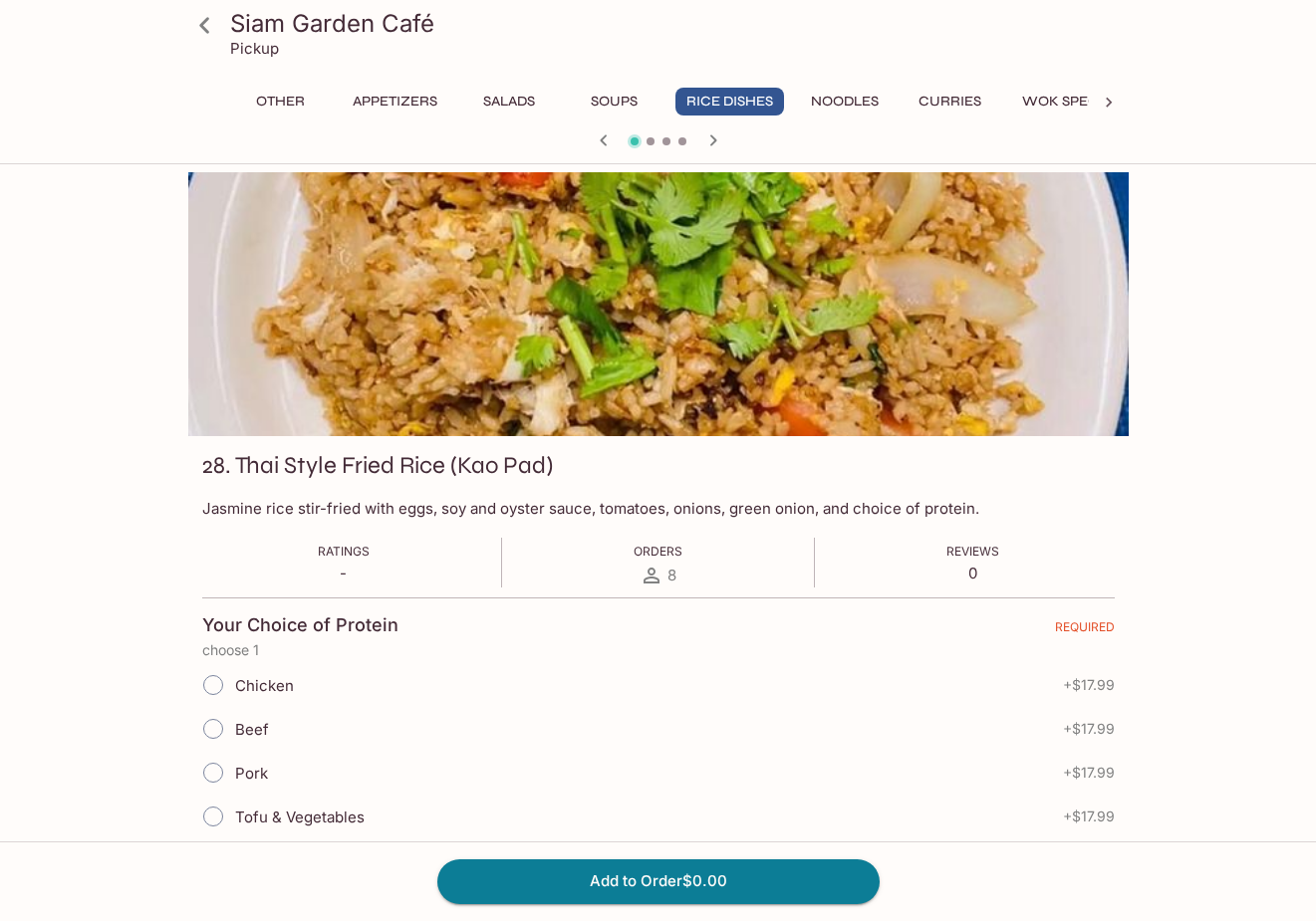 click 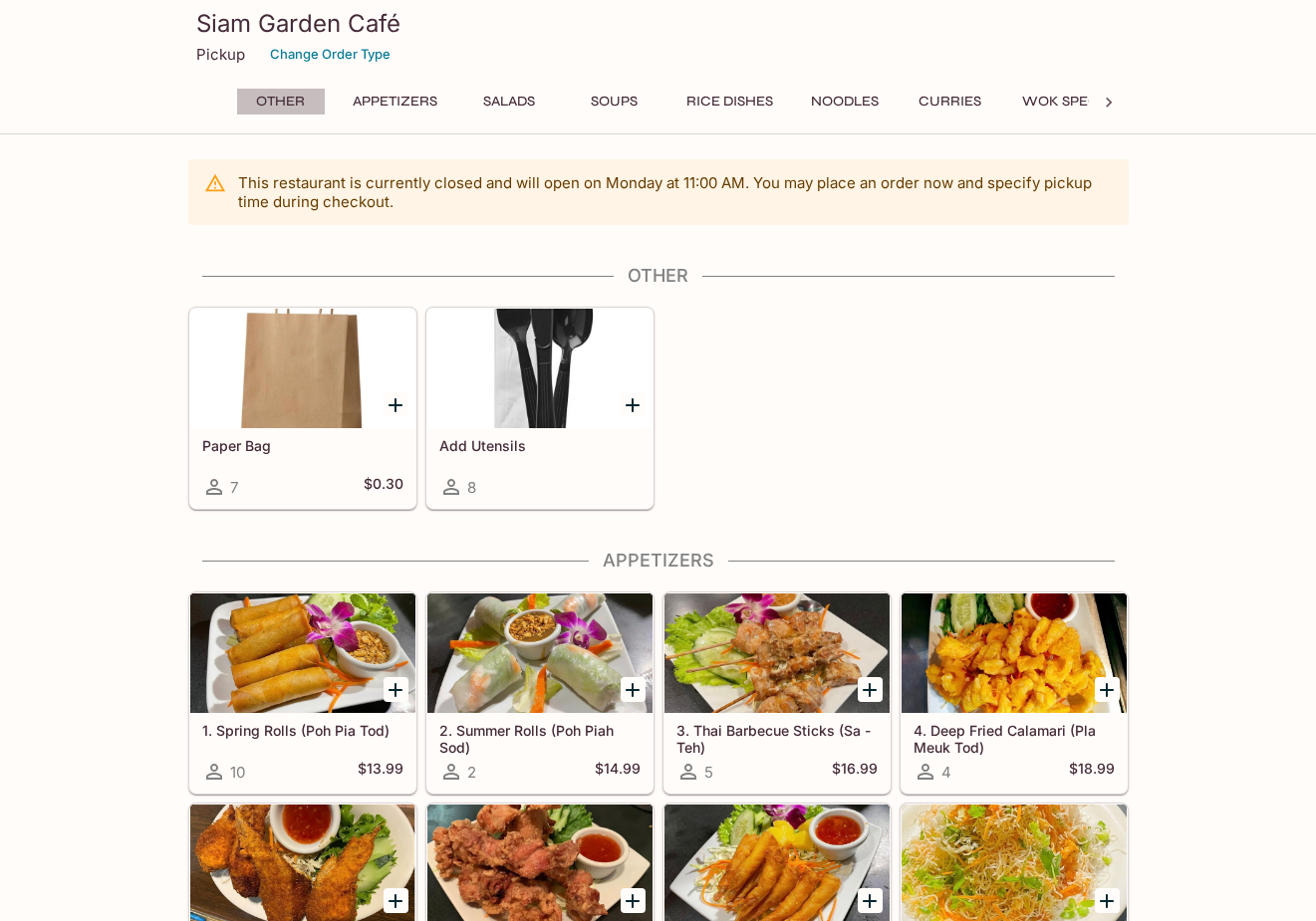 click on "Other" at bounding box center [281, 102] 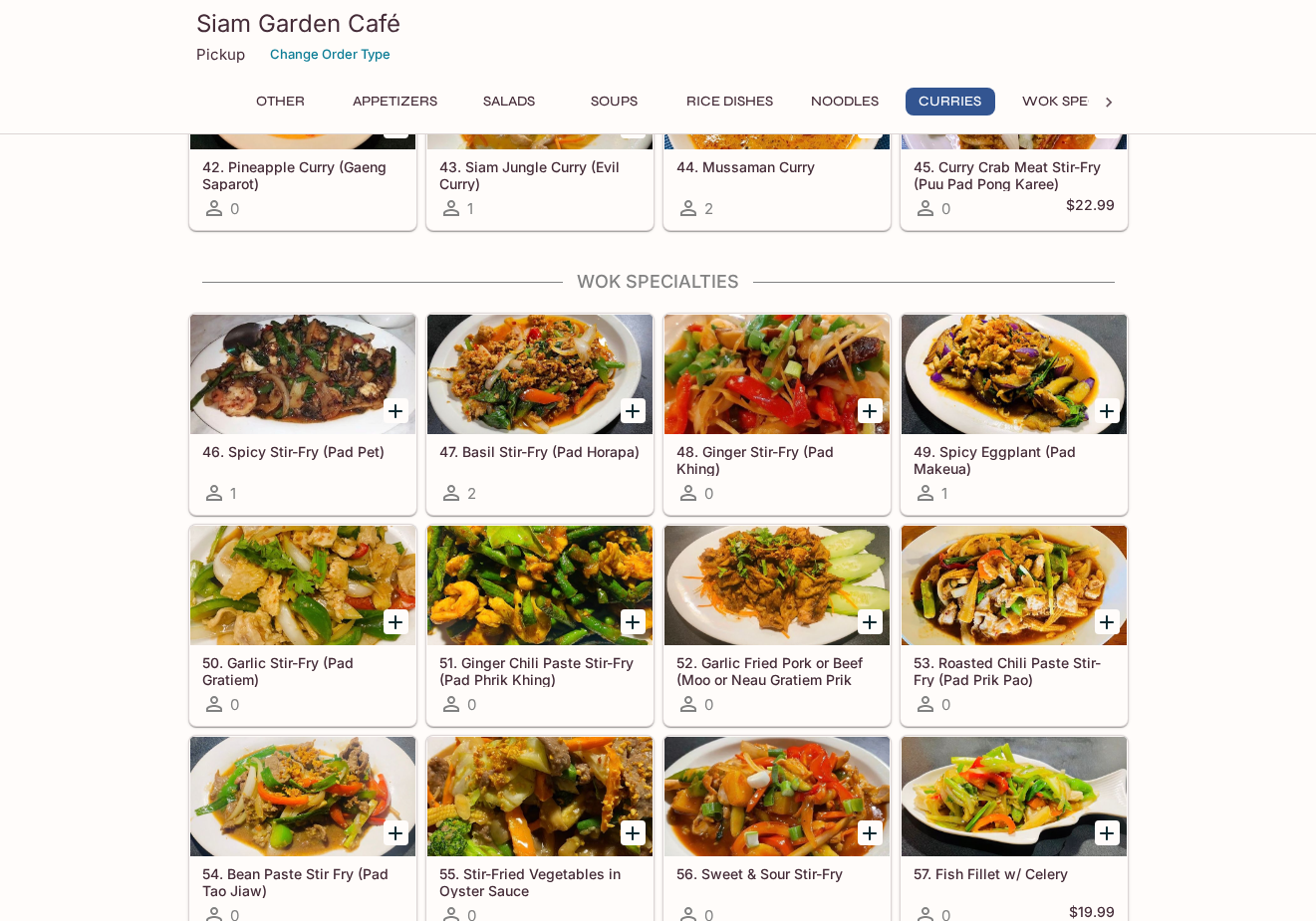 scroll, scrollTop: 3978, scrollLeft: 0, axis: vertical 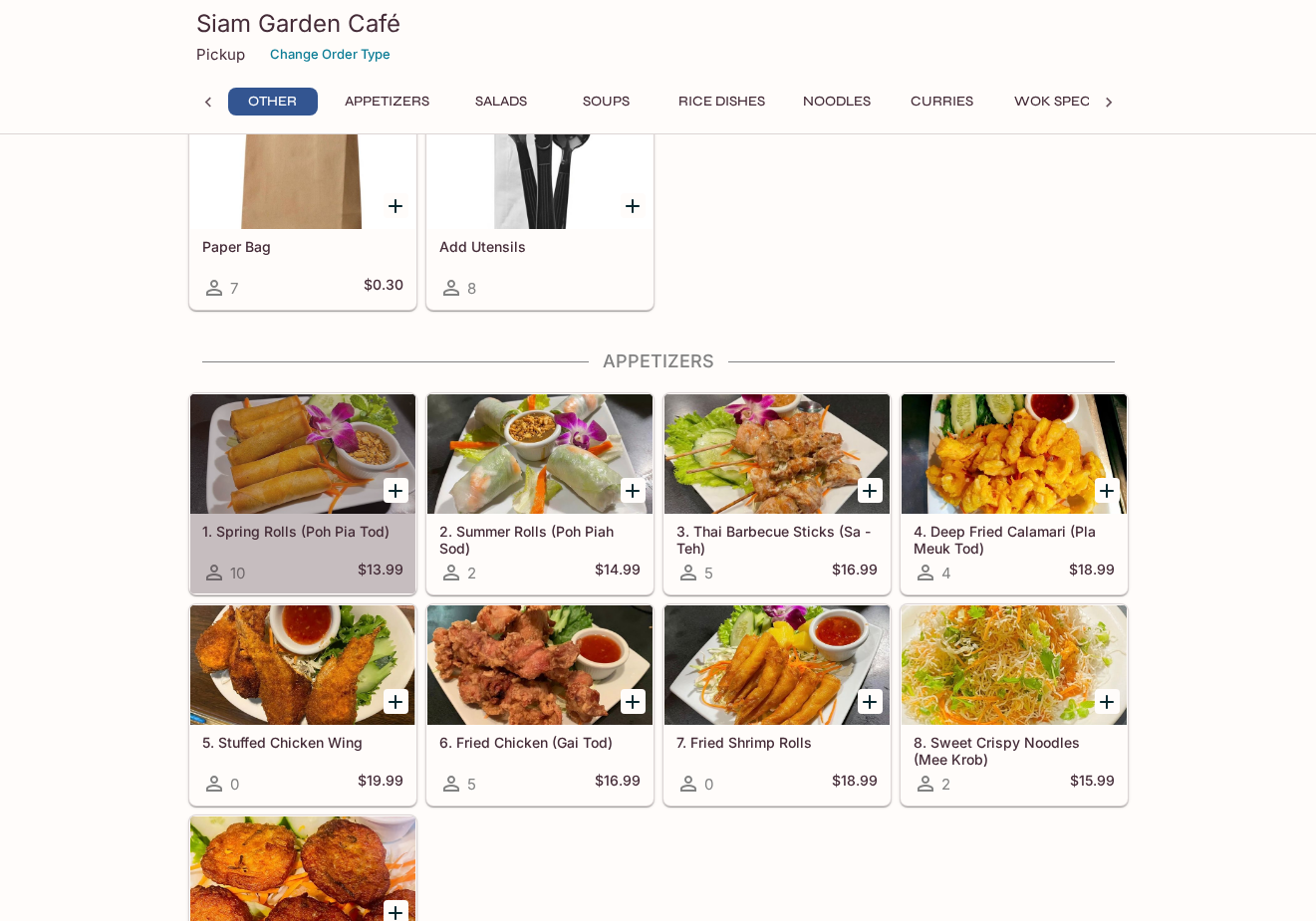 click at bounding box center (303, 454) 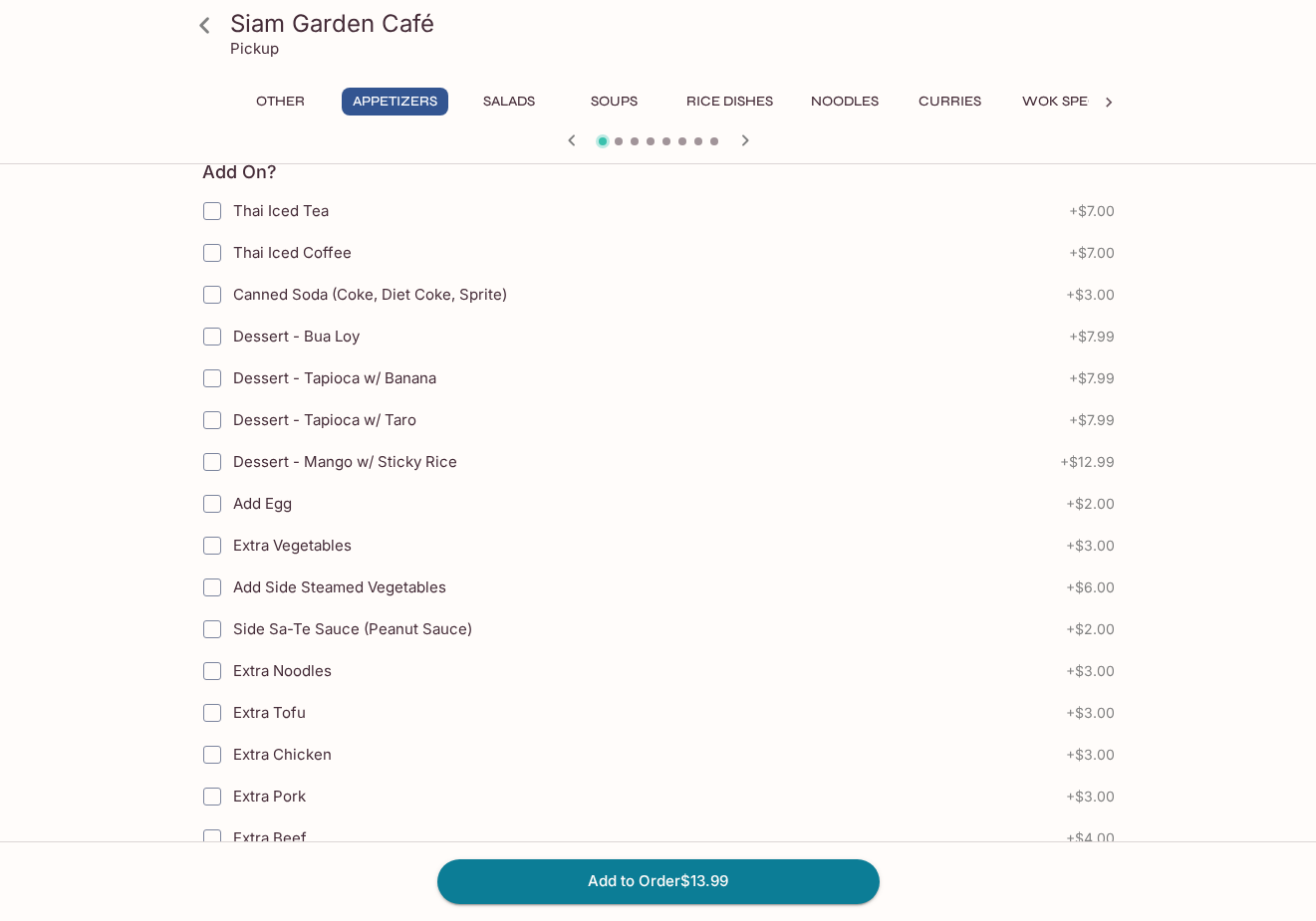 scroll, scrollTop: 597, scrollLeft: 0, axis: vertical 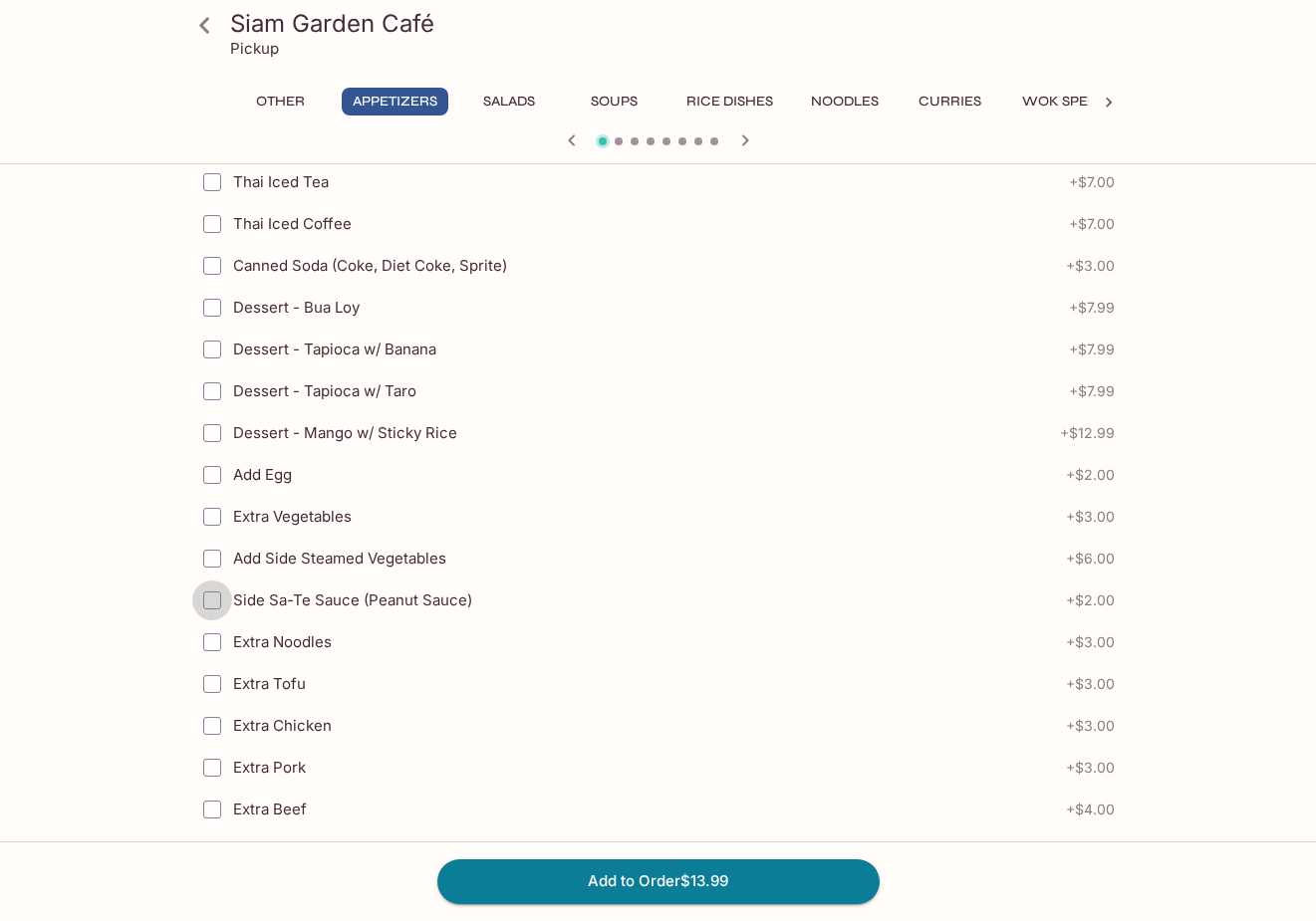 click on "Side Sa-Te Sauce (Peanut Sauce)" at bounding box center (212, 600) 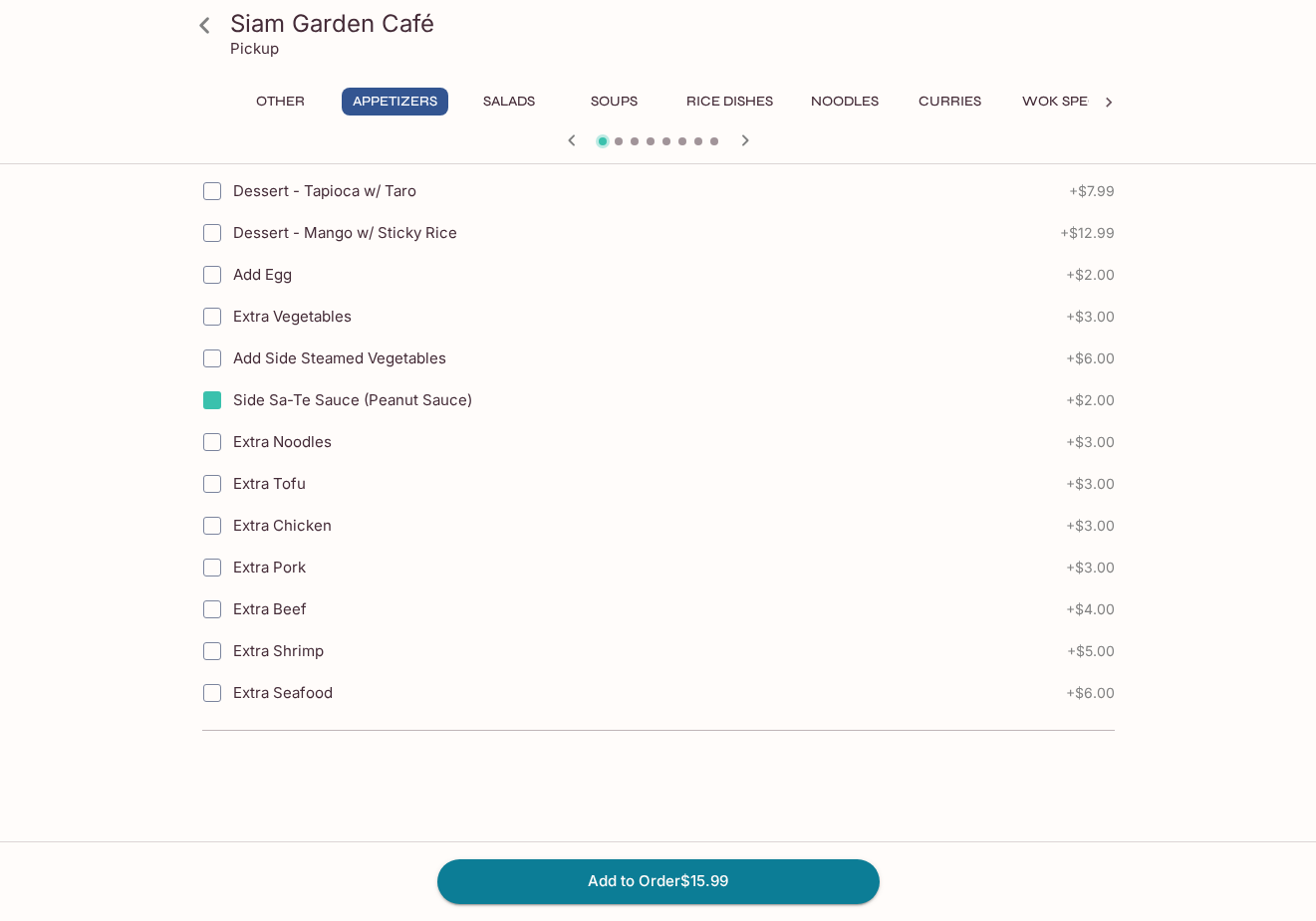 scroll, scrollTop: 826, scrollLeft: 0, axis: vertical 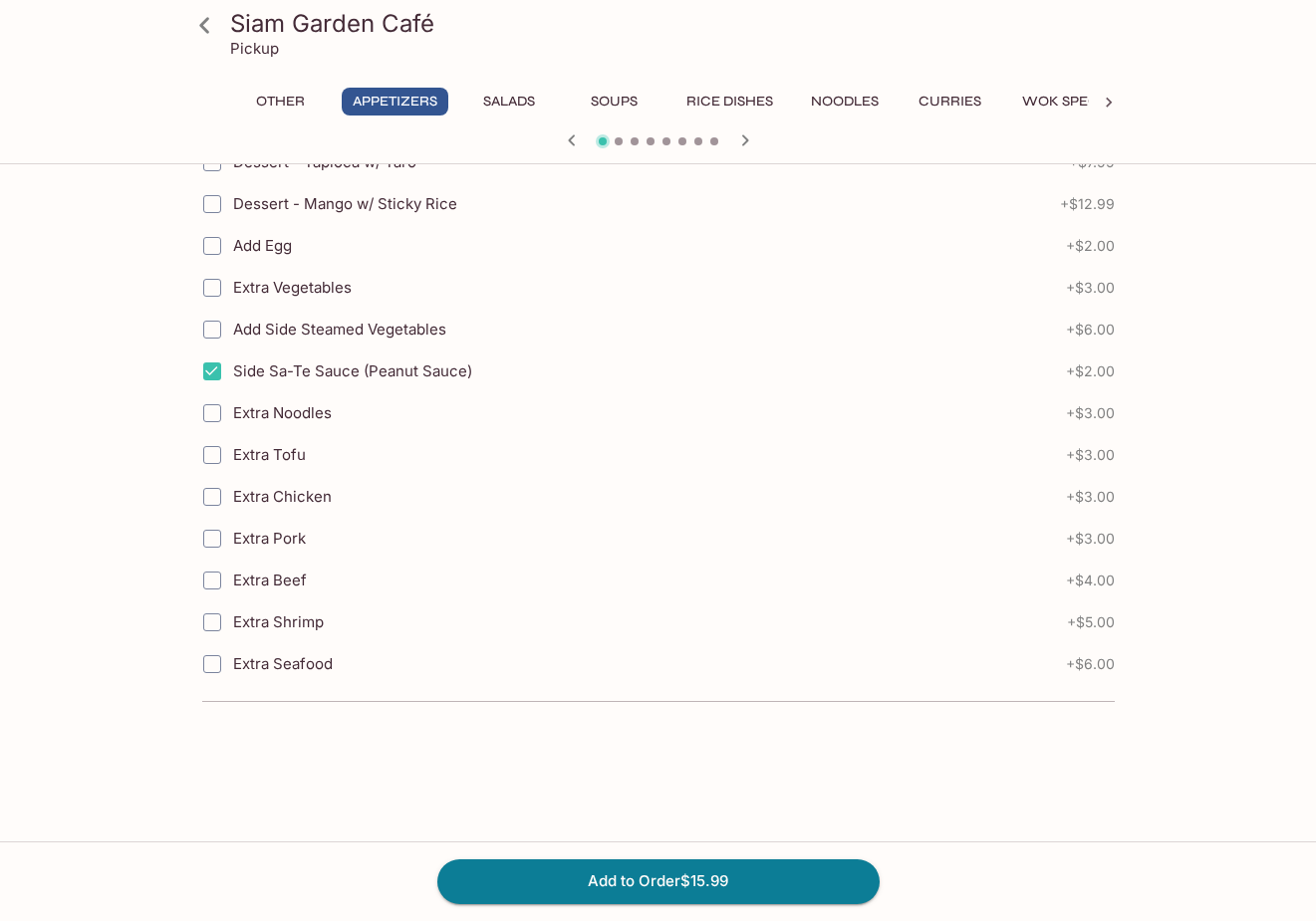 click on "Add Utensils Ratings - Orders 8 Reviews 0 1. Spring Rolls (Poh Pia Tod) $13.99 Vegetarian (no meat) option available. Crispy deep-fried rolls containing minced pork and vegetable filling. Served with sweet and sour dipping sauce. Ratings - Orders 10 Reviews 0 Make it Vegetarian? Vegetarian Add On? Thai Iced Tea +  $7.00 Thai Iced Coffee +  $7.00 Canned Soda (Coke, Diet Coke, Sprite) +  $3.00 Dessert - Bua Loy +  $7.99 Dessert - Tapioca w/ Banana +  $7.99 Dessert - Tapioca w/ Taro +  $7.99 Dessert - Mango w/ Sticky Rice +  $12.99 Add Egg +  $2.00 Extra Vegetables +  $3.00 Add Side Steamed Vegetables +  $6.00 Side Sa-Te Sauce (Peanut Sauce) +  $2.00 Extra Noodles +  $3.00 Extra Tofu +  $3.00 Extra Chicken +  $3.00 Extra Pork +  $3.00 Extra Beef +  $4.00 Extra Shrimp +  $5.00 Extra Seafood +  $6.00 2. Summer Rolls (Poh Piah Sod) $14.99 Ratings - Orders 2 Reviews 0 Summer Rolls Choice of Protein REQUIRED choose 1 Shrimp Tofu Vegetables ONLY Add On? Thai Iced Tea +  $7.00 Thai Iced Coffee +  $7.00 +  $3.00 +  +" at bounding box center [658, 94] 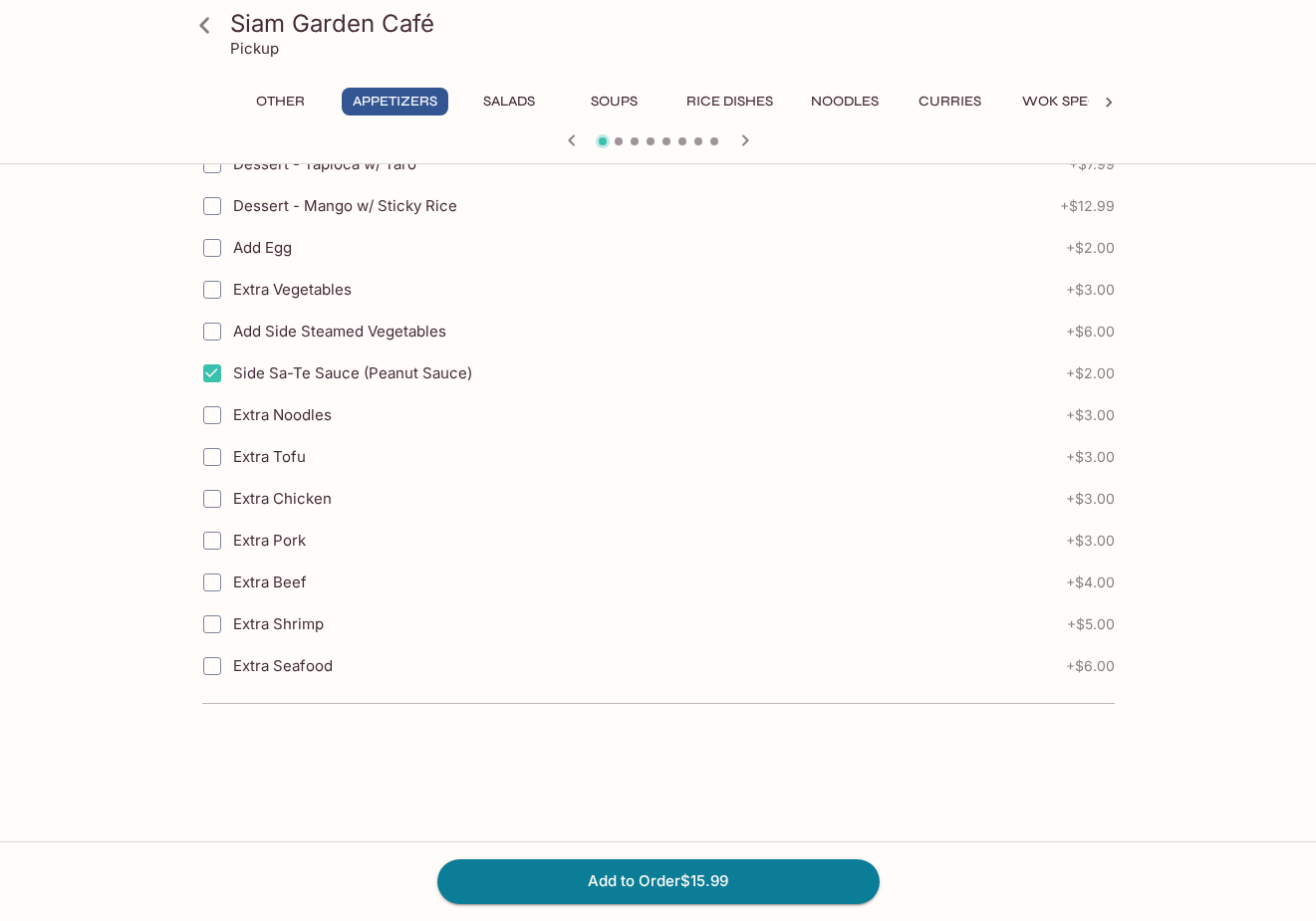 scroll, scrollTop: 826, scrollLeft: 0, axis: vertical 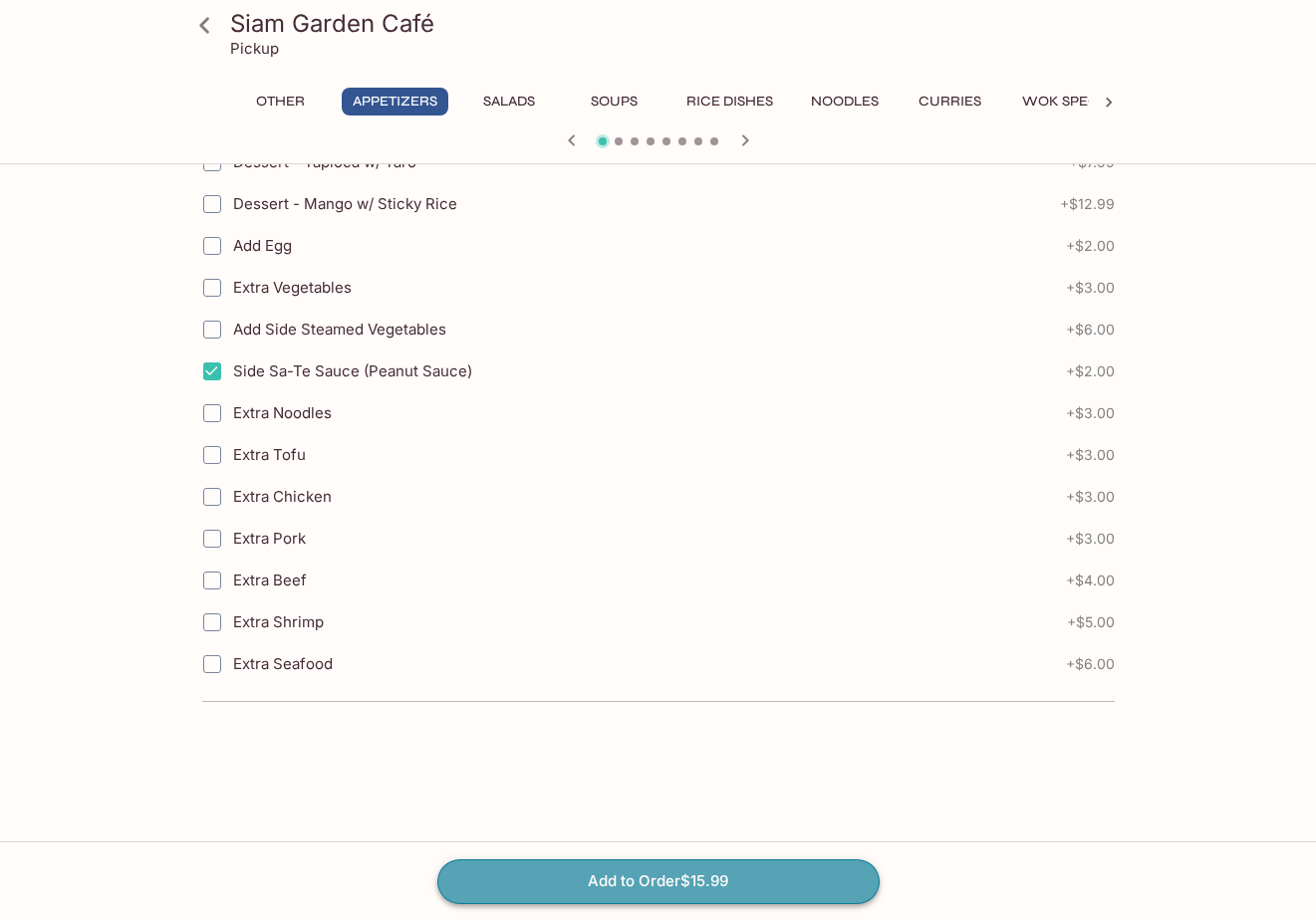 click on "Add to Order  $15.99" at bounding box center [658, 881] 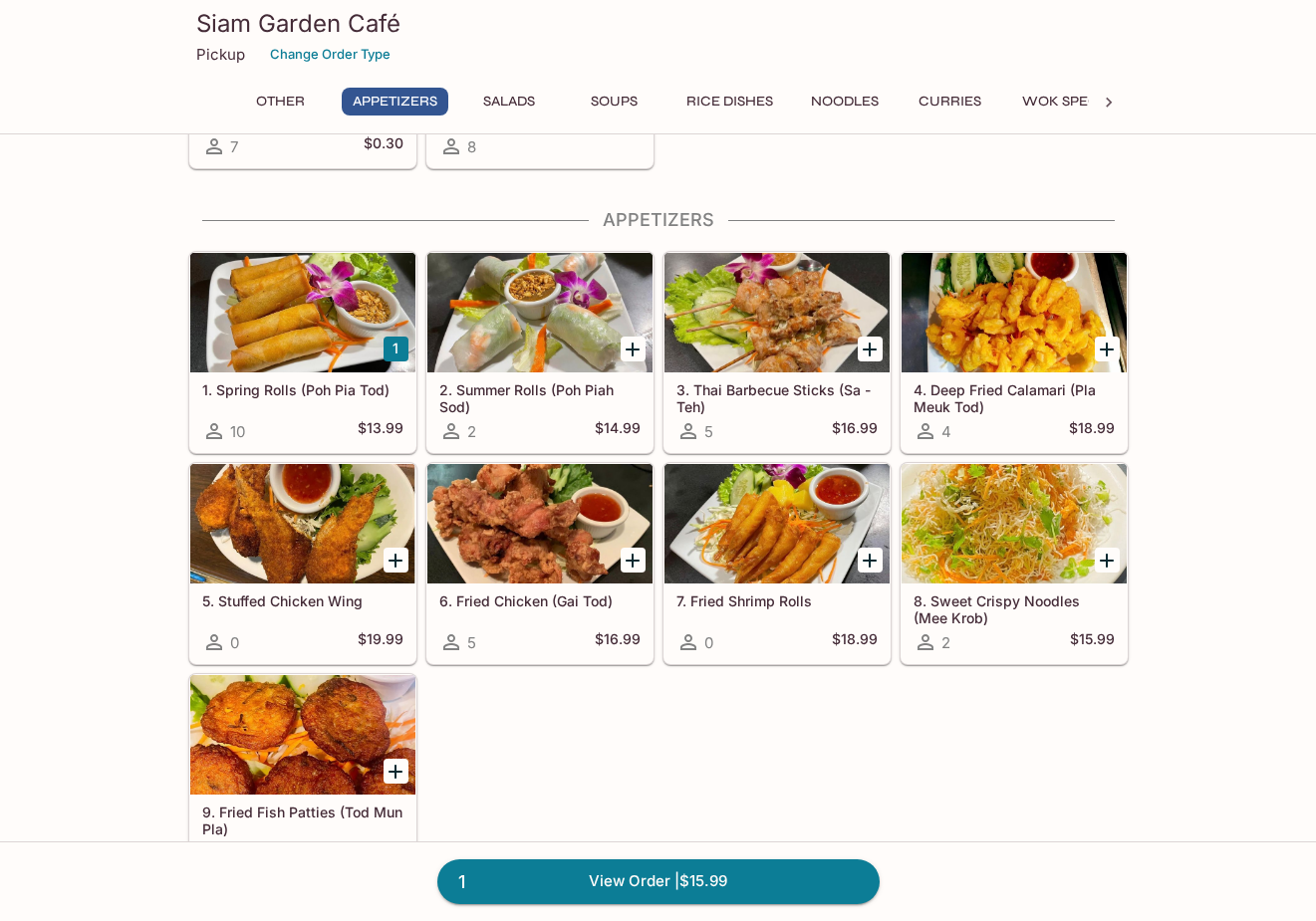 scroll, scrollTop: 398, scrollLeft: 0, axis: vertical 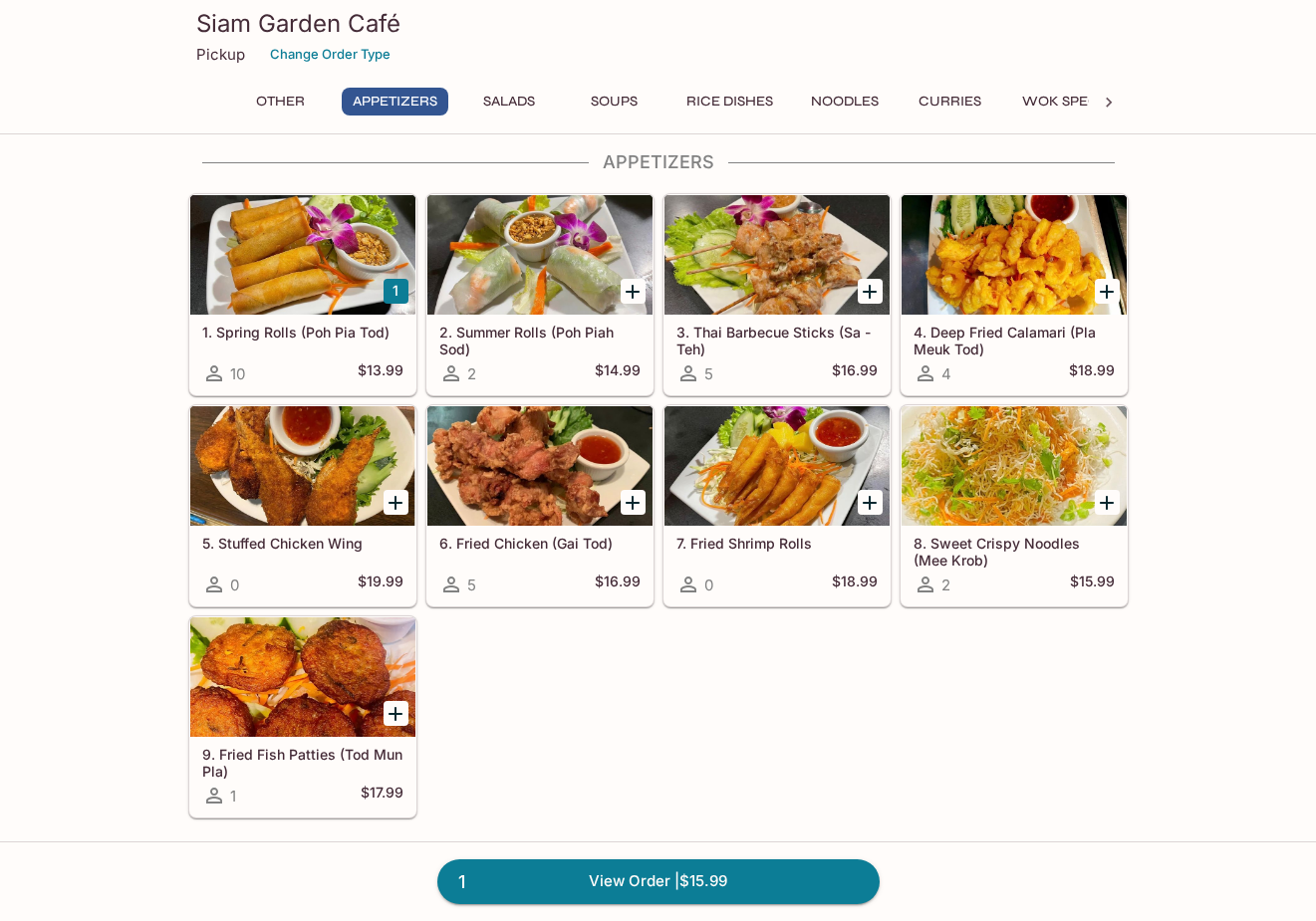 click on "1 1. Spring Rolls (Poh Pia Tod) 10 $13.99 2. Summer Rolls (Poh Piah Sod) 2 $14.99 3. Thai Barbecue Sticks (Sa - Teh) 5 $16.99 4. Deep Fried Calamari (Pla Meuk Tod) 4 $18.99 5. Stuffed Chicken Wing 0 $19.99 6. Fried Chicken (Gai Tod) 5 $16.99 7. Fried Shrimp Rolls 0 $18.99 8. Sweet Crispy Noodles (Mee Krob) 2 $15.99 9. Fried Fish Patties (Tod Mun Pla) 1 $17.99" at bounding box center [655, 502] 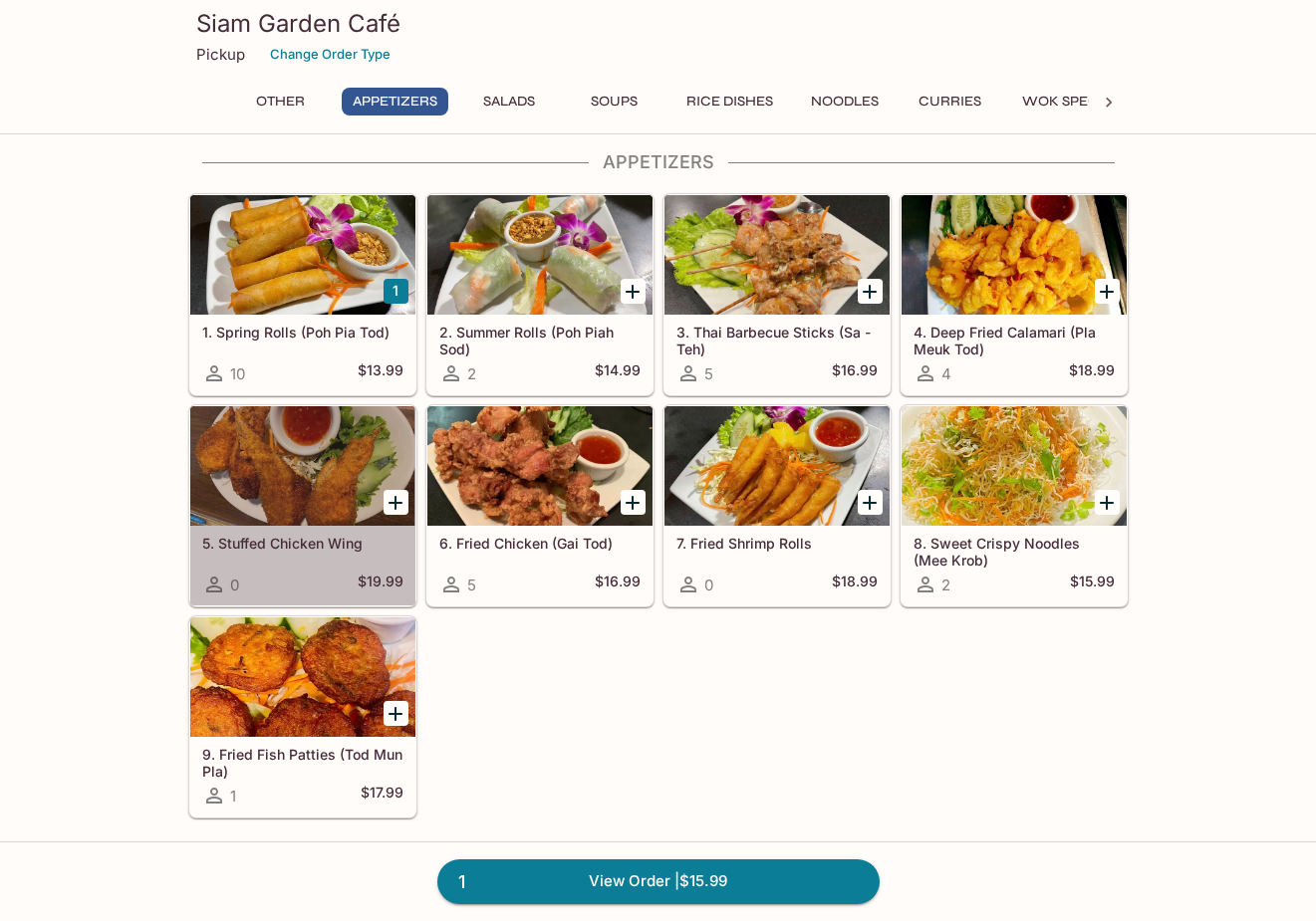 click at bounding box center [303, 466] 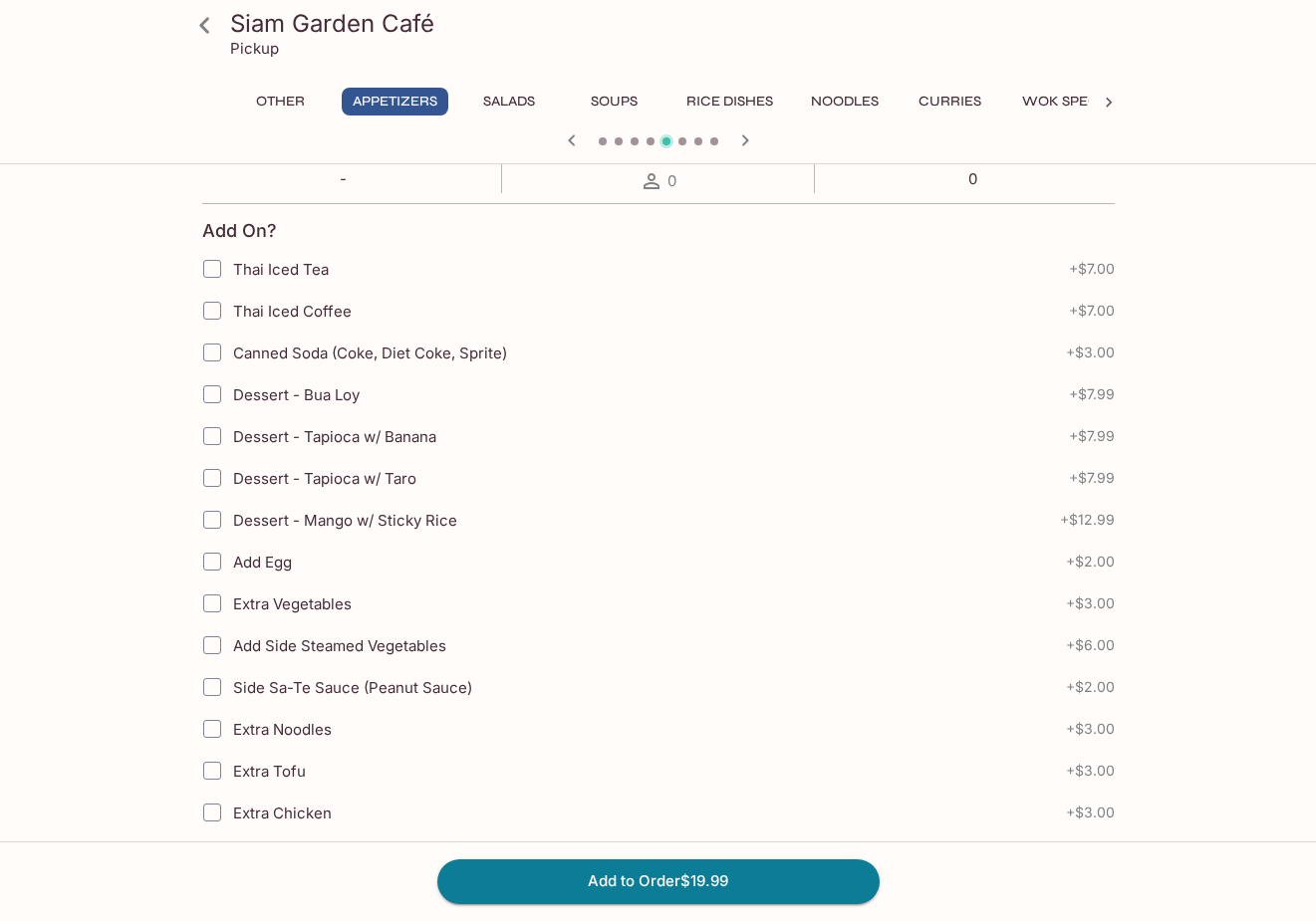 scroll, scrollTop: 0, scrollLeft: 0, axis: both 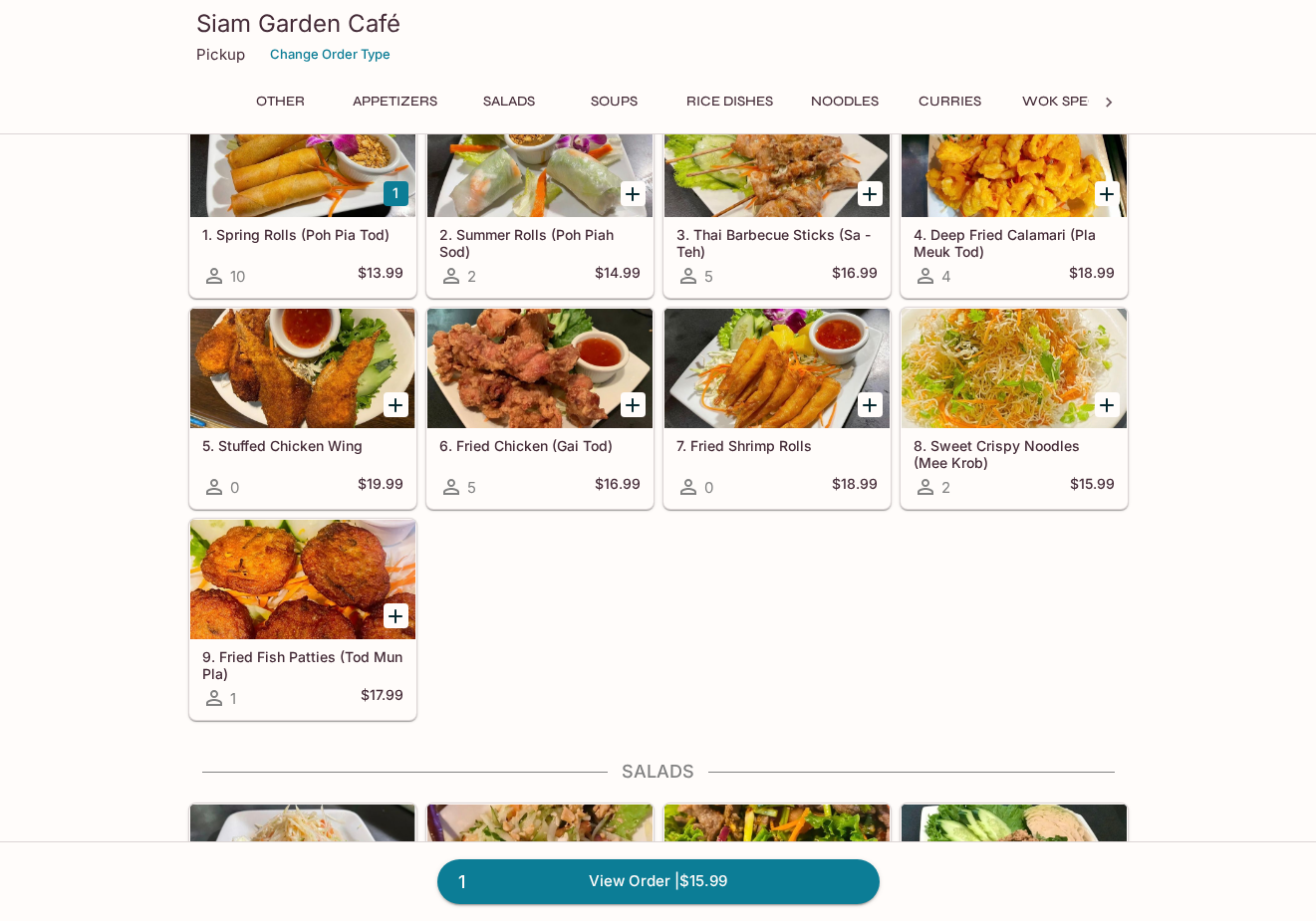 click at bounding box center [540, 368] 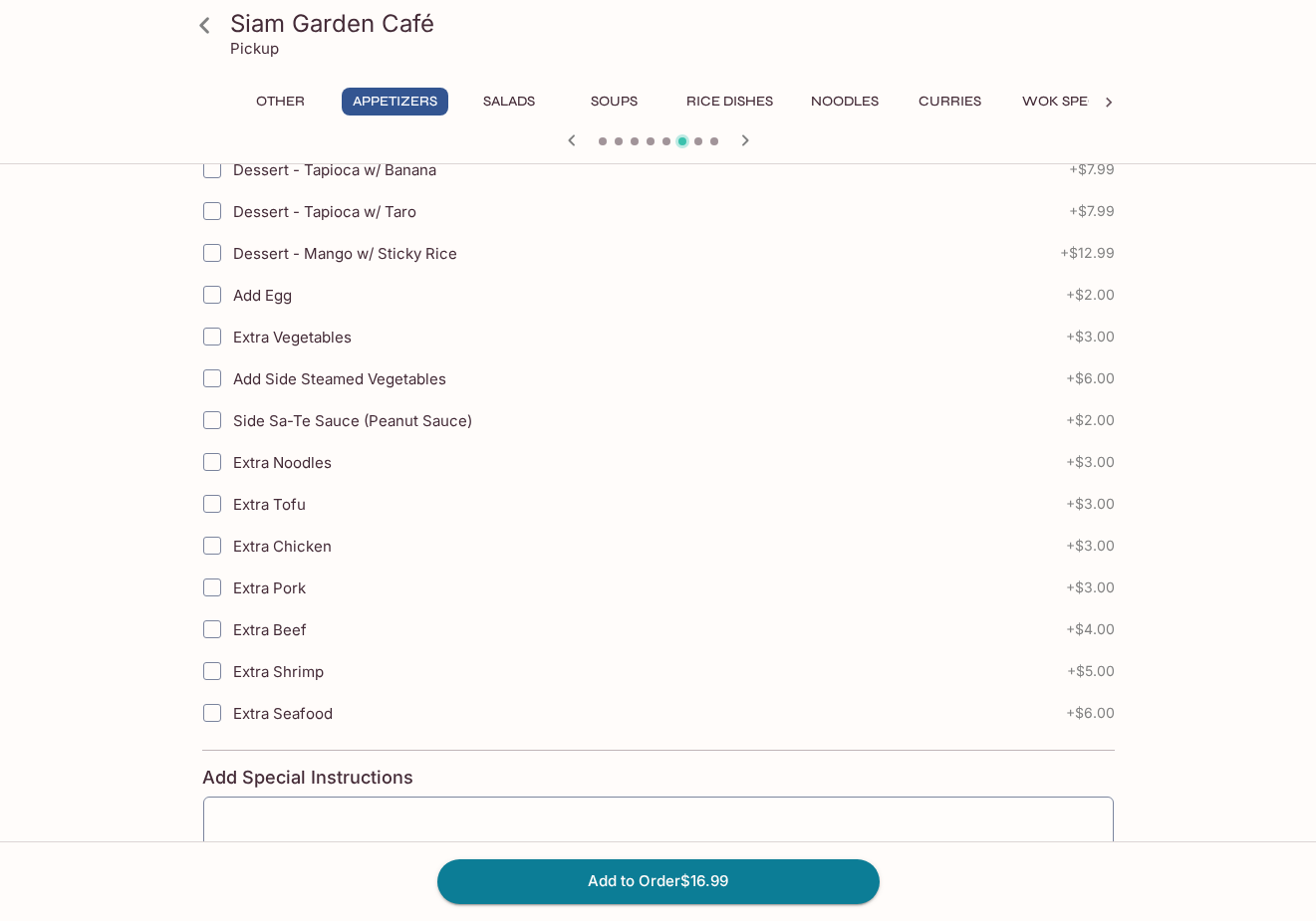 scroll, scrollTop: 697, scrollLeft: 0, axis: vertical 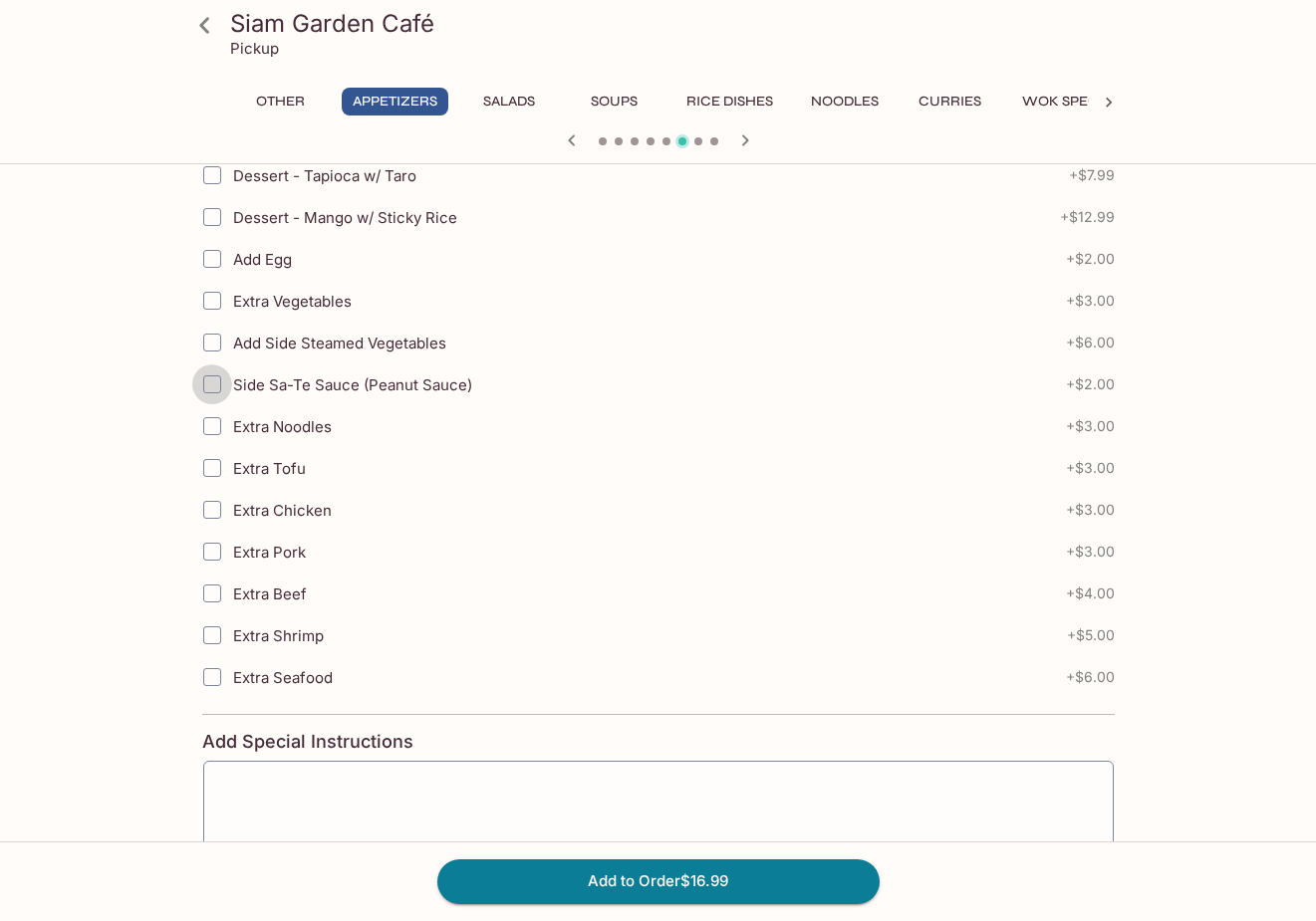 click on "Side Sa-Te Sauce (Peanut Sauce)" at bounding box center (212, 384) 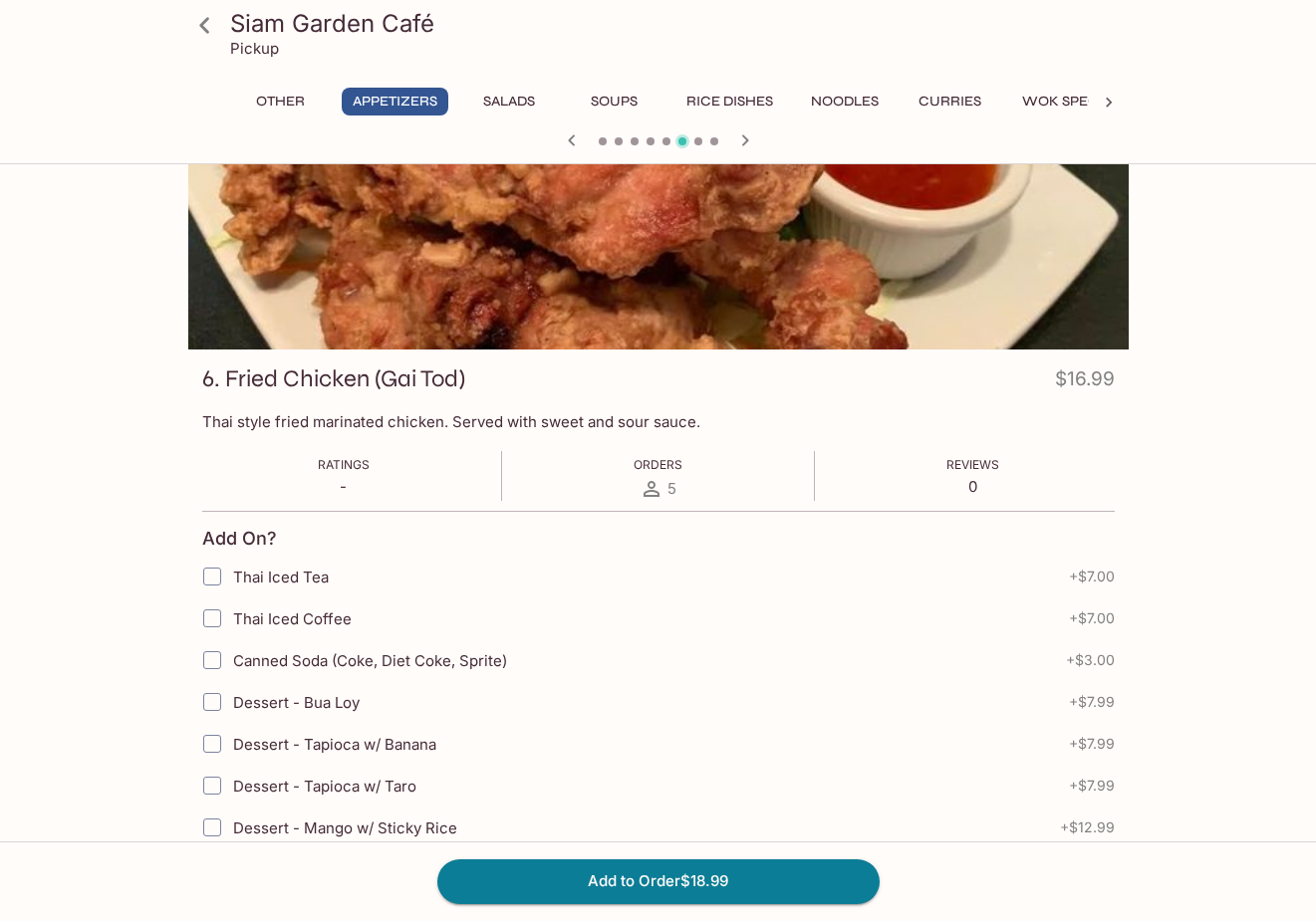 scroll, scrollTop: 0, scrollLeft: 0, axis: both 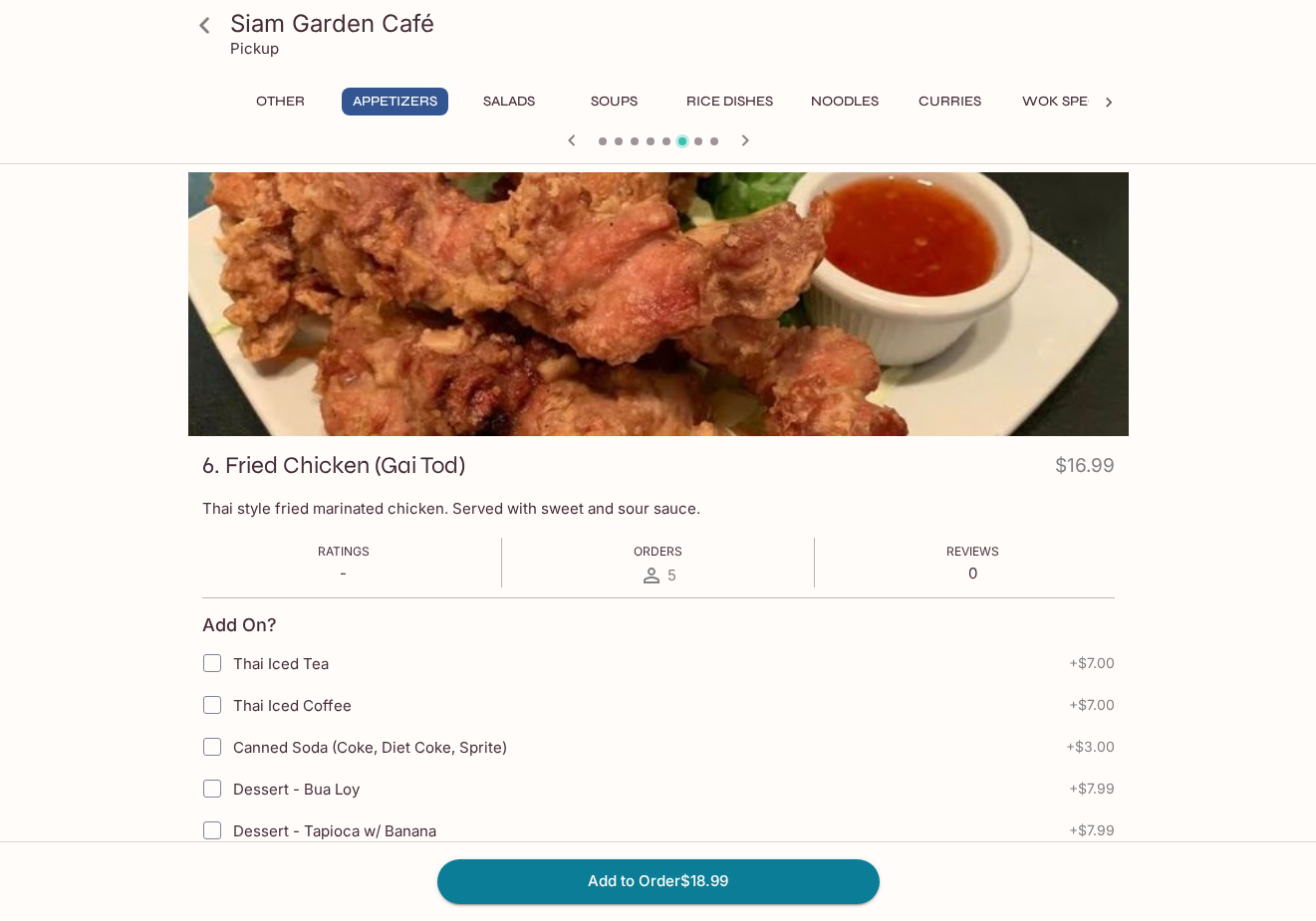 click at bounding box center [658, 304] 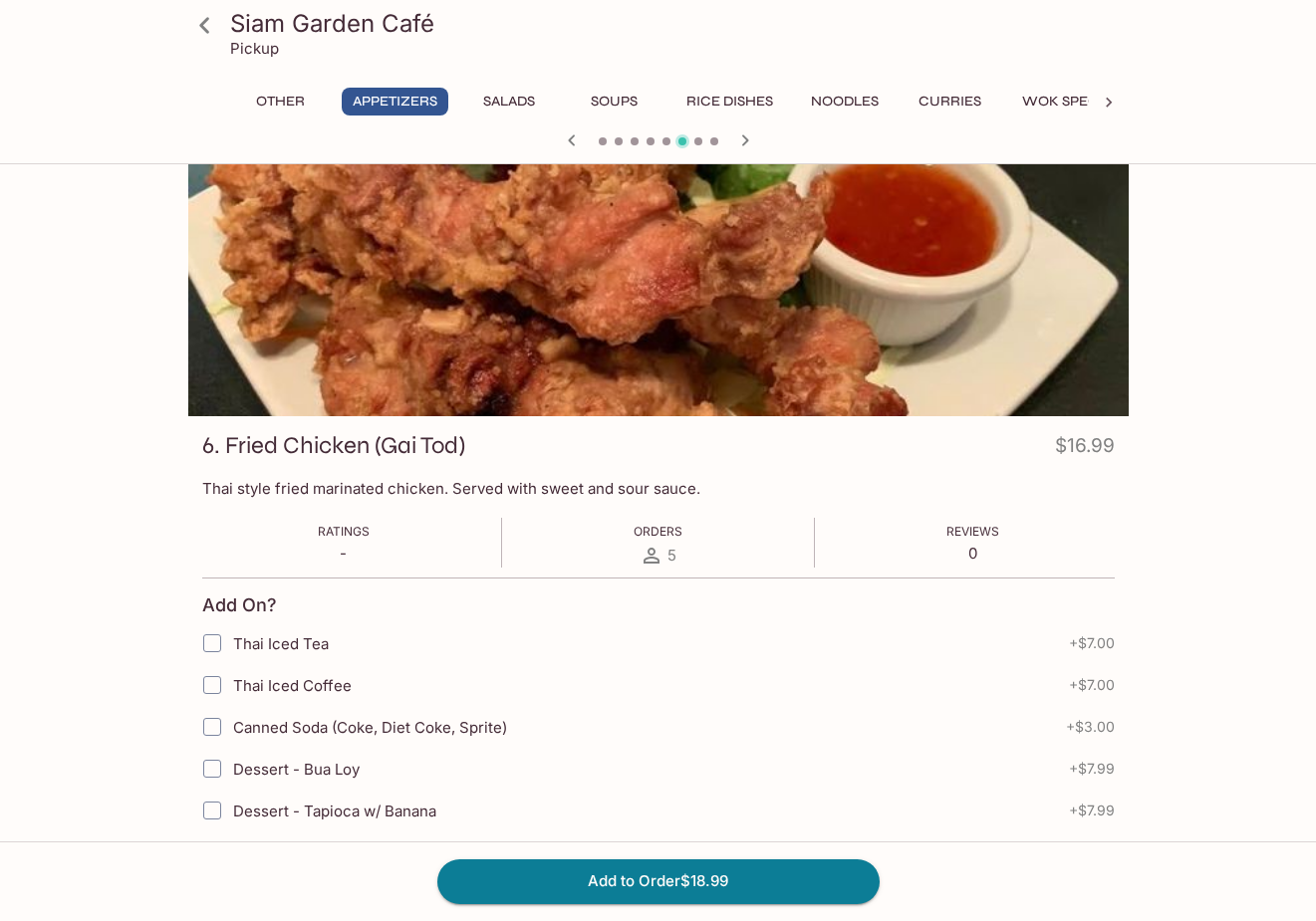 scroll, scrollTop: 0, scrollLeft: 0, axis: both 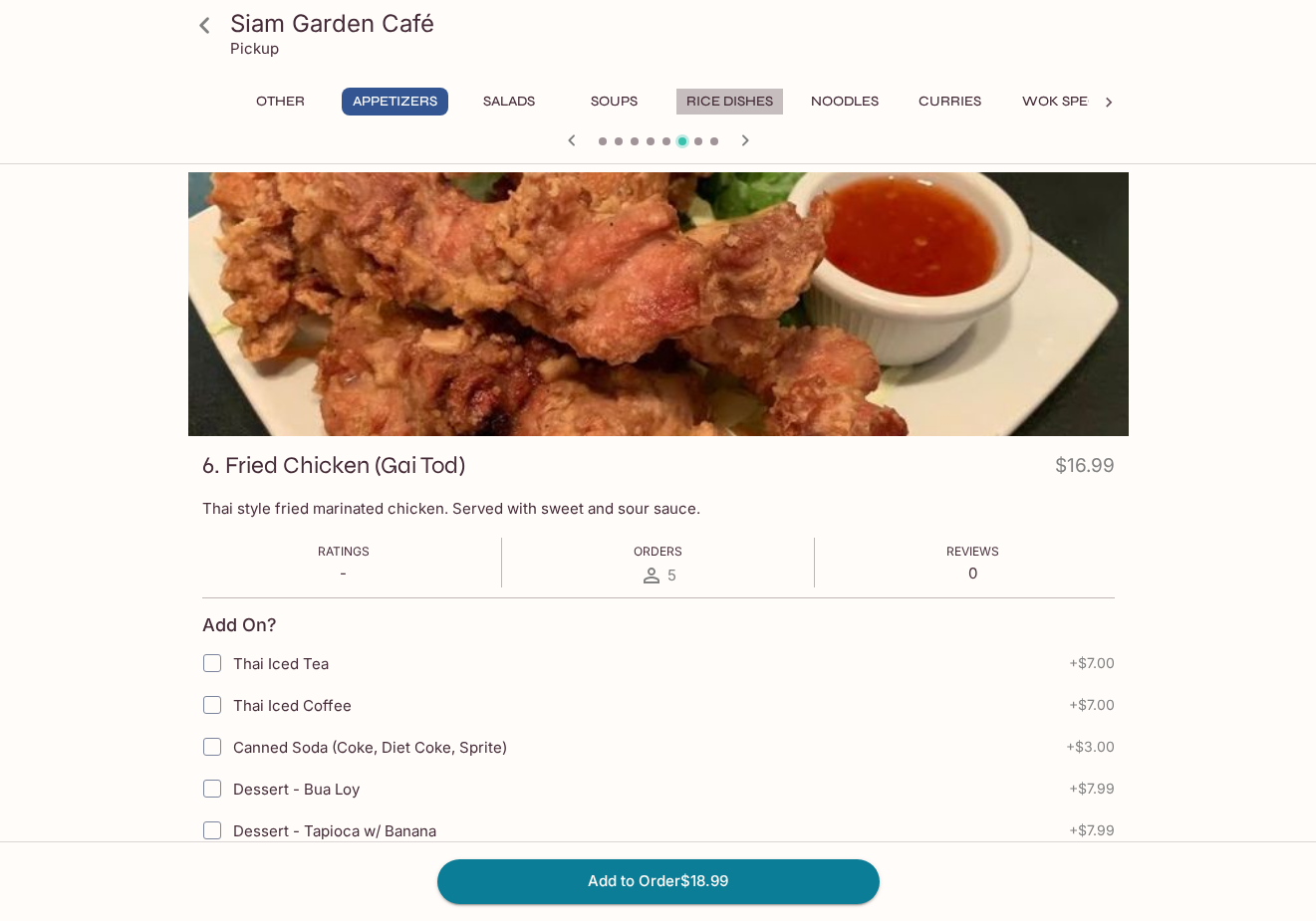 click on "Rice Dishes" at bounding box center [729, 102] 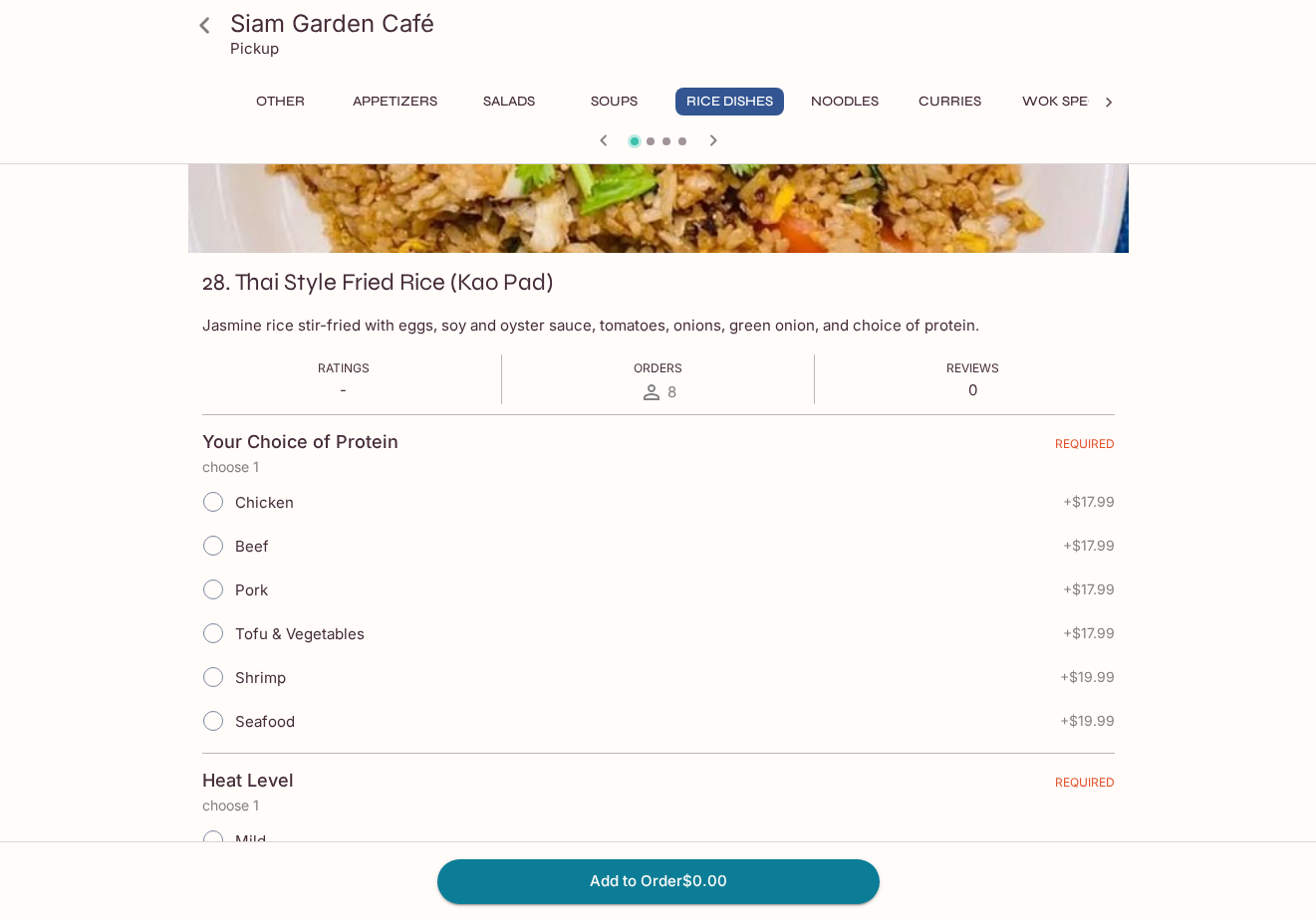 scroll, scrollTop: 0, scrollLeft: 0, axis: both 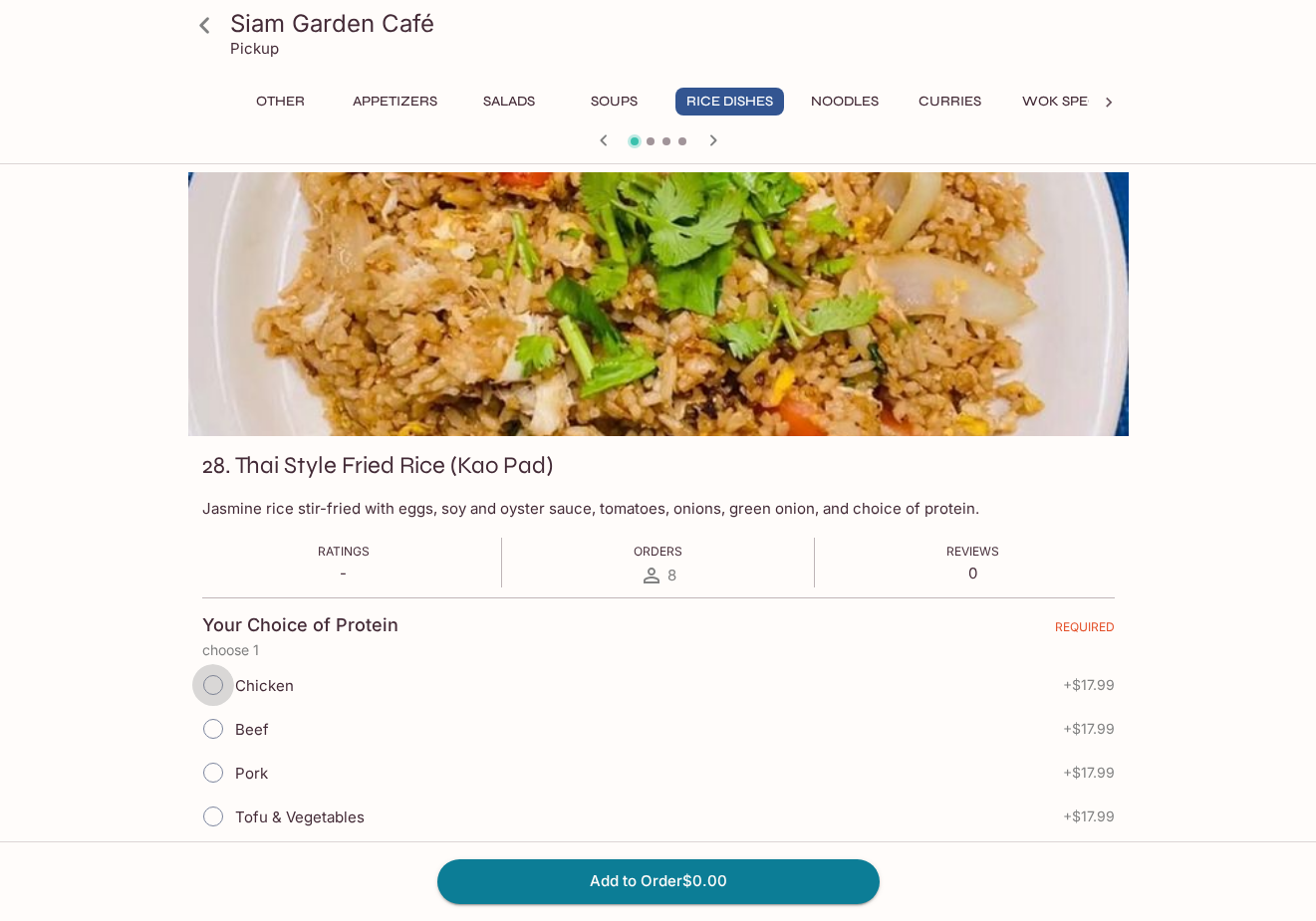 click on "Chicken" at bounding box center [213, 685] 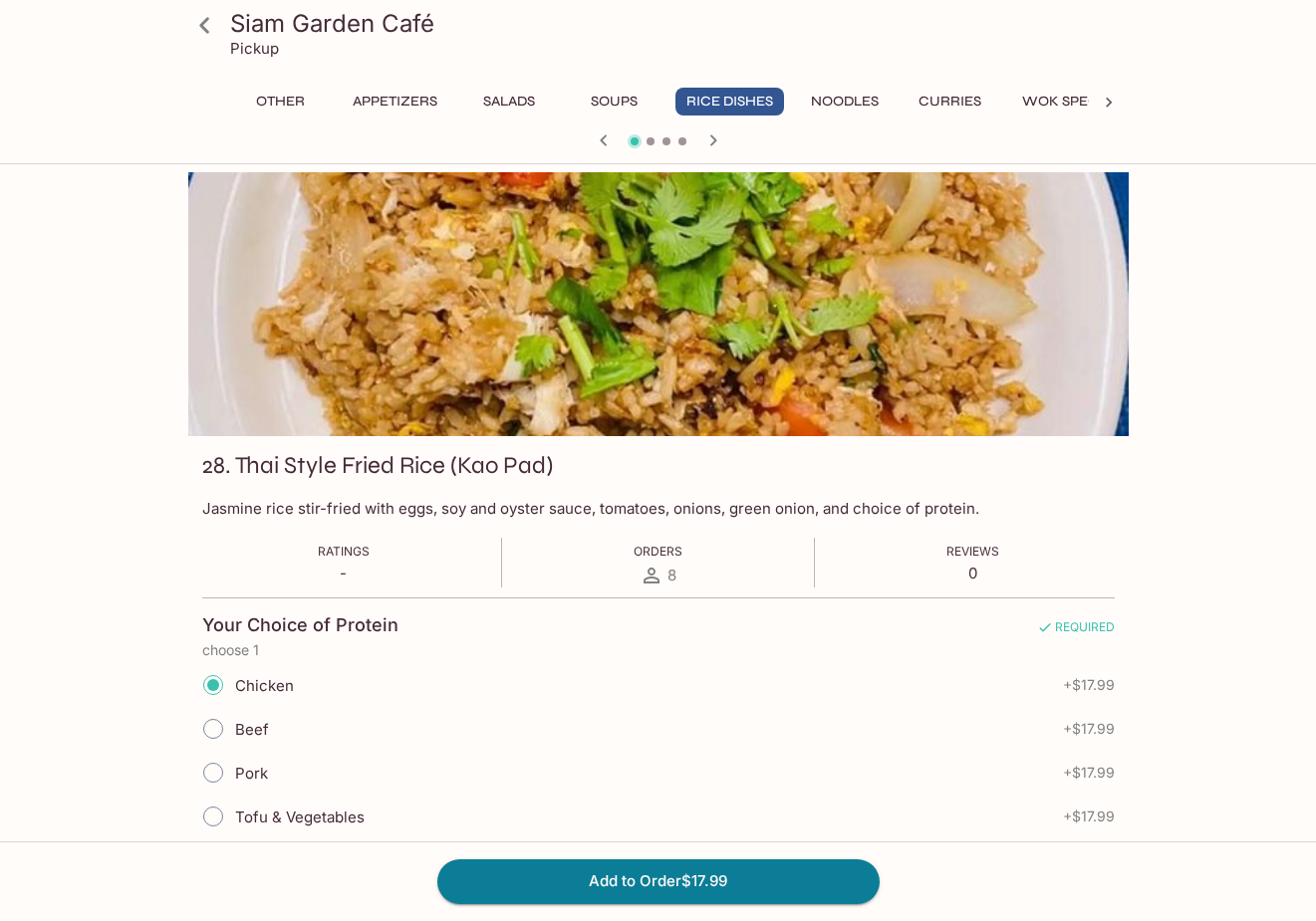 click on "Chicken" at bounding box center [213, 685] 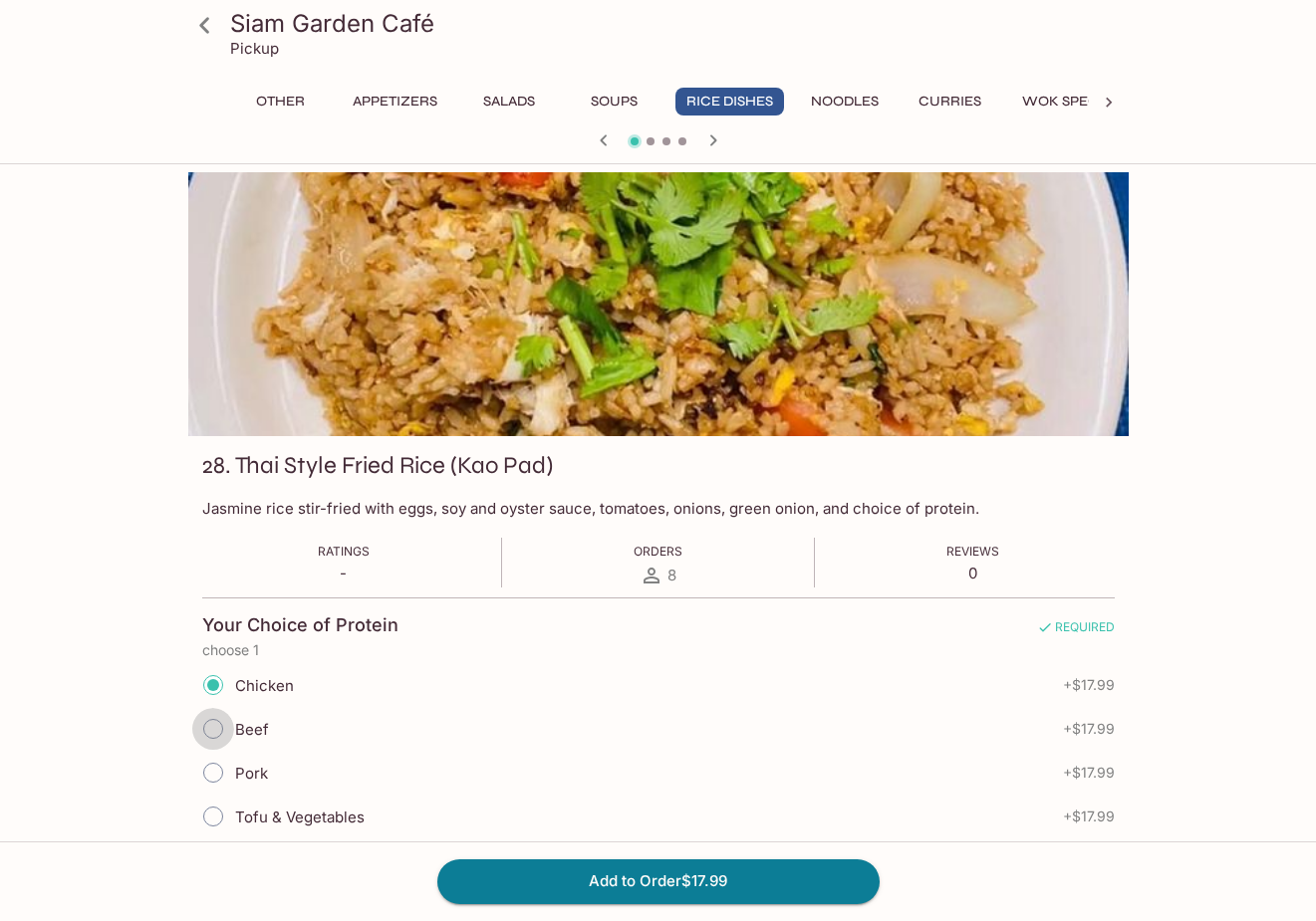 click on "Beef" at bounding box center [213, 729] 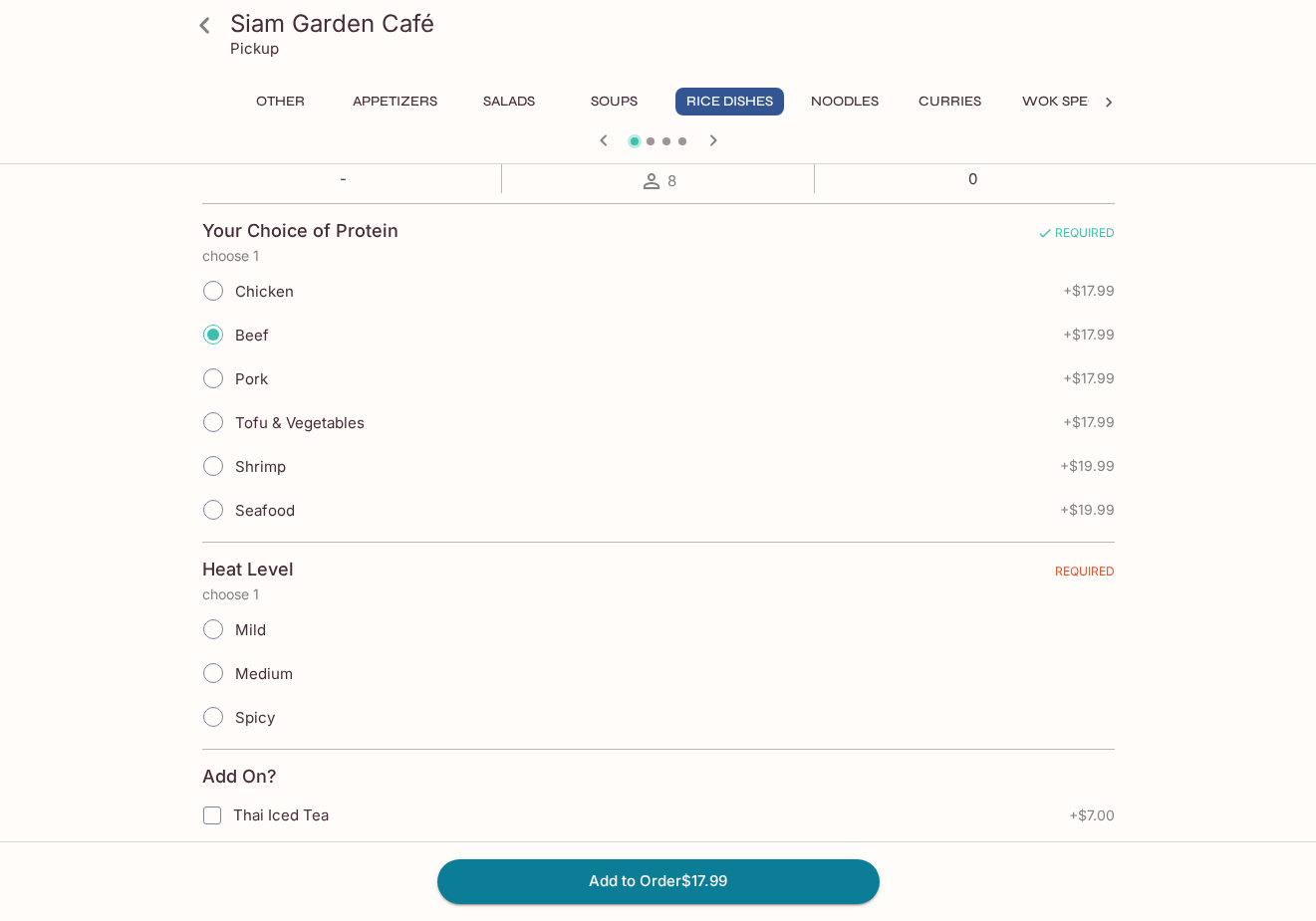 scroll, scrollTop: 398, scrollLeft: 0, axis: vertical 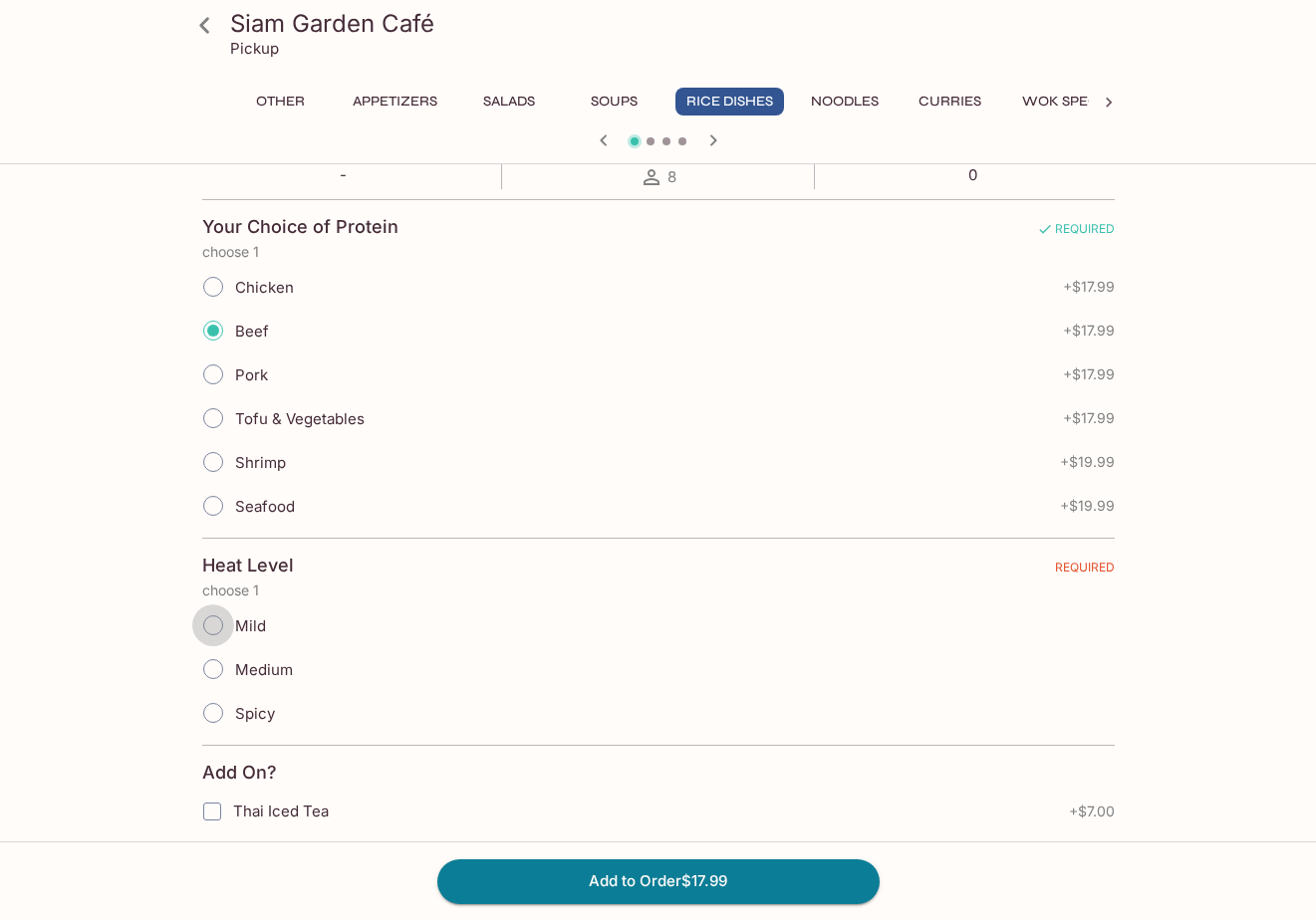 click on "Mild" at bounding box center [213, 625] 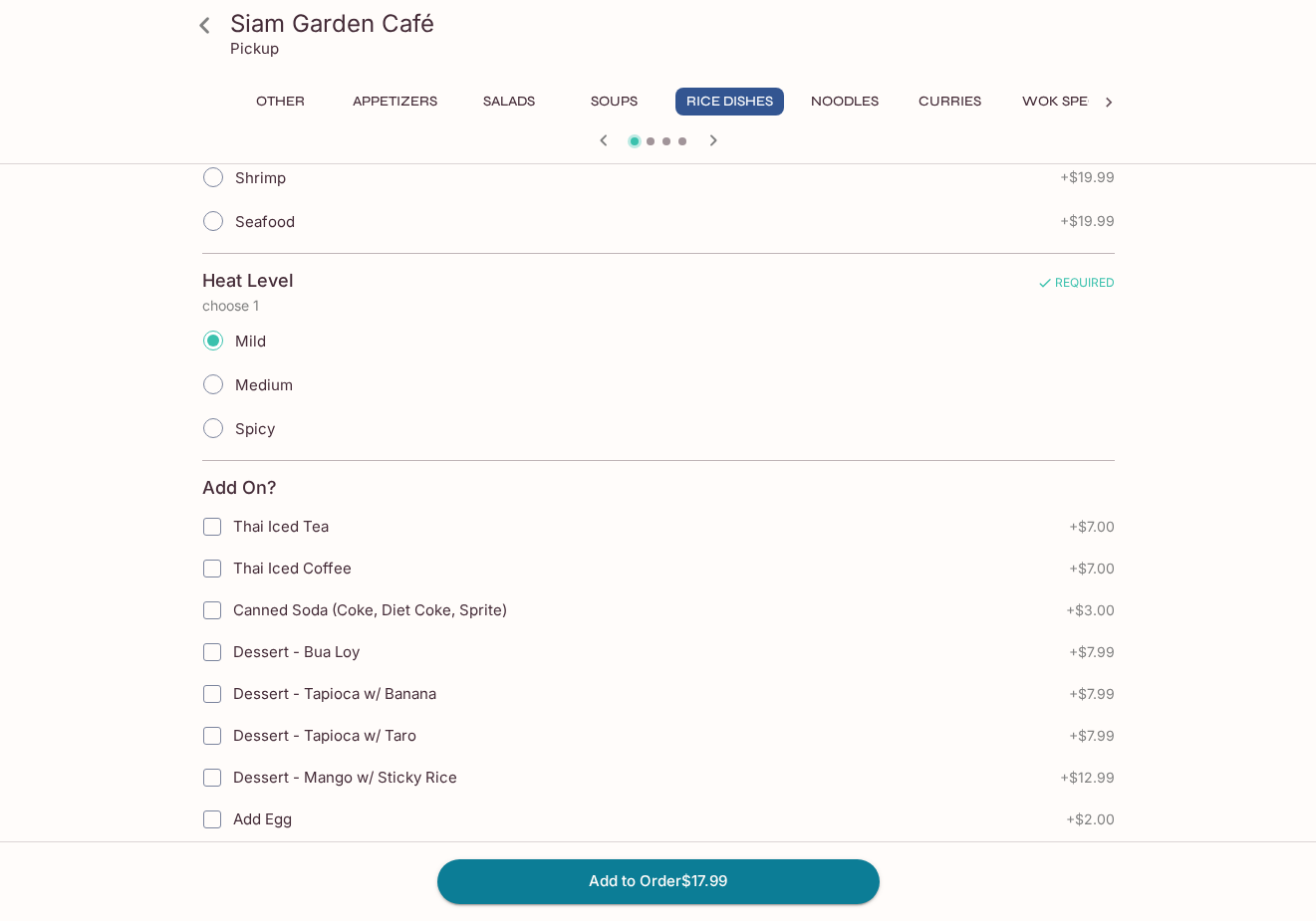 scroll, scrollTop: 697, scrollLeft: 0, axis: vertical 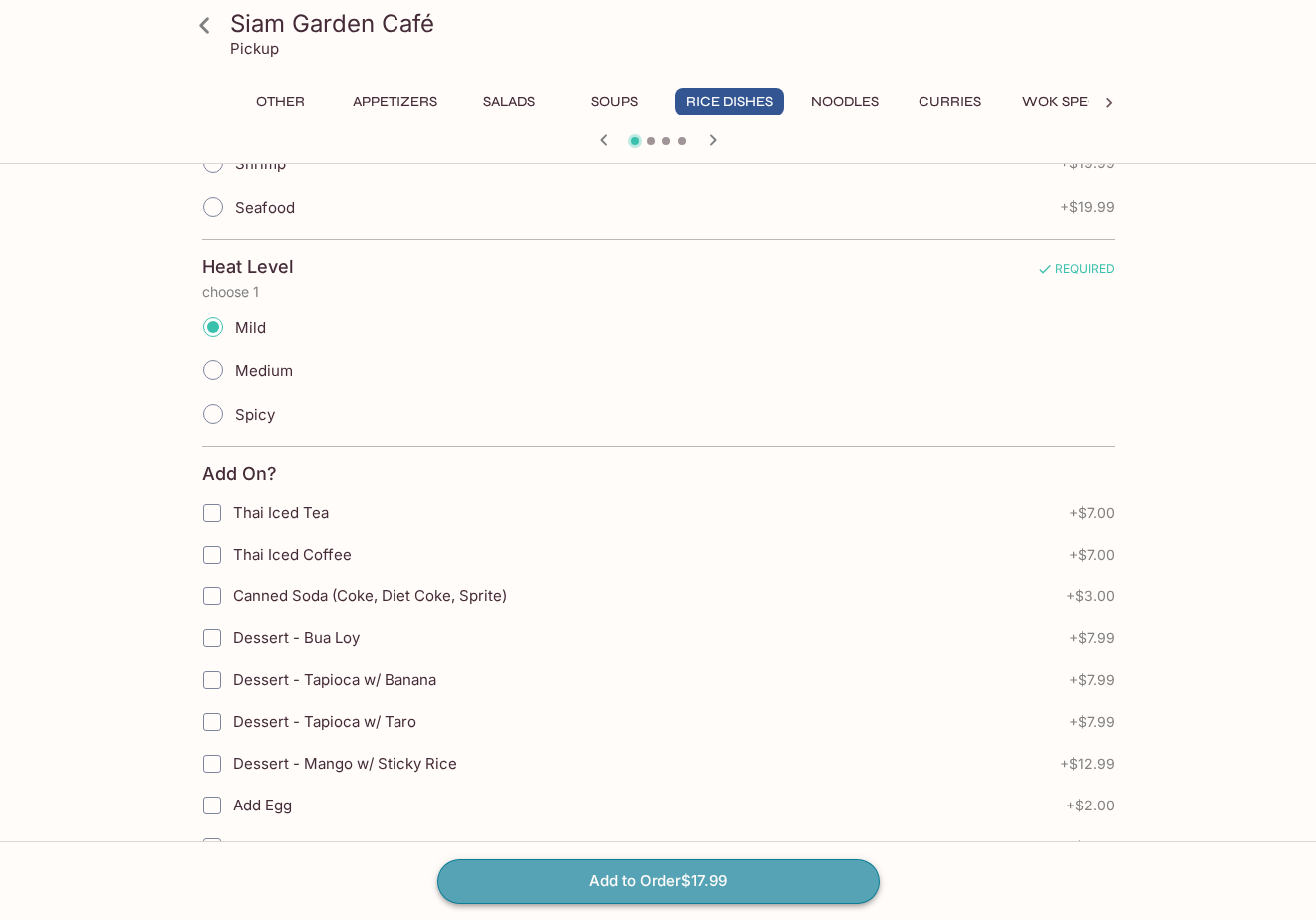 click on "Add to Order  $17.99" at bounding box center [658, 881] 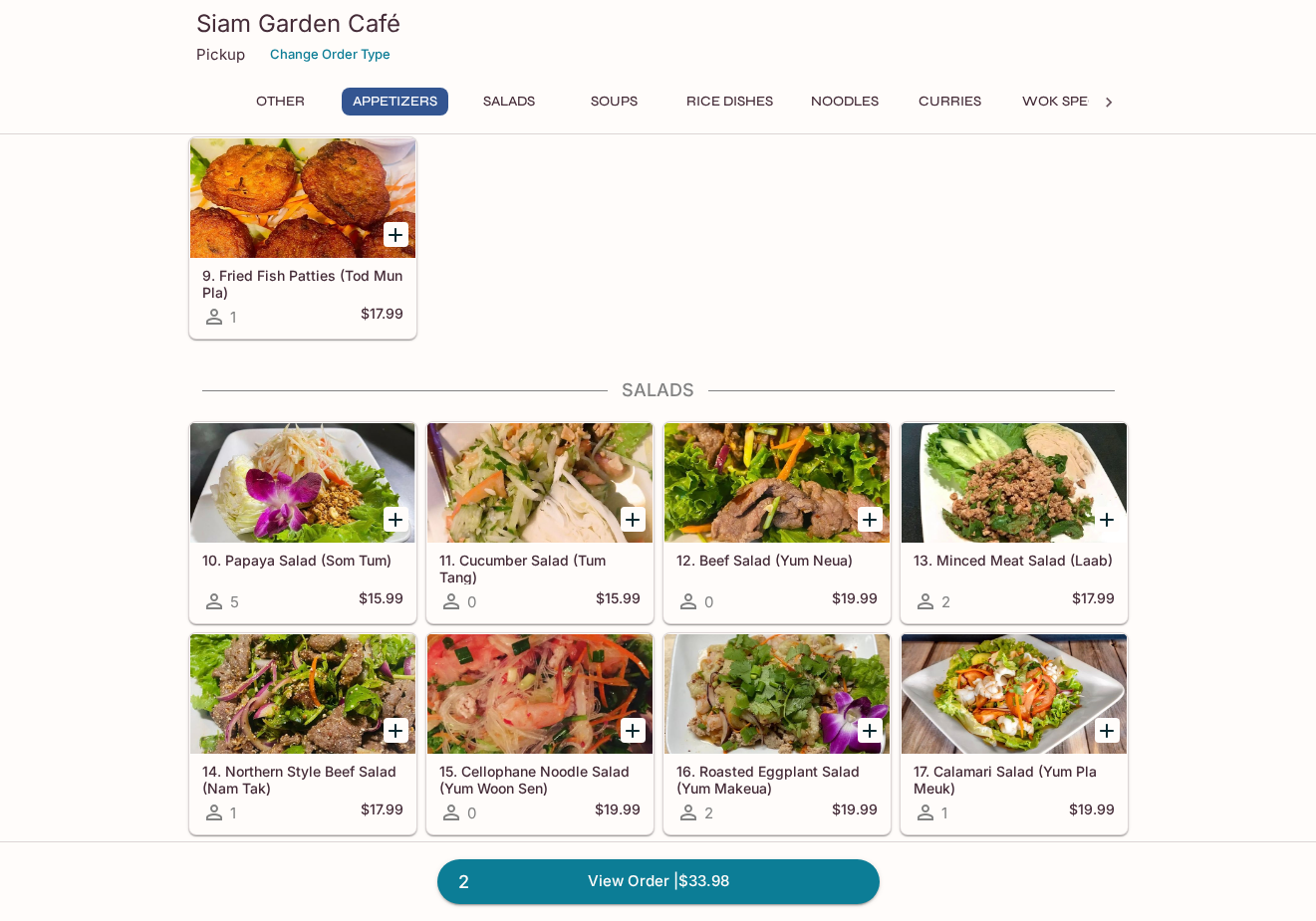 scroll, scrollTop: 797, scrollLeft: 0, axis: vertical 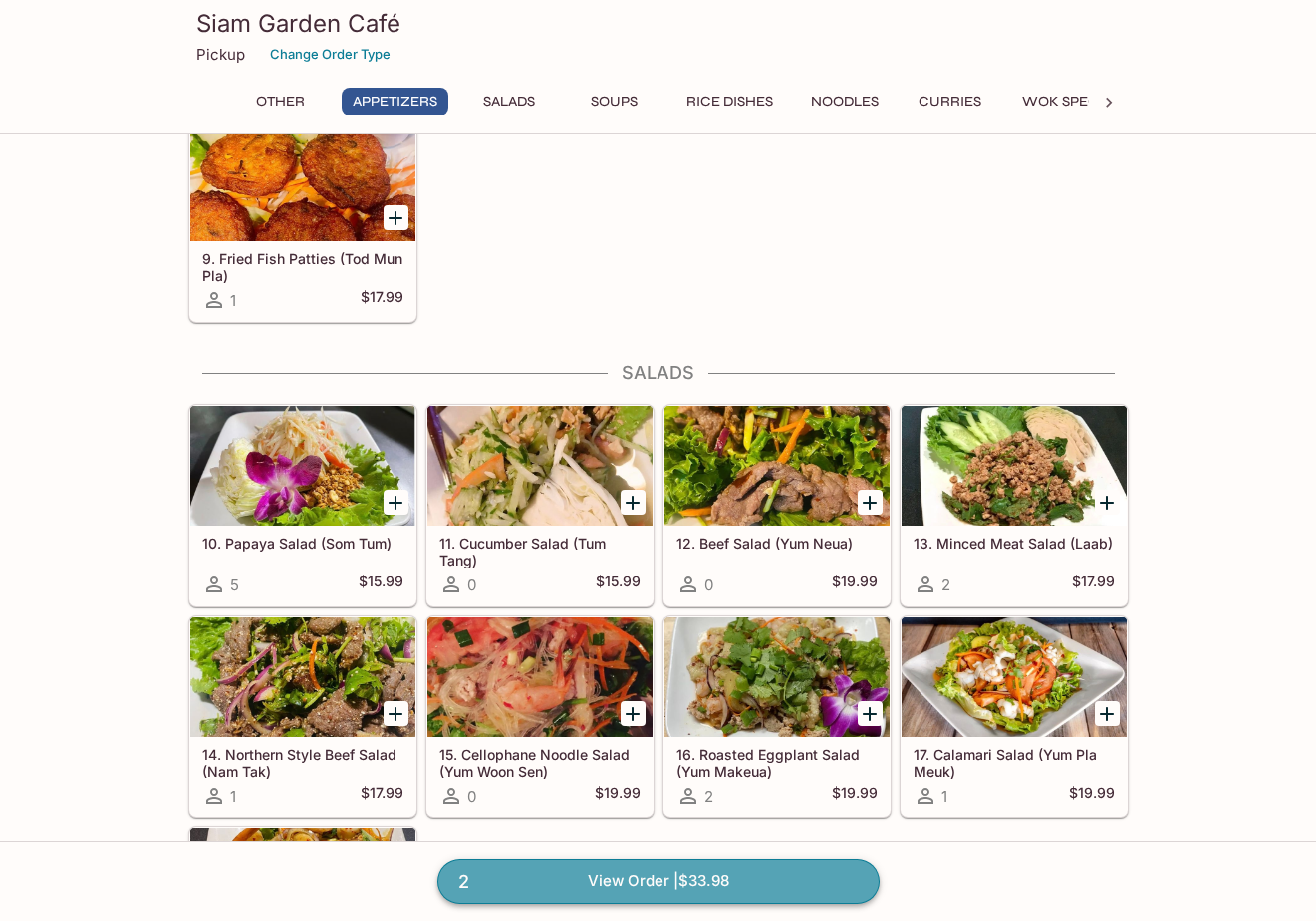 click on "2 View Order |  $33.98" at bounding box center (658, 881) 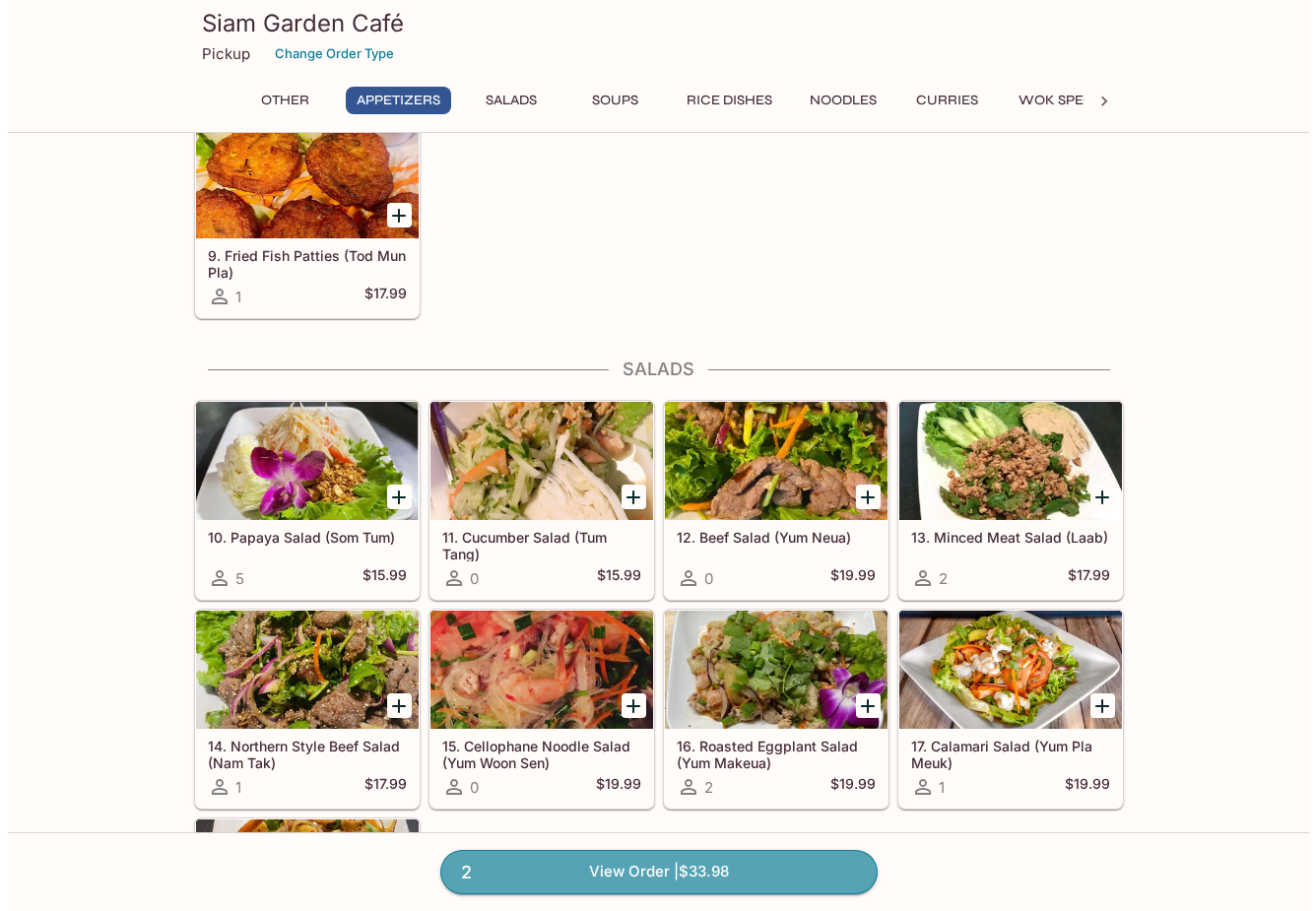 scroll, scrollTop: 0, scrollLeft: 0, axis: both 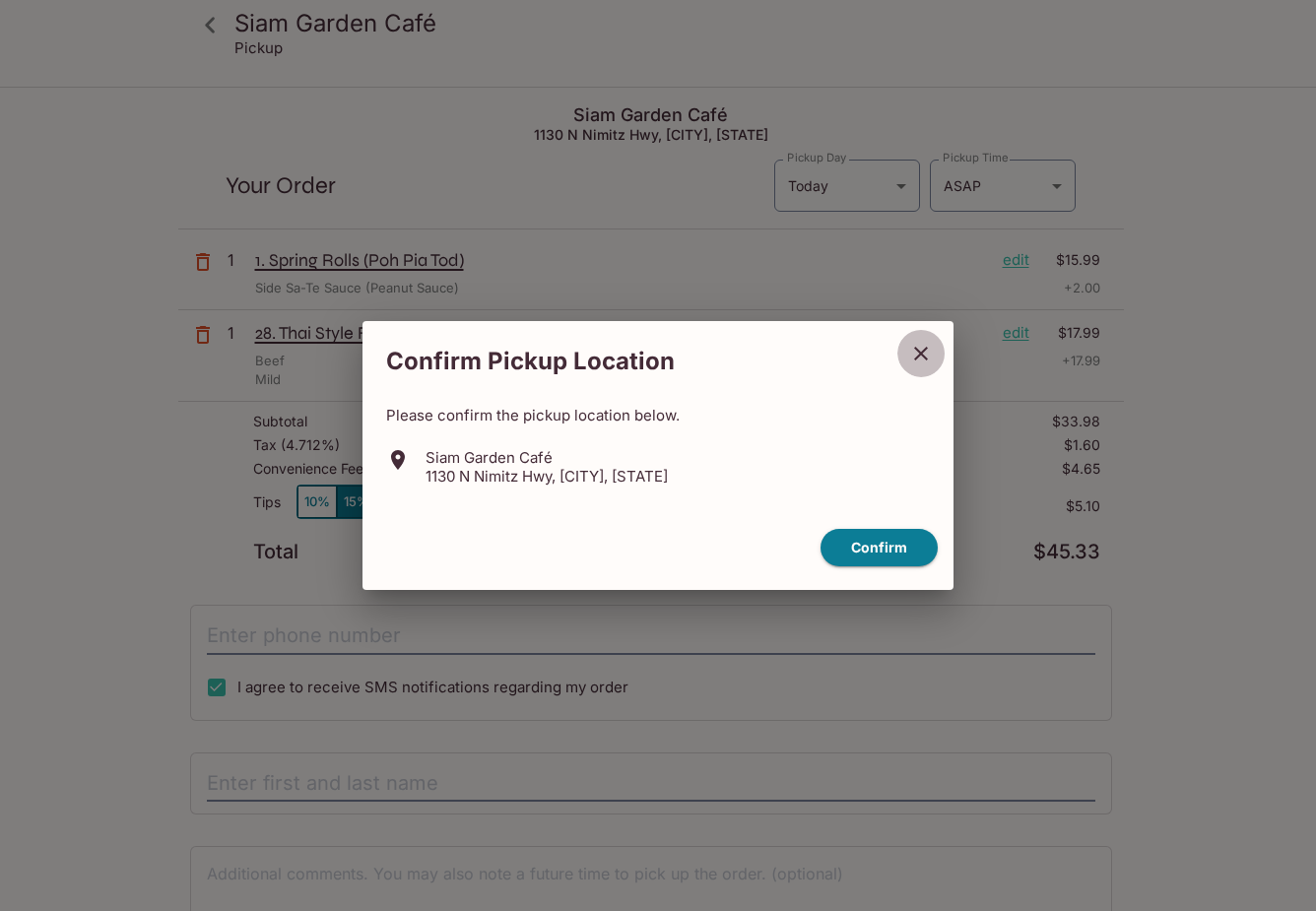 click at bounding box center [921, 354] 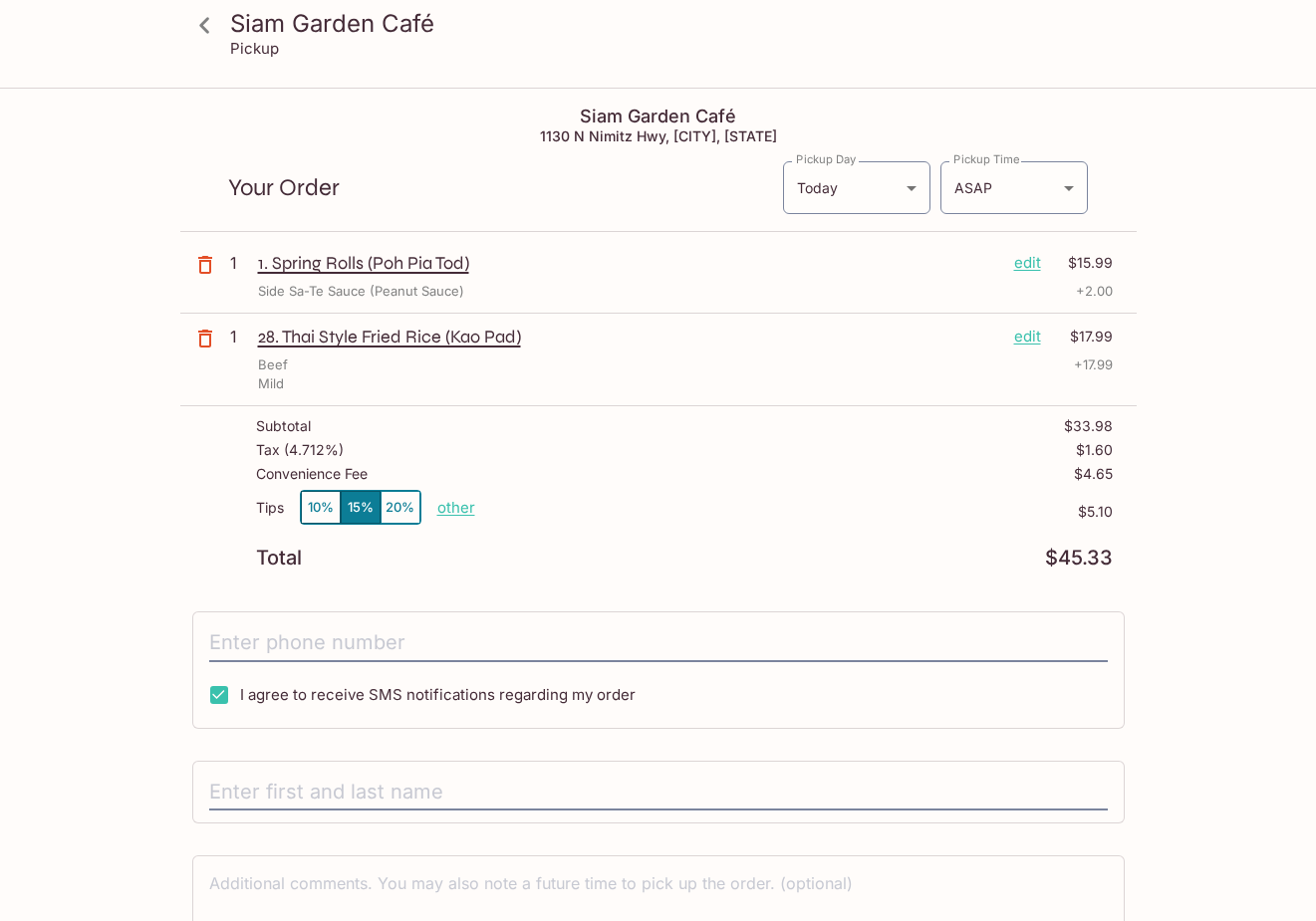 click on "edit" at bounding box center [1027, 337] 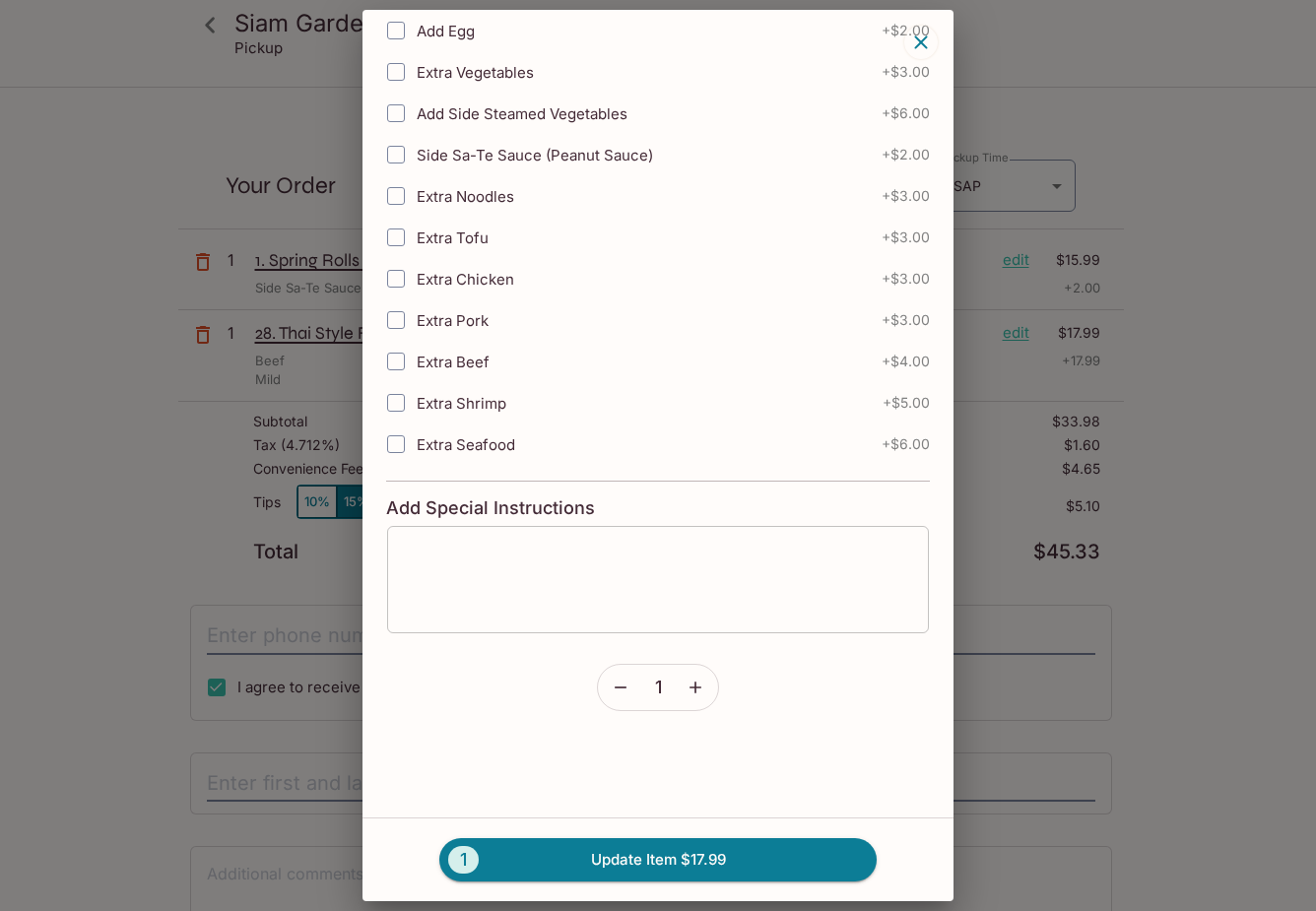 scroll, scrollTop: 1026, scrollLeft: 0, axis: vertical 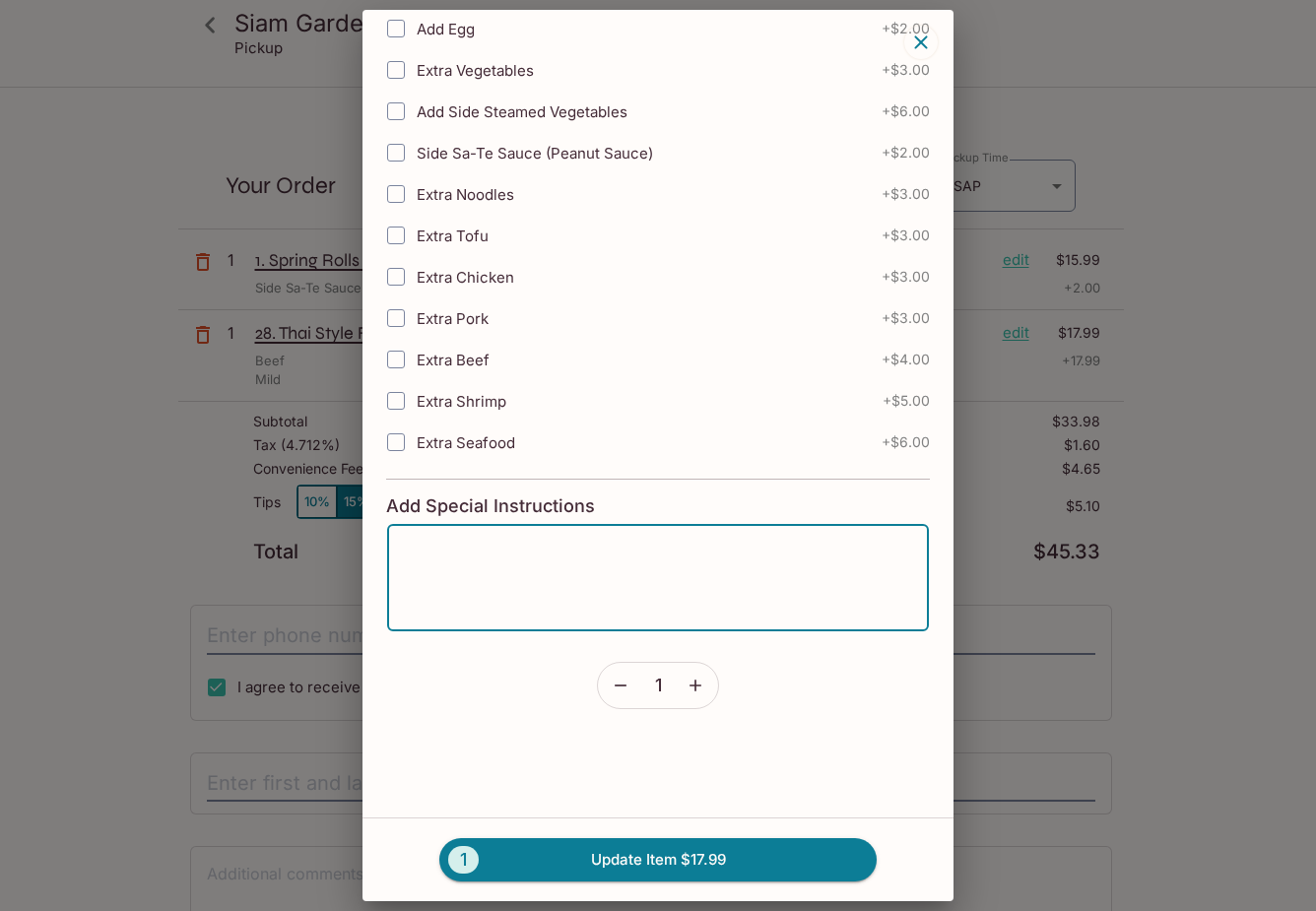 click at bounding box center (658, 578) 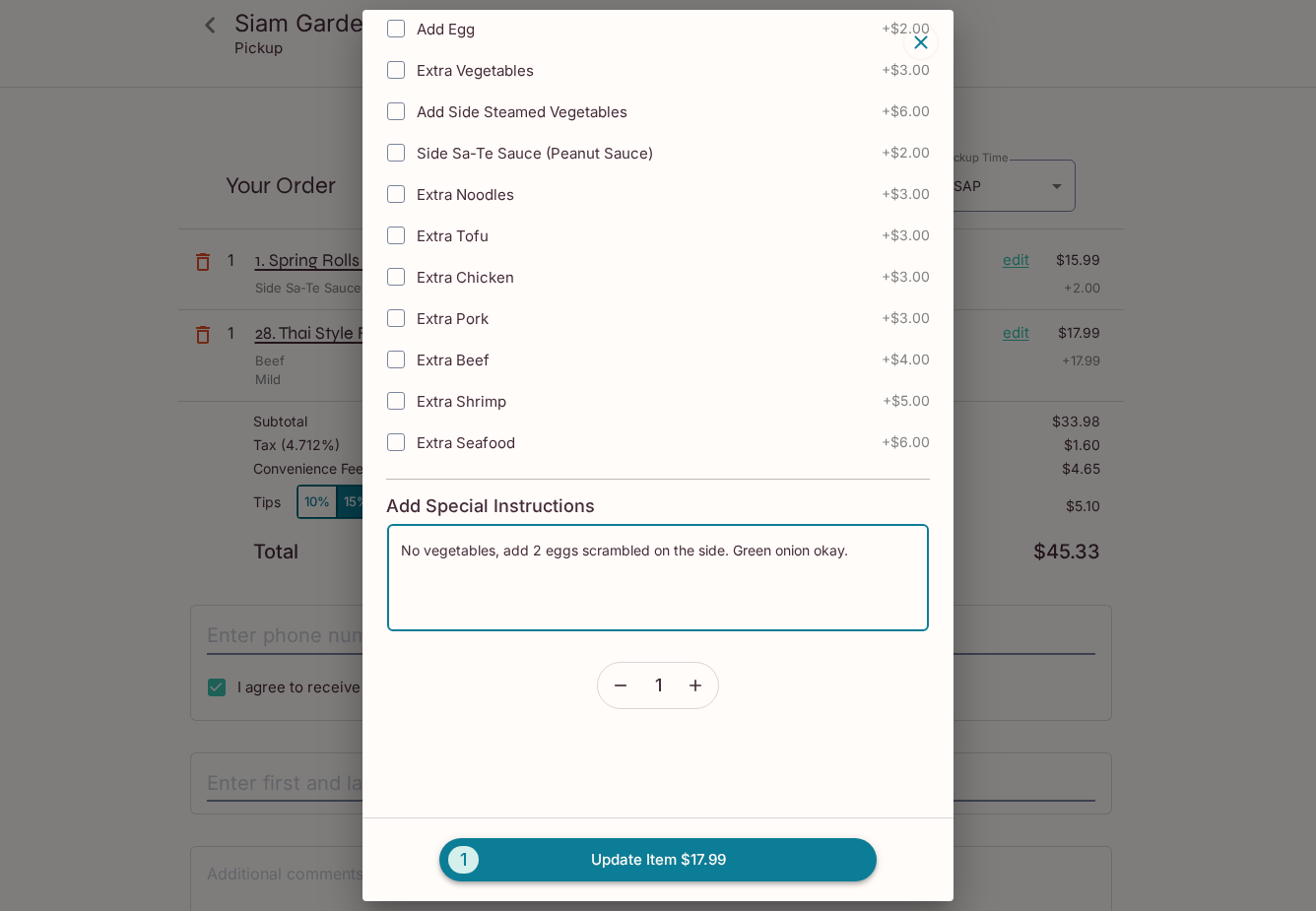 type on "No vegetables, add 2 eggs scrambled on the side. Green onion okay." 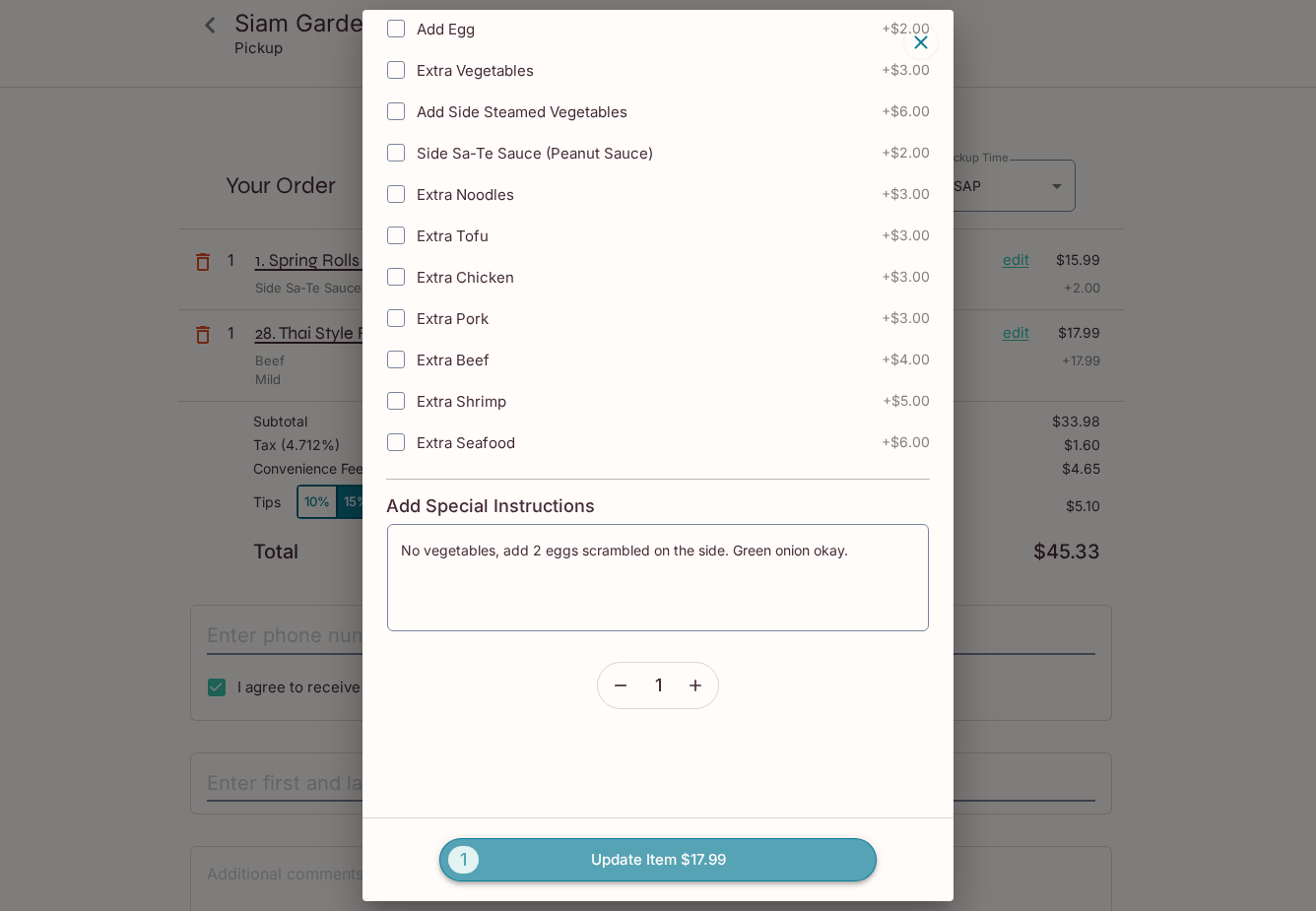 click on "1 Update Item $17.99" at bounding box center (658, 860) 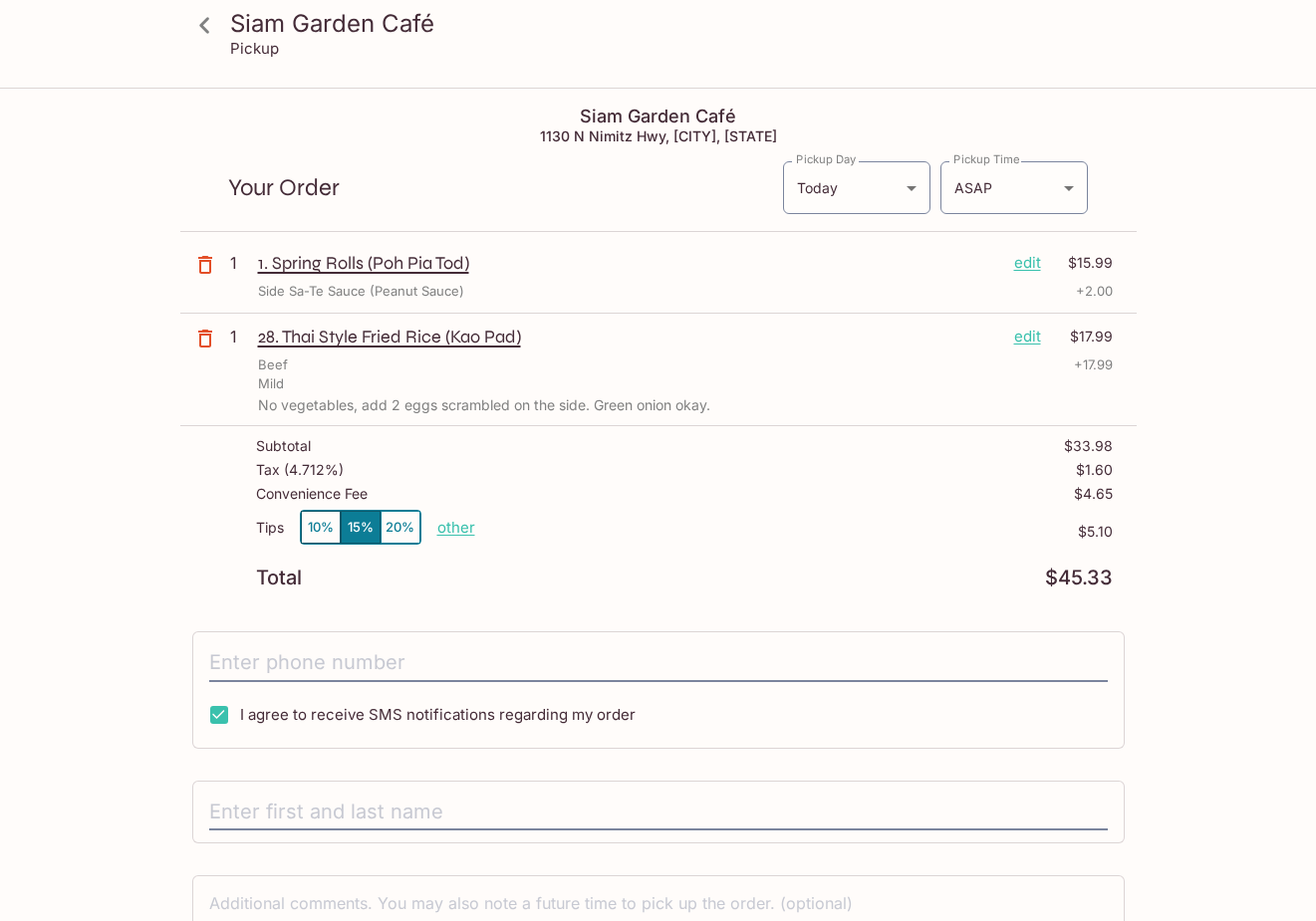 click on "edit" at bounding box center [1027, 337] 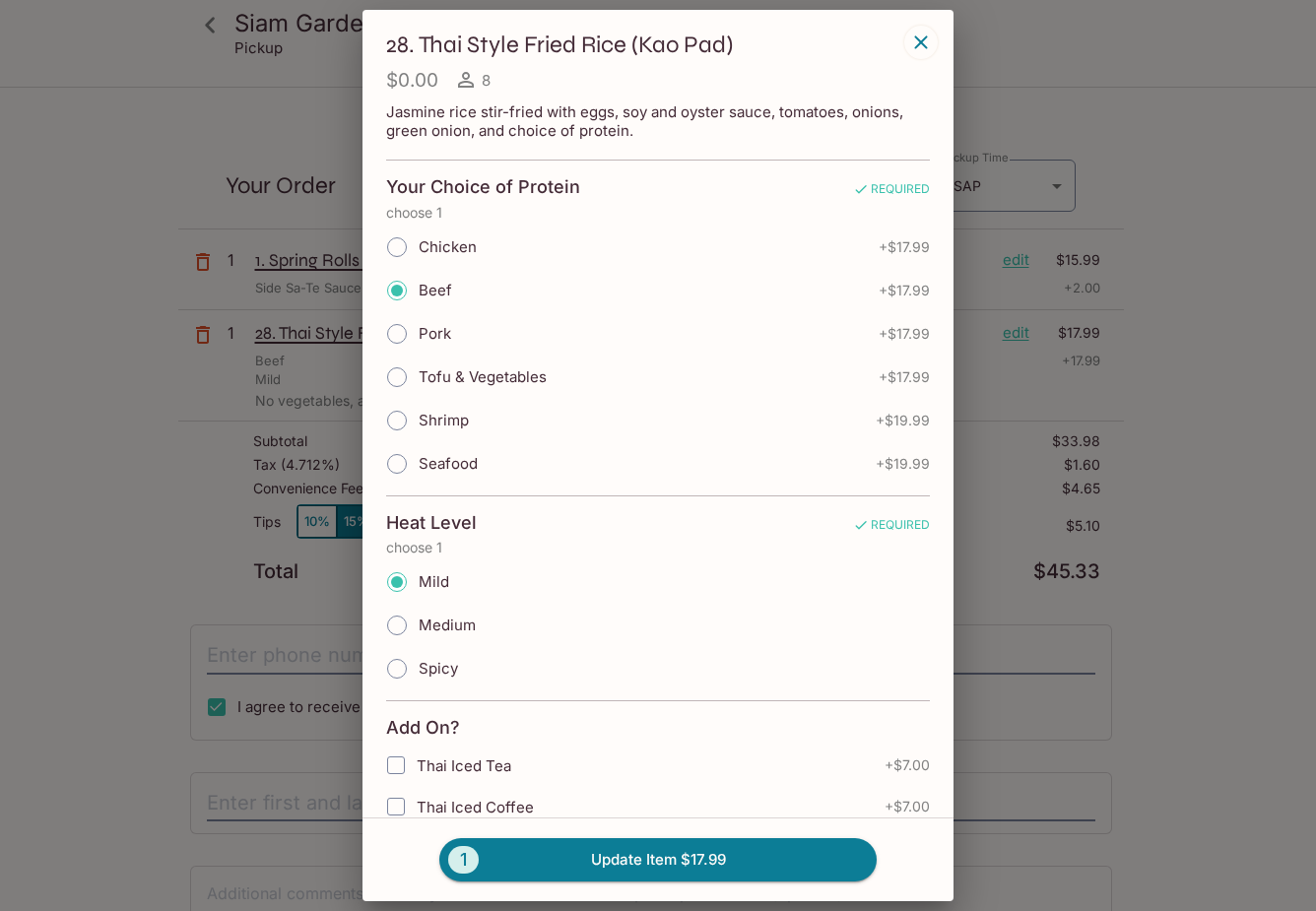 click on "Chicken" at bounding box center (397, 247) 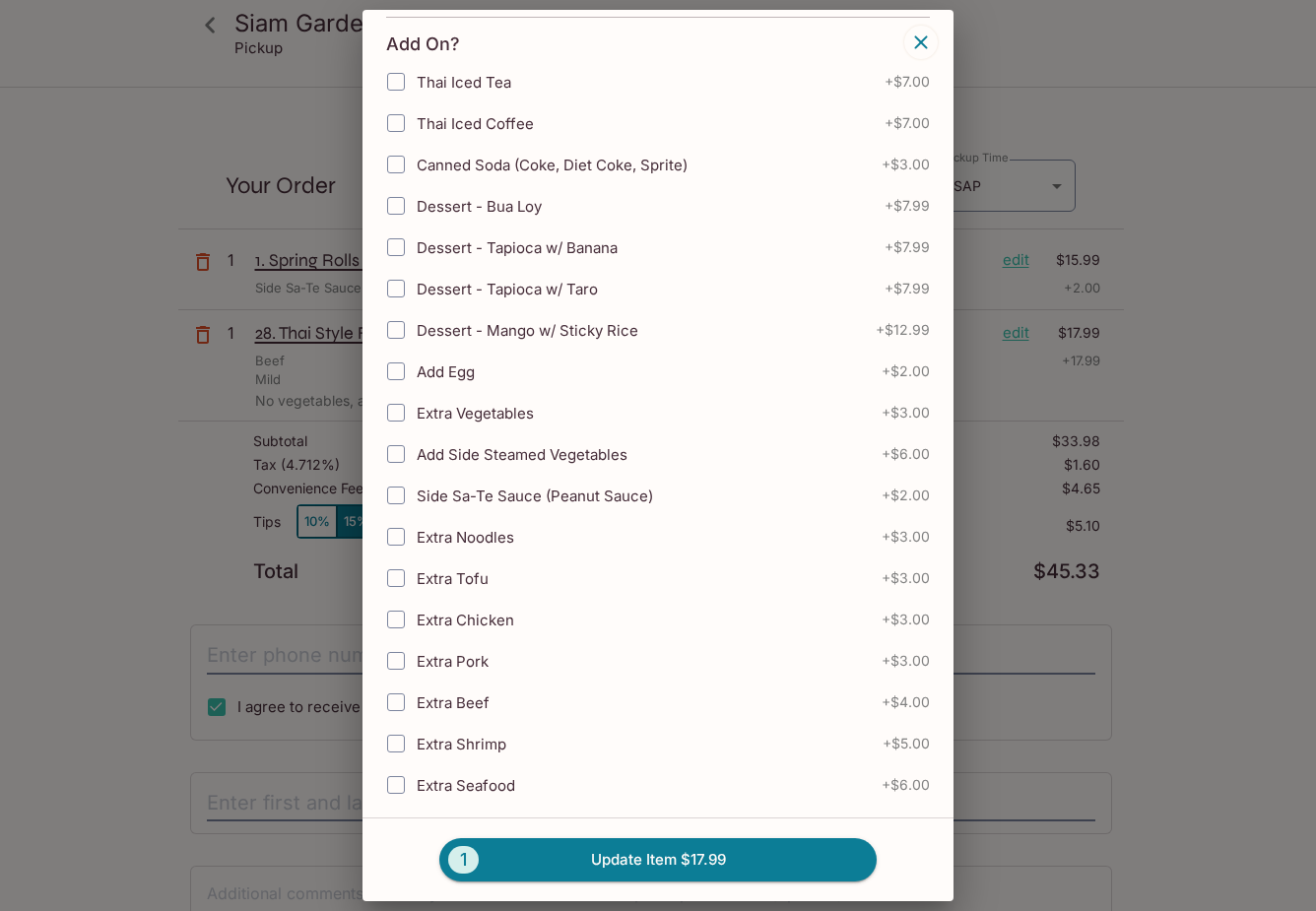 scroll, scrollTop: 689, scrollLeft: 0, axis: vertical 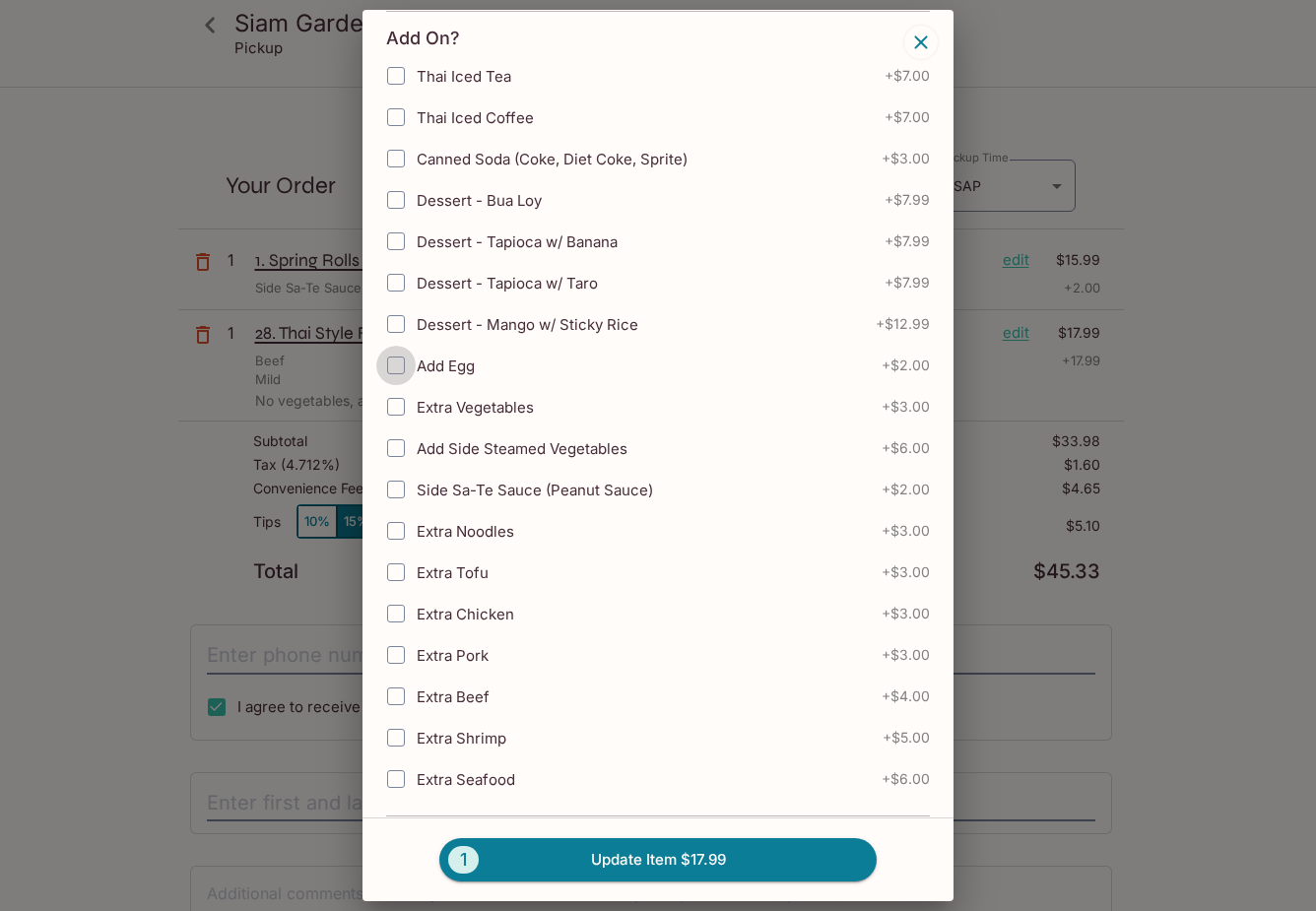 click on "Add Egg" at bounding box center [396, 365] 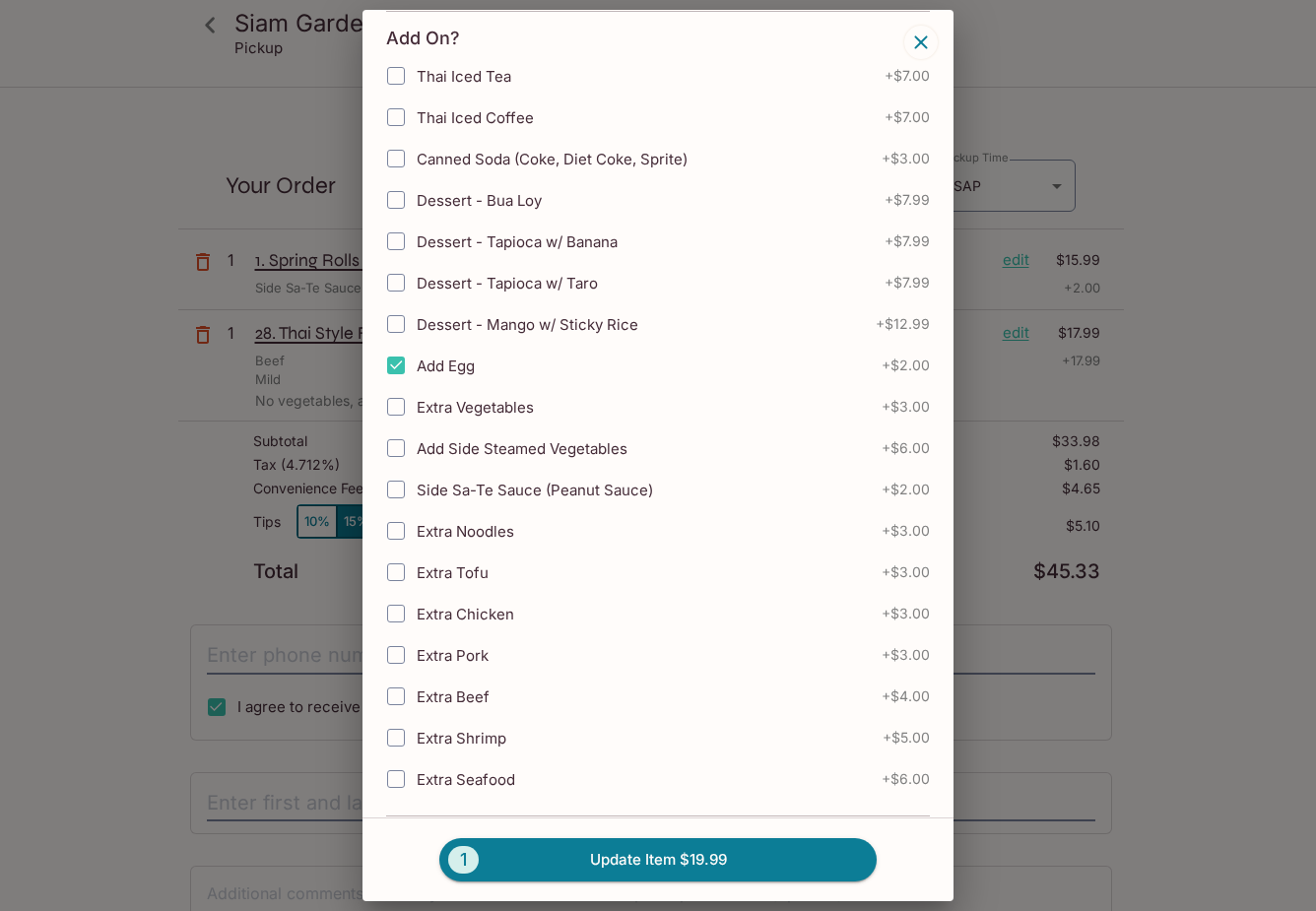 click on "+  $2.00" at bounding box center [905, 365] 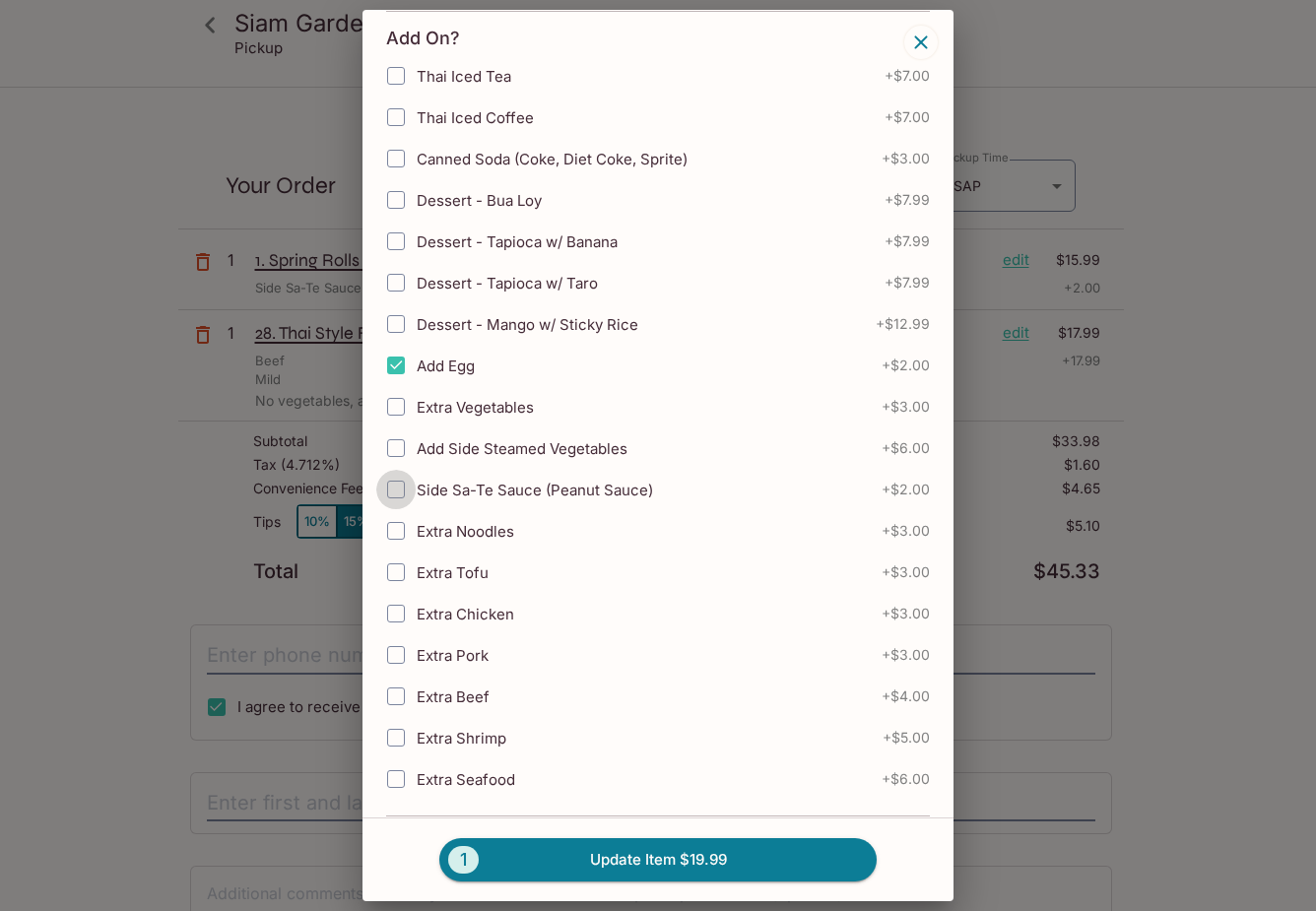 click on "Side Sa-Te Sauce (Peanut Sauce)" at bounding box center [396, 489] 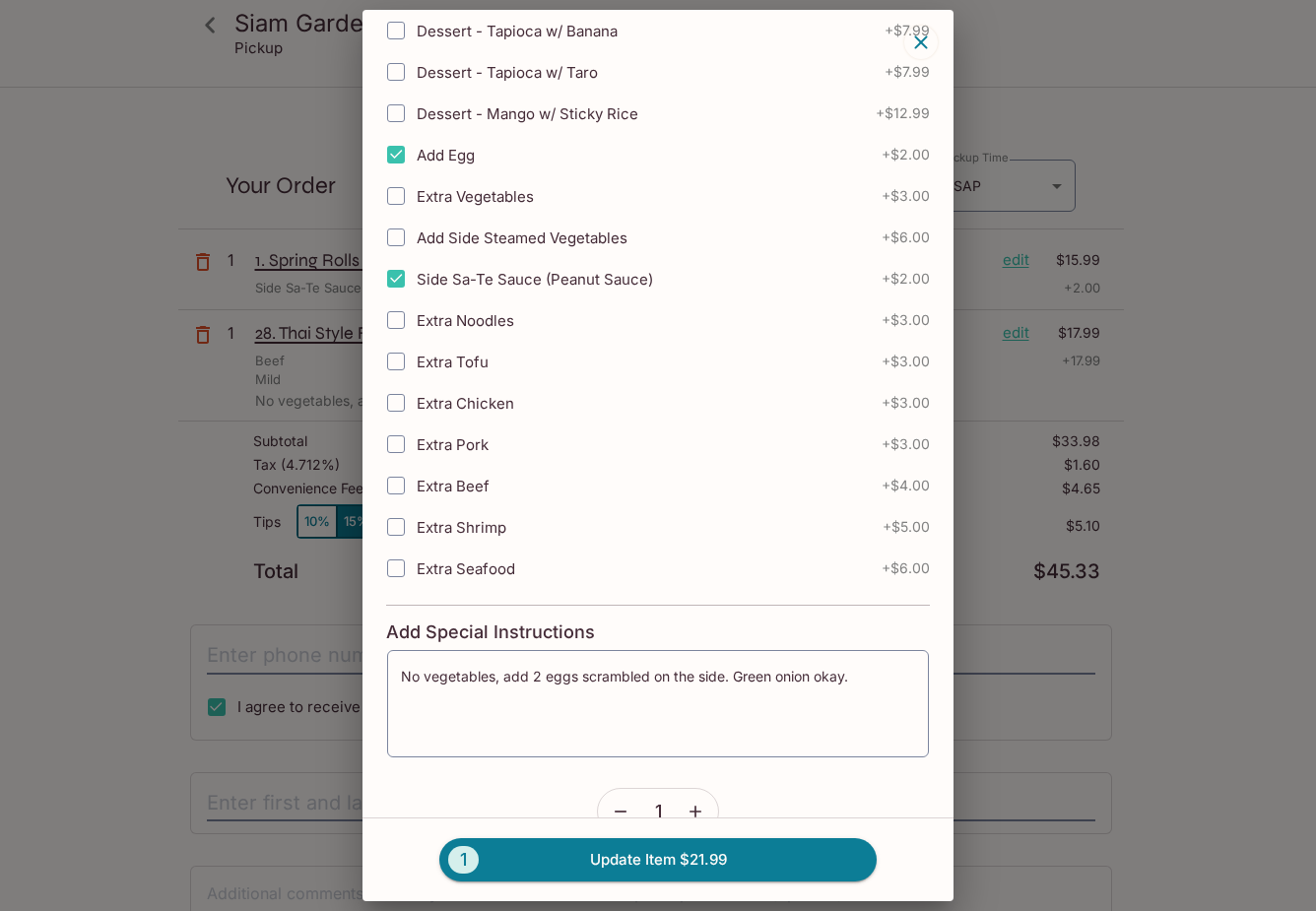 scroll, scrollTop: 985, scrollLeft: 0, axis: vertical 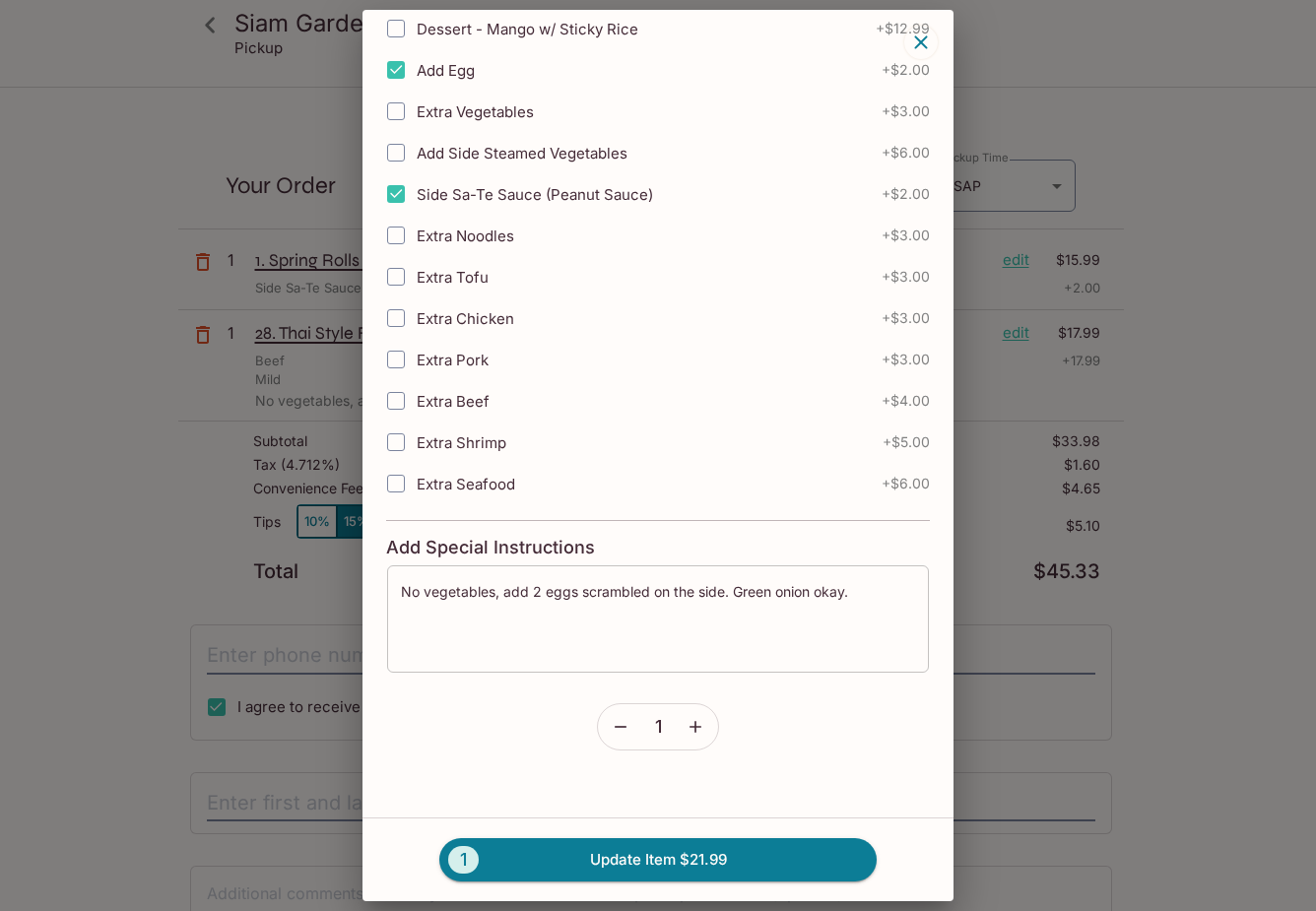 click on "No vegetables, add 2 eggs scrambled on the side. Green onion okay." at bounding box center [658, 619] 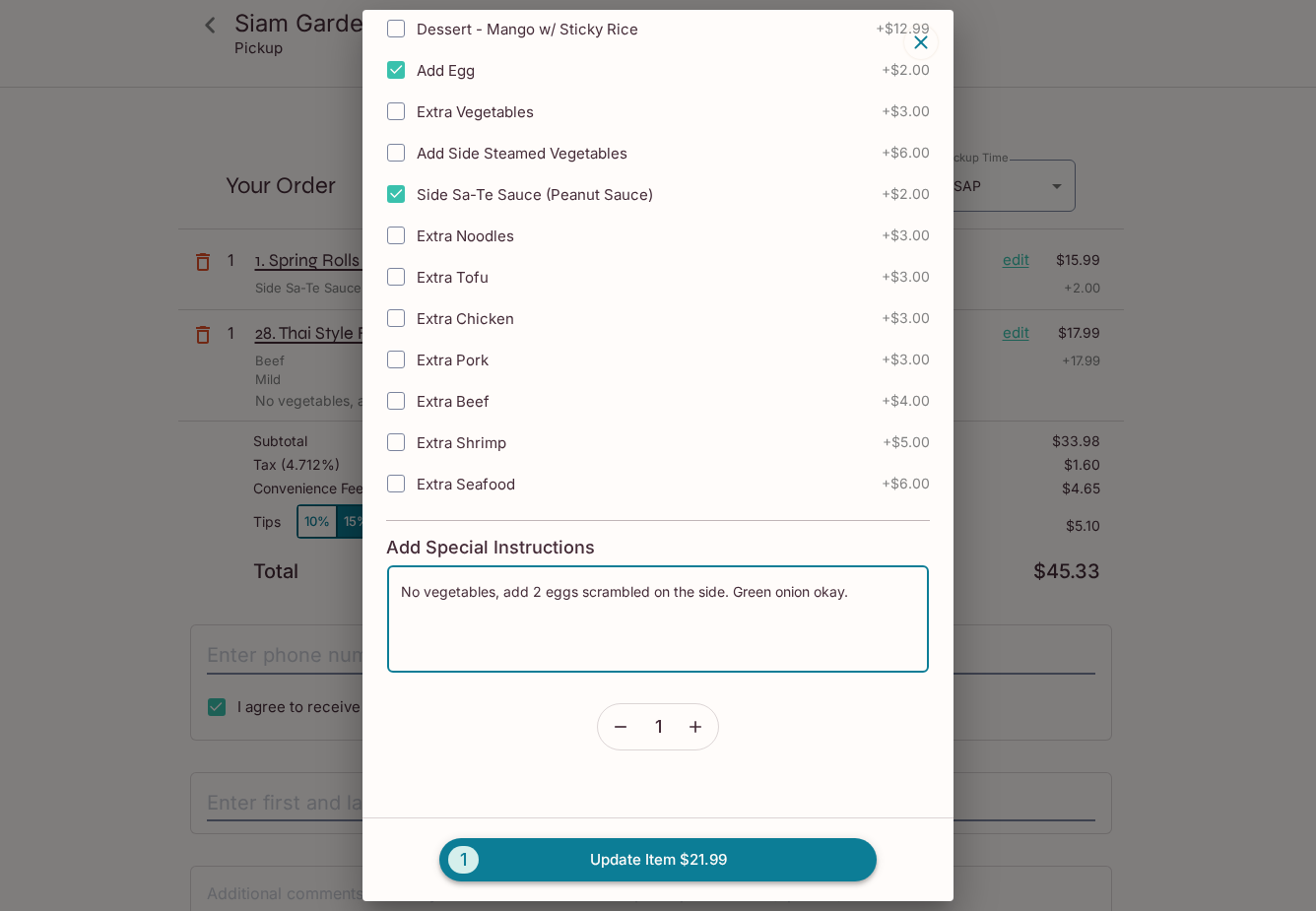 click on "1 Update Item $21.99" at bounding box center (658, 860) 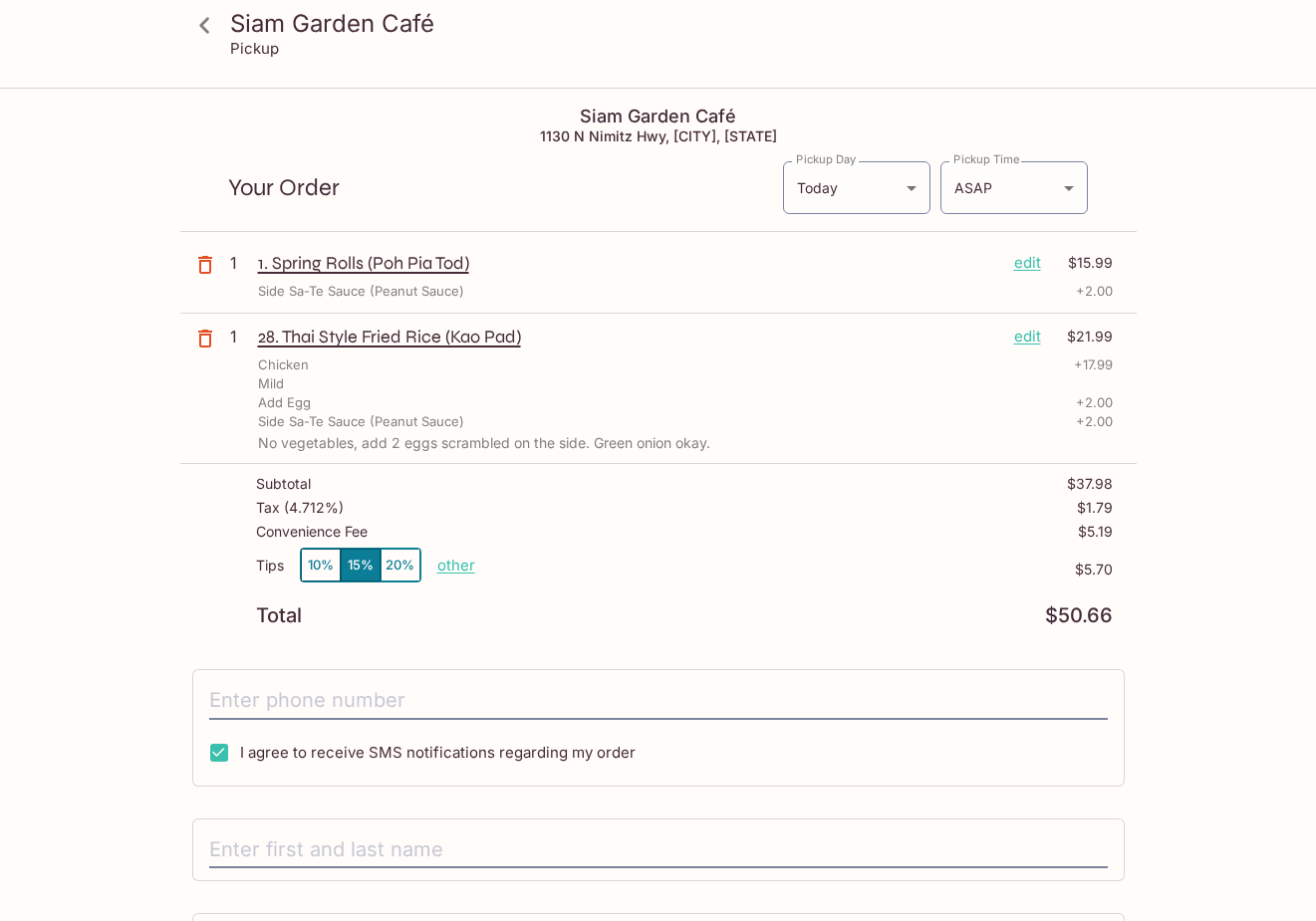 click on "edit" at bounding box center [1027, 263] 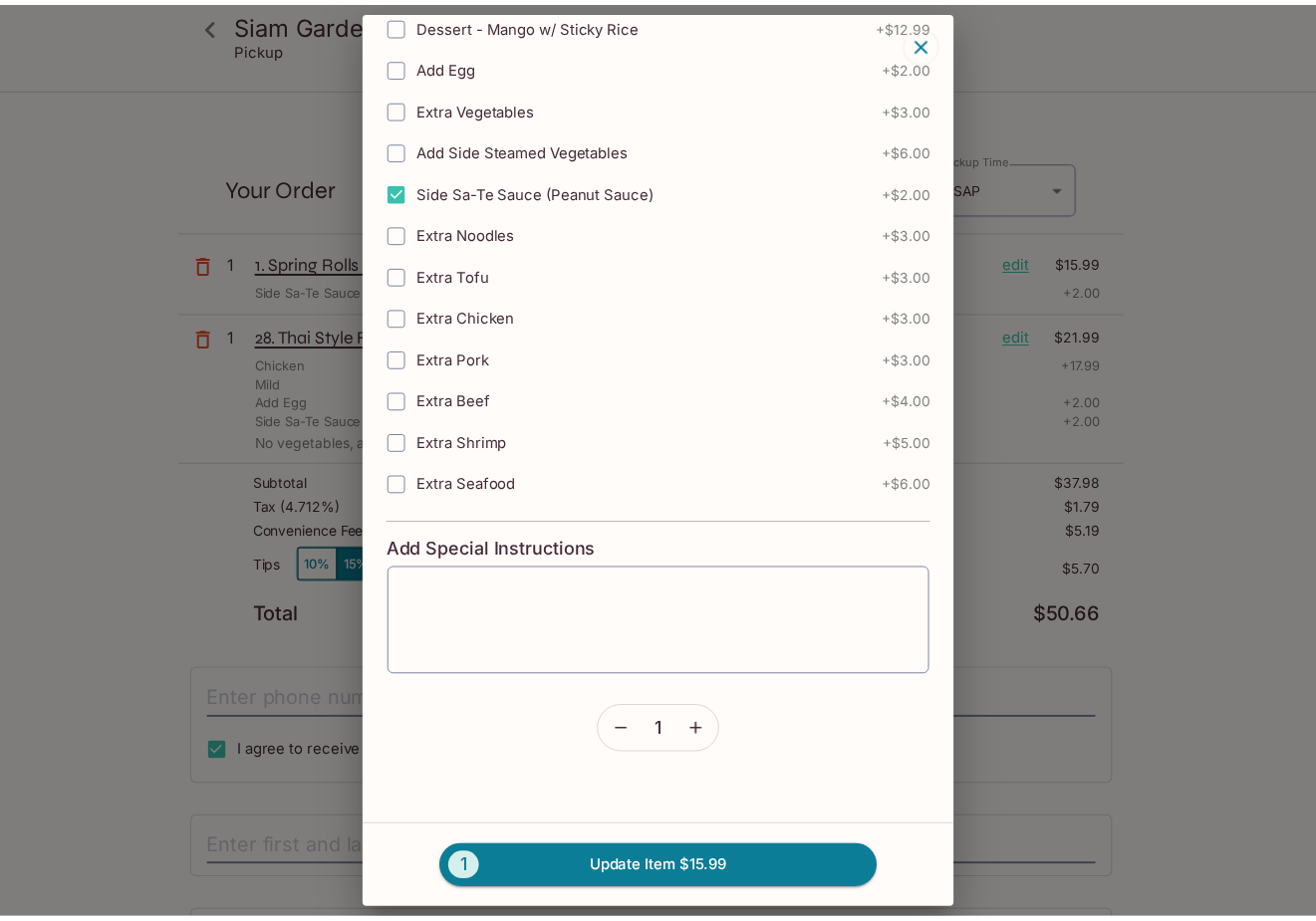 scroll, scrollTop: 607, scrollLeft: 0, axis: vertical 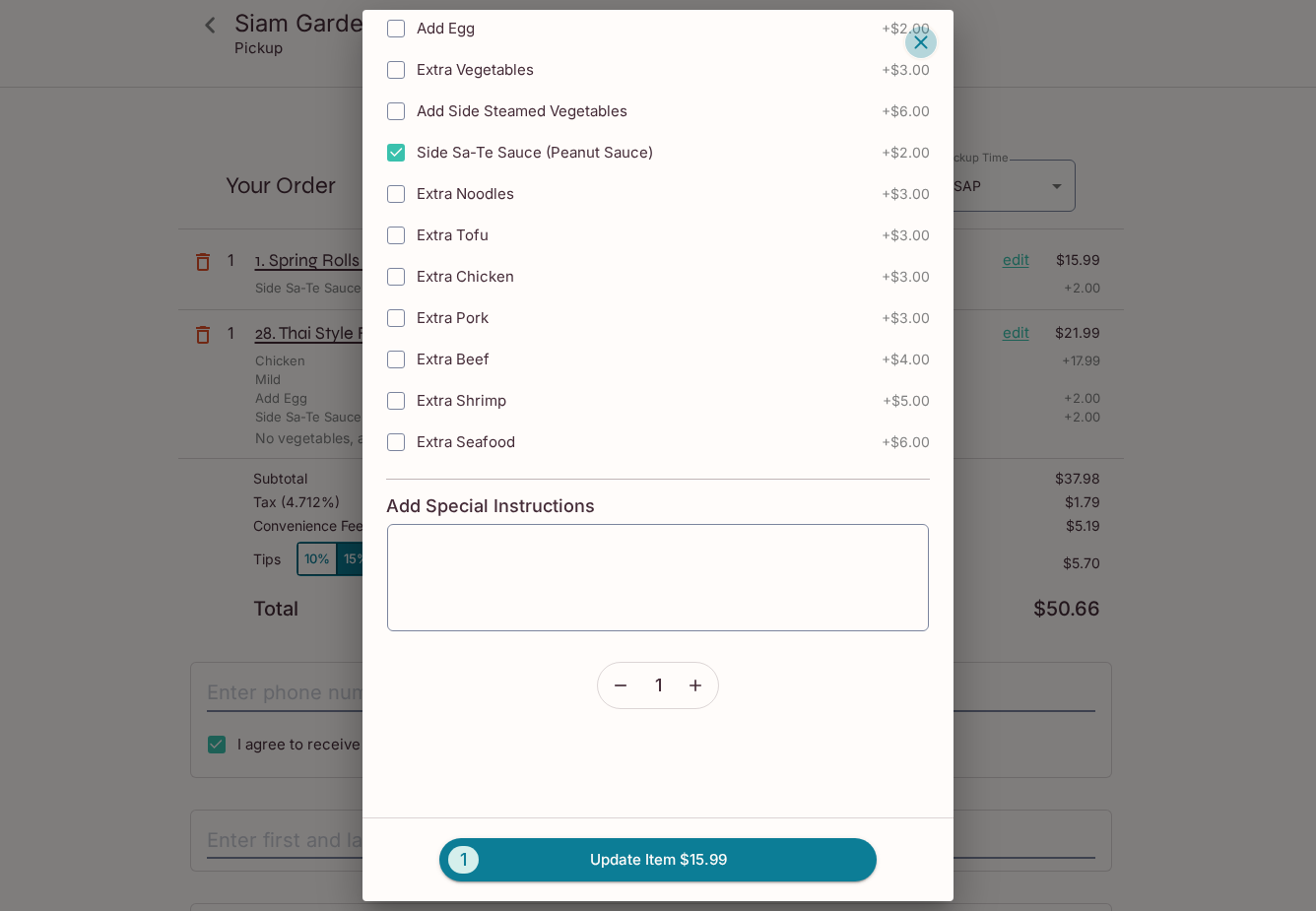 click 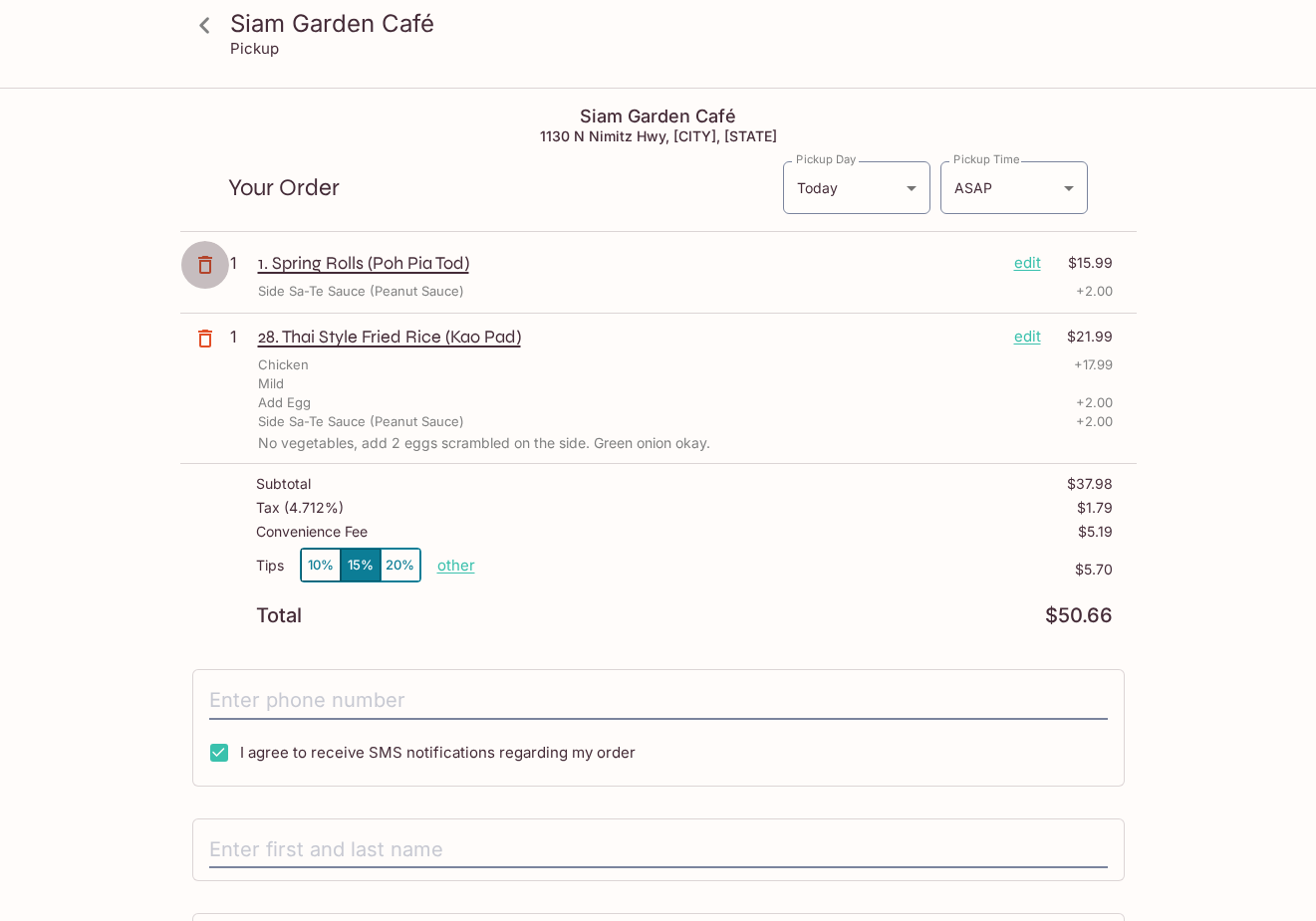 click 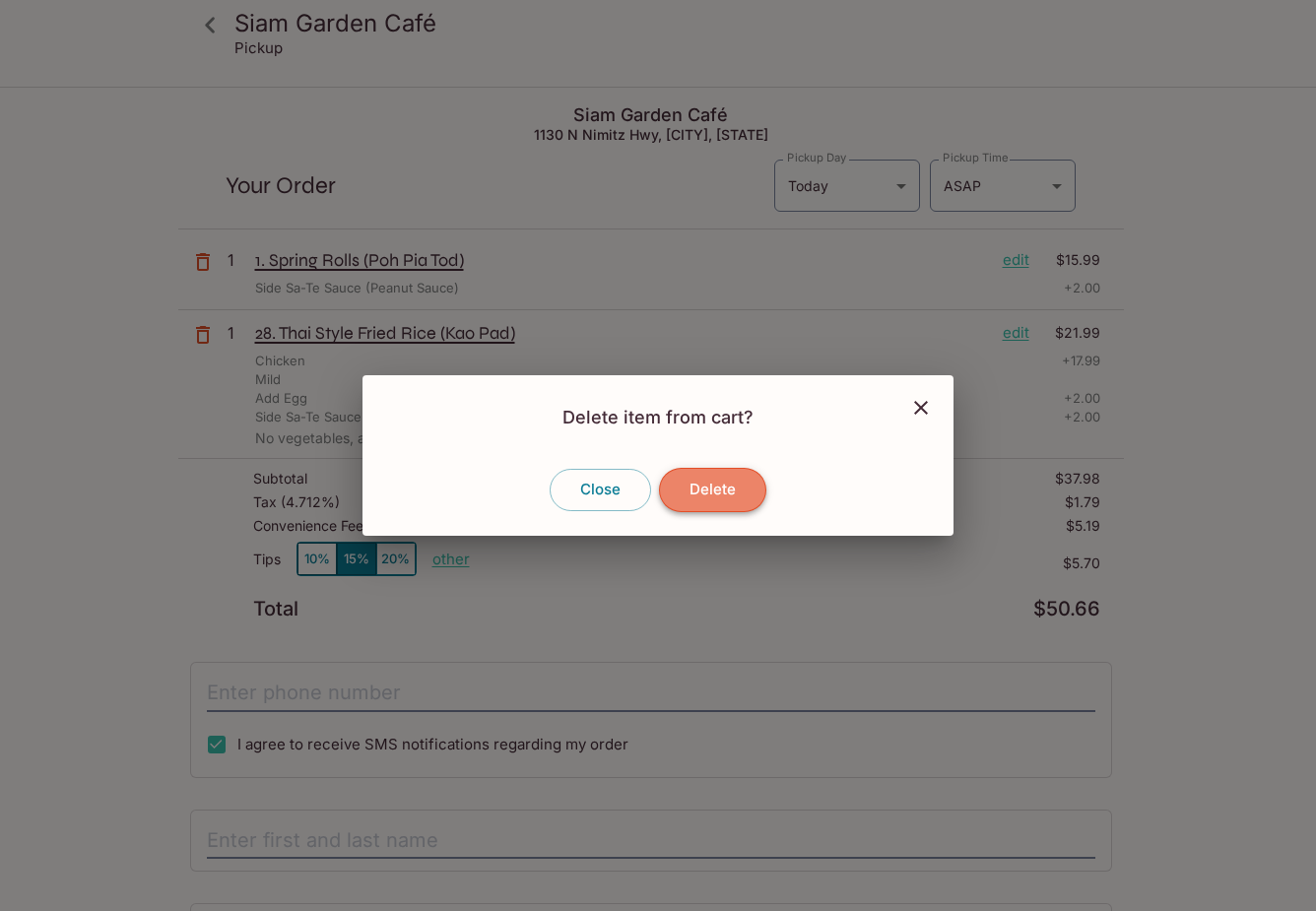click on "Delete" at bounding box center (712, 489) 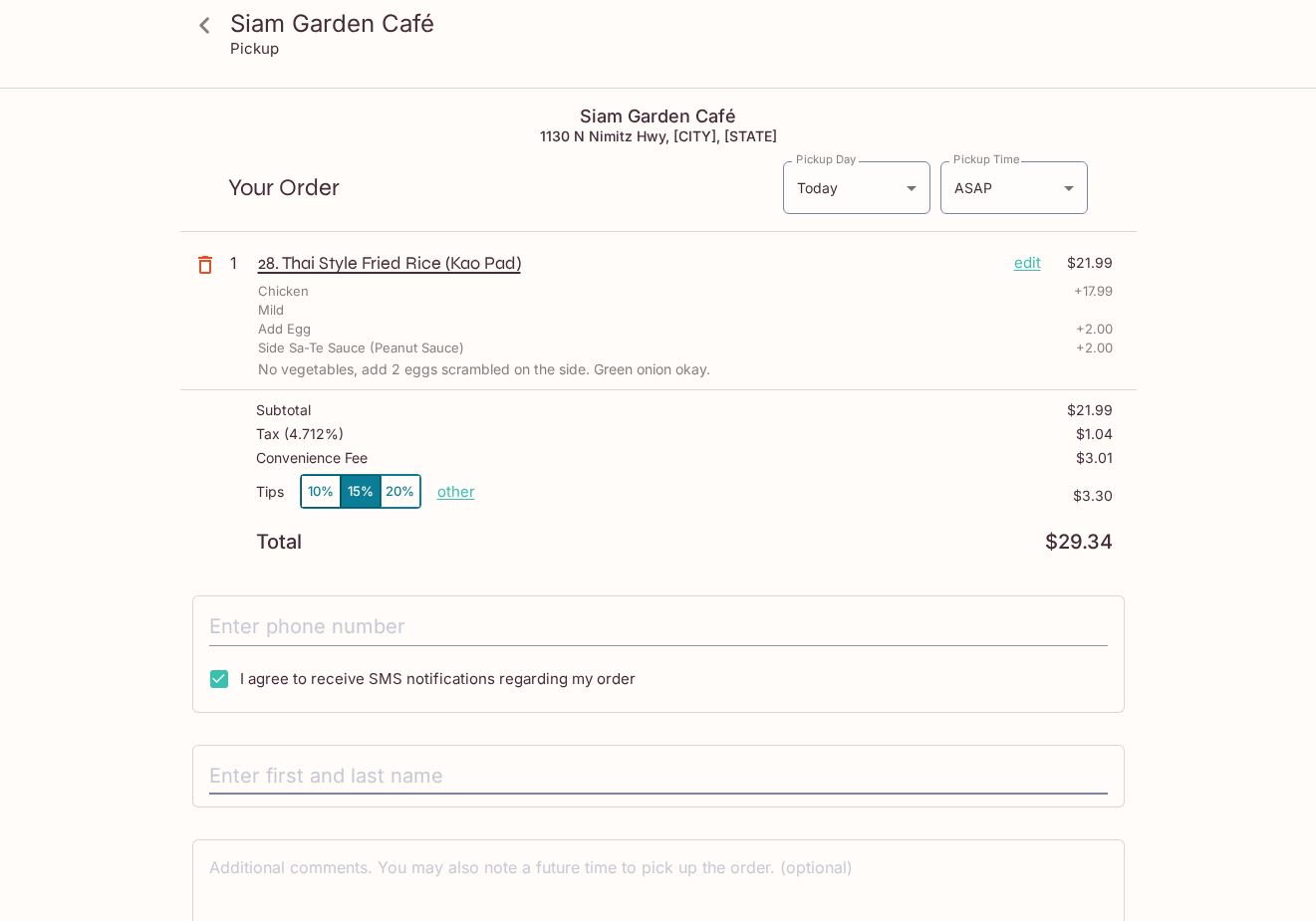 click at bounding box center (658, 627) 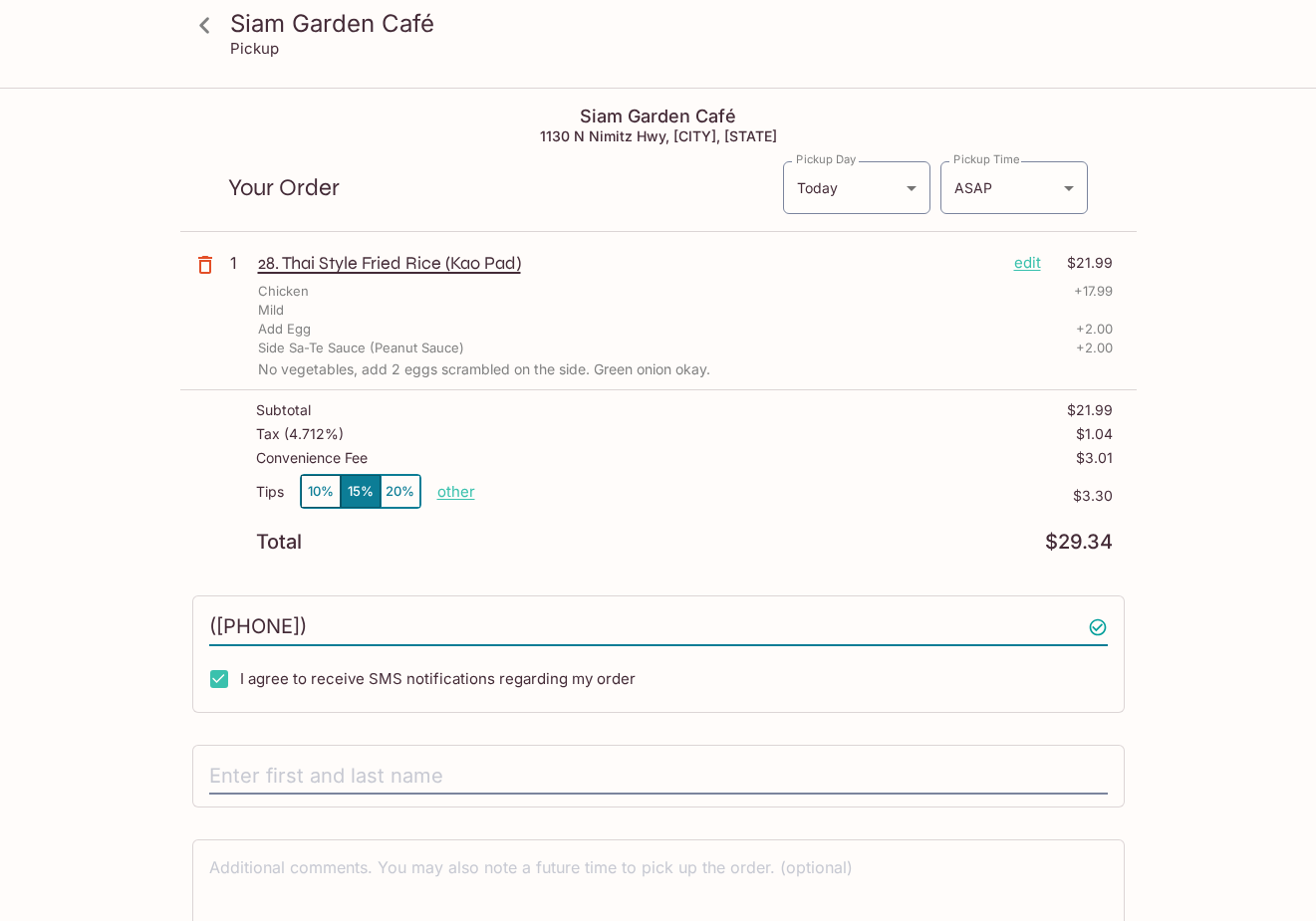 type on "([PHONE])" 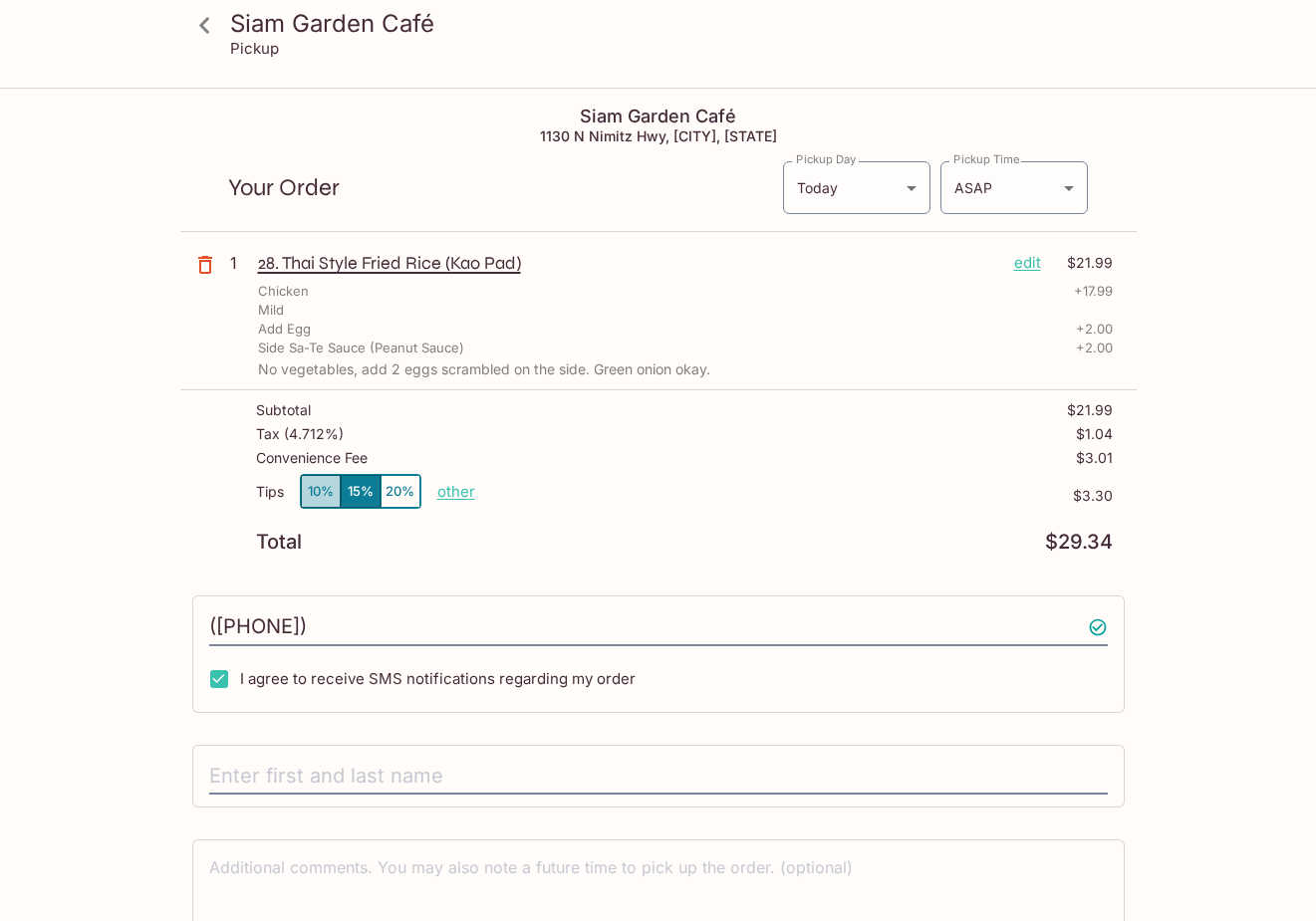 click on "10%" at bounding box center (321, 491) 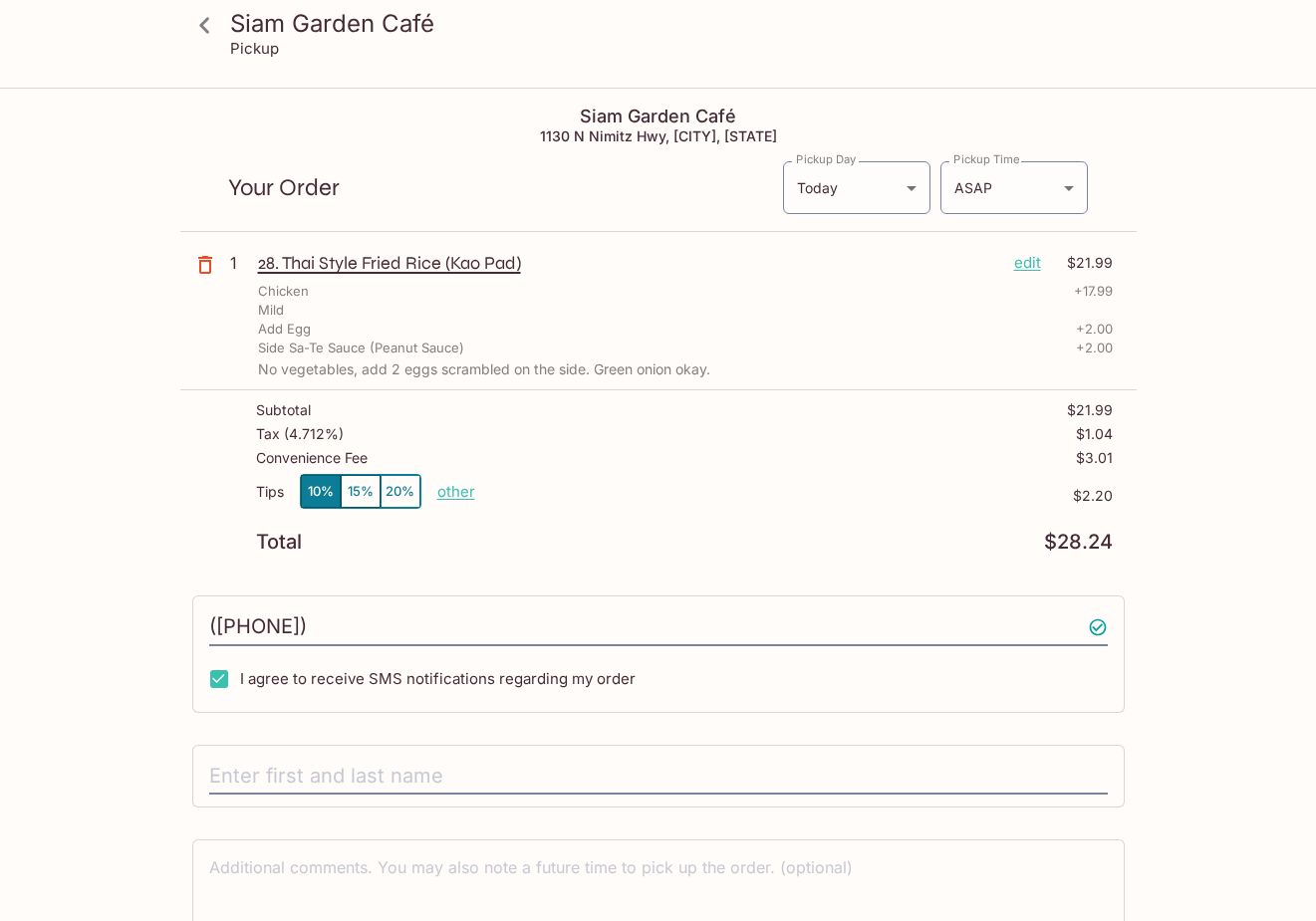 click on "other" at bounding box center [456, 491] 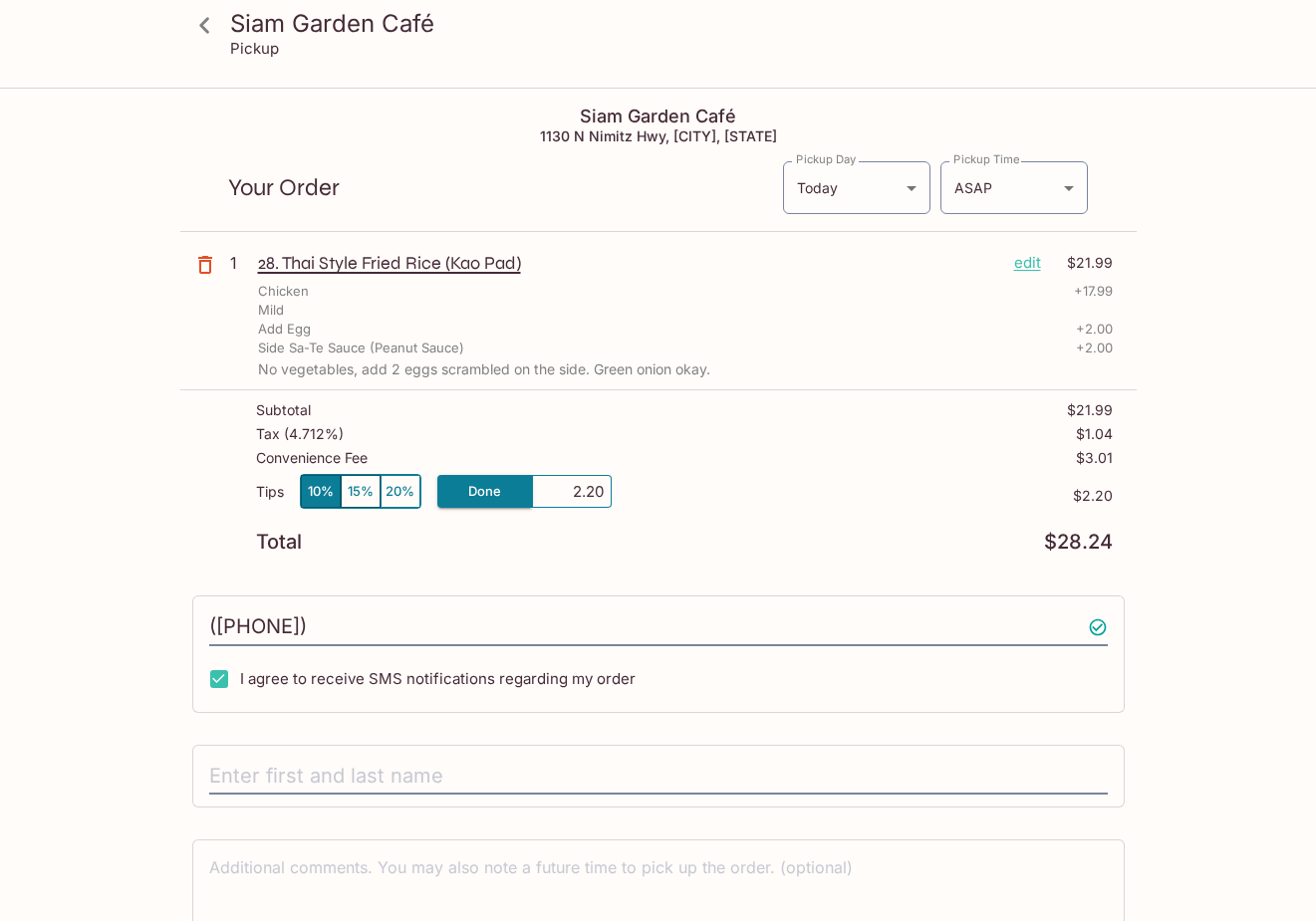 drag, startPoint x: 554, startPoint y: 490, endPoint x: 944, endPoint y: 519, distance: 391.07672 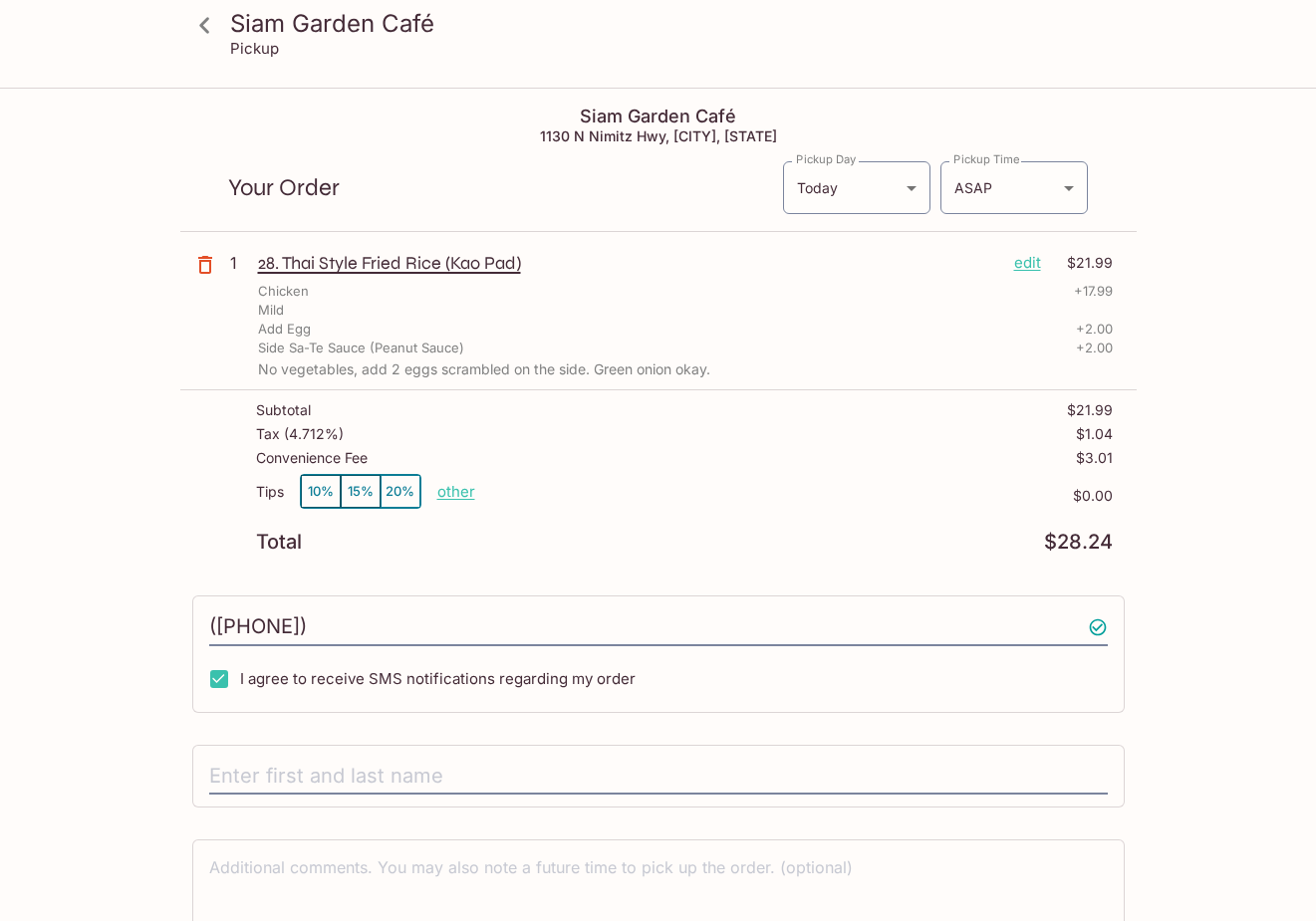 click on "Total $28.24" at bounding box center (684, 542) 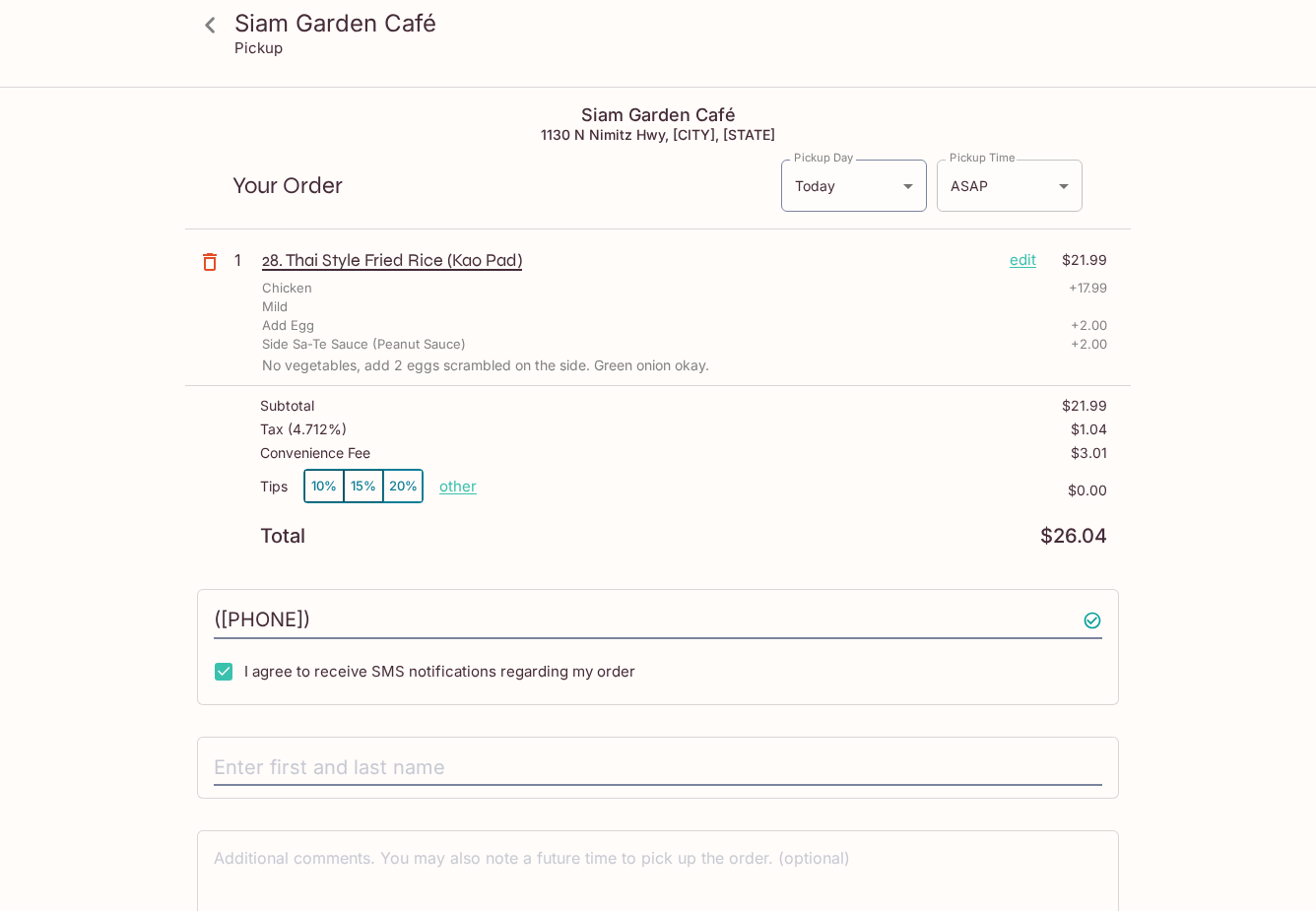 click on "Siam Garden Café Pickup Siam Garden Café 1130 N Nimitz Hwy, [CITY], [STATE] Your Order Pickup Day Today Today Pickup Day Pickup Time ASAP ASAP Pickup Time 1 28. Thai Style Fried Rice (Kao Pad) edit $21.99 Chicken + 17.99 Mild Add Egg + 2.00 Side Sa-Te Sauce (Peanut Sauce) + 2.00 No vegetables, add 2 eggs scrambled on the side. Green onion okay.  Subtotal $21.99 Tax ( 4.712% ) $1.04 Convenience Fee $3.01 Tips 10% 15% 20% other $0.00 Total $26.04 ([PHONE]) I agree to receive SMS notifications regarding my order x Pay with Credit Card Siam Garden Café | Powered by Beluga" at bounding box center (658, 544) 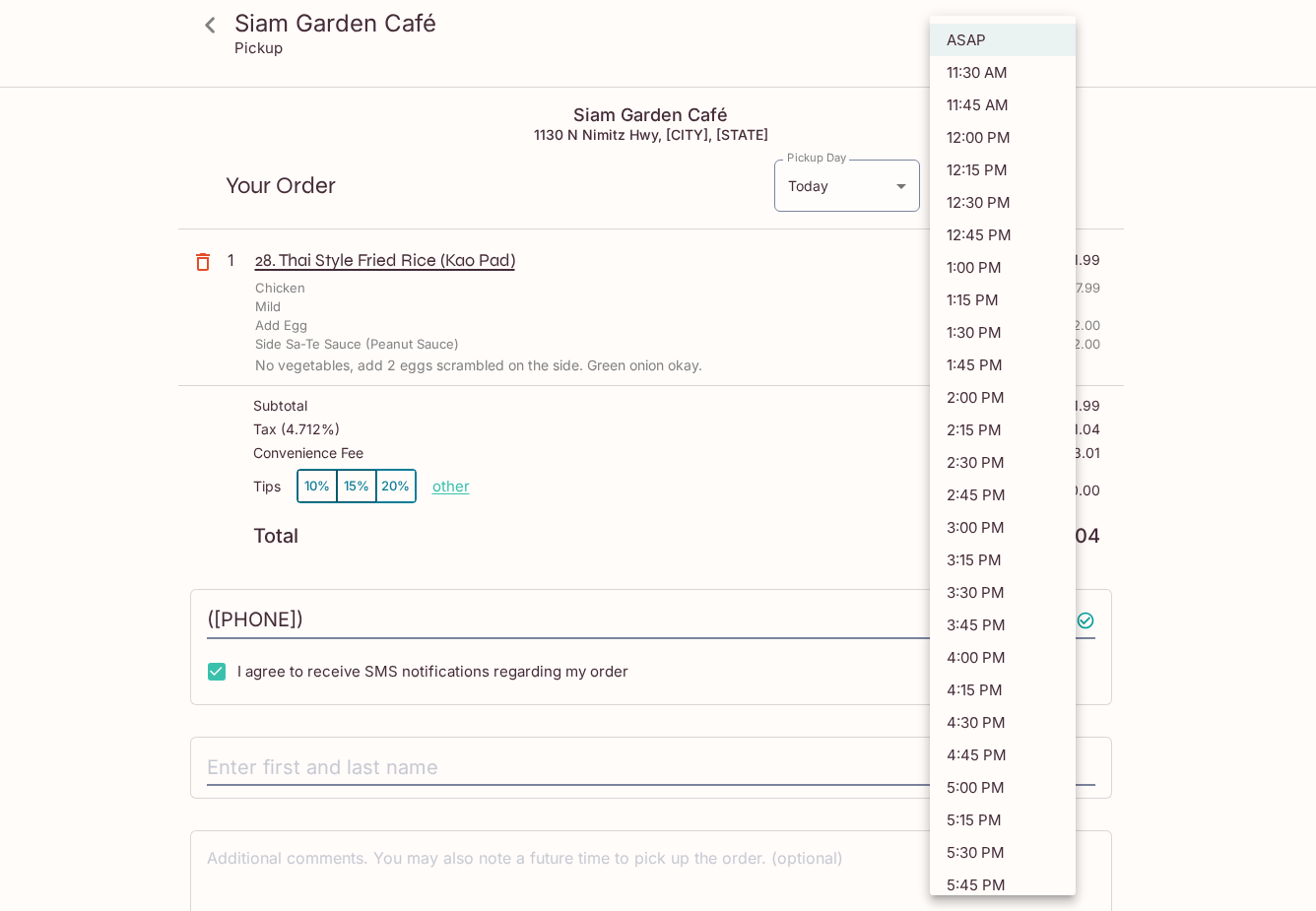 click at bounding box center [658, 455] 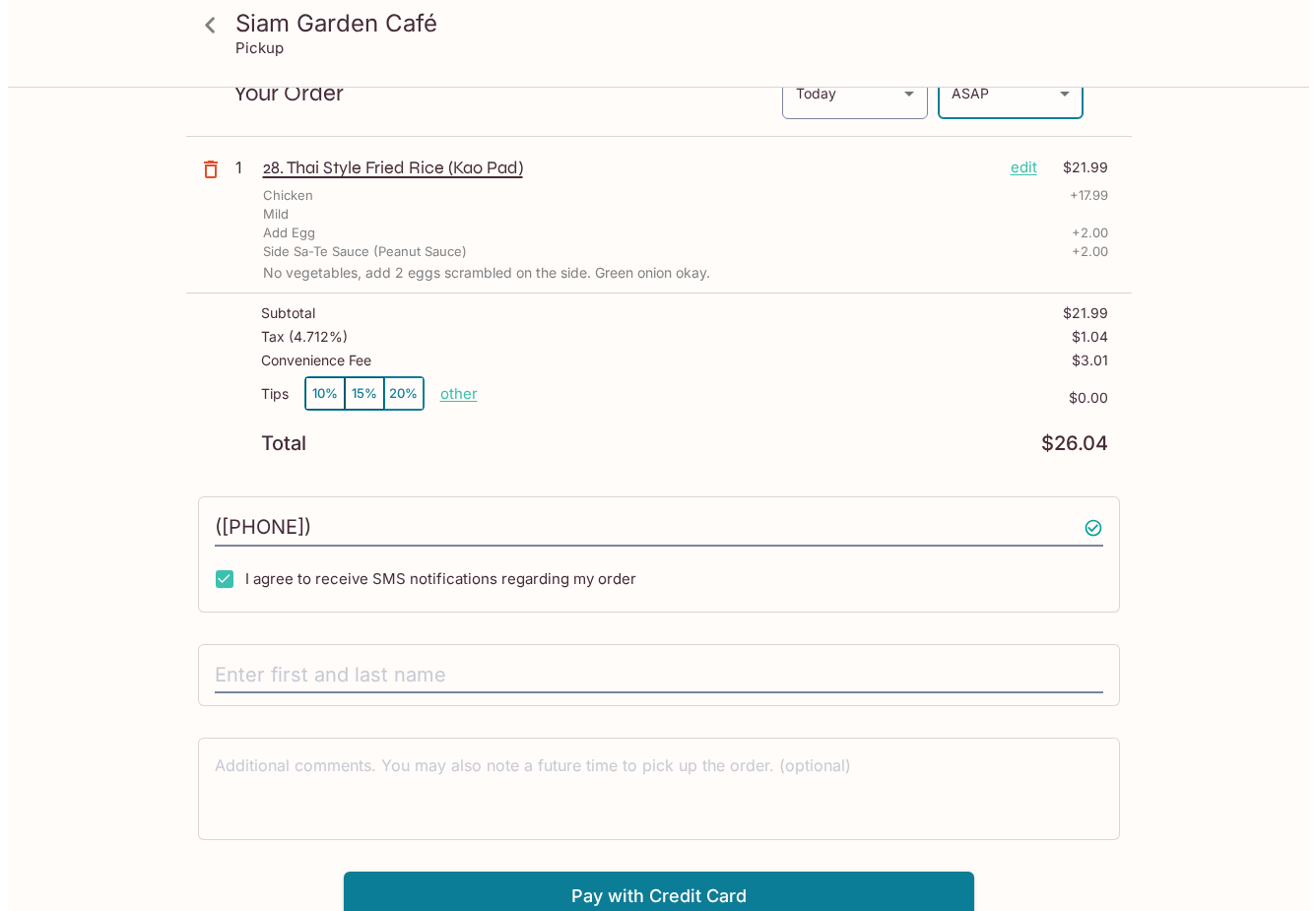 scroll, scrollTop: 102, scrollLeft: 0, axis: vertical 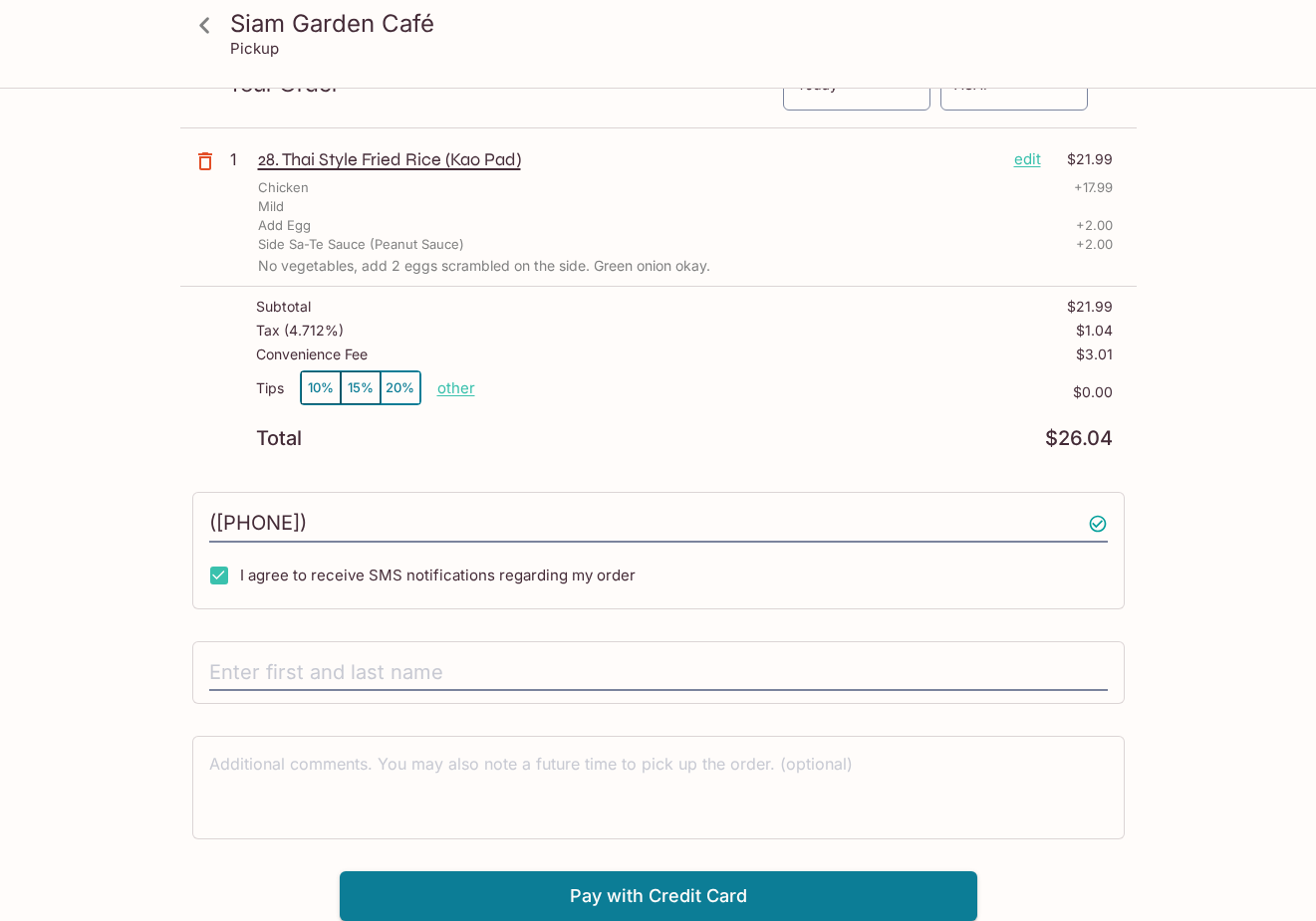 click on "edit" at bounding box center [1027, 159] 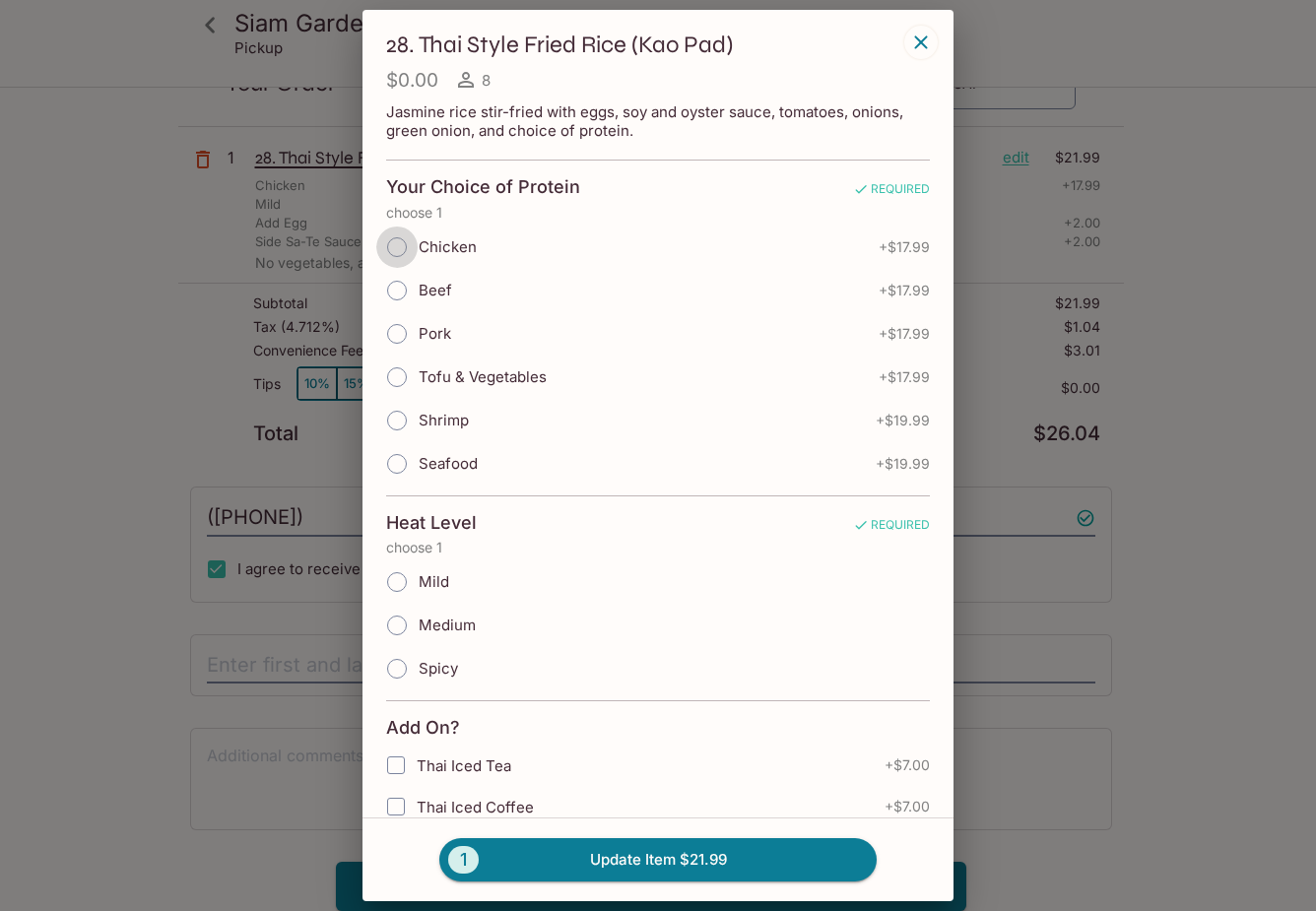 click on "Chicken" at bounding box center (397, 247) 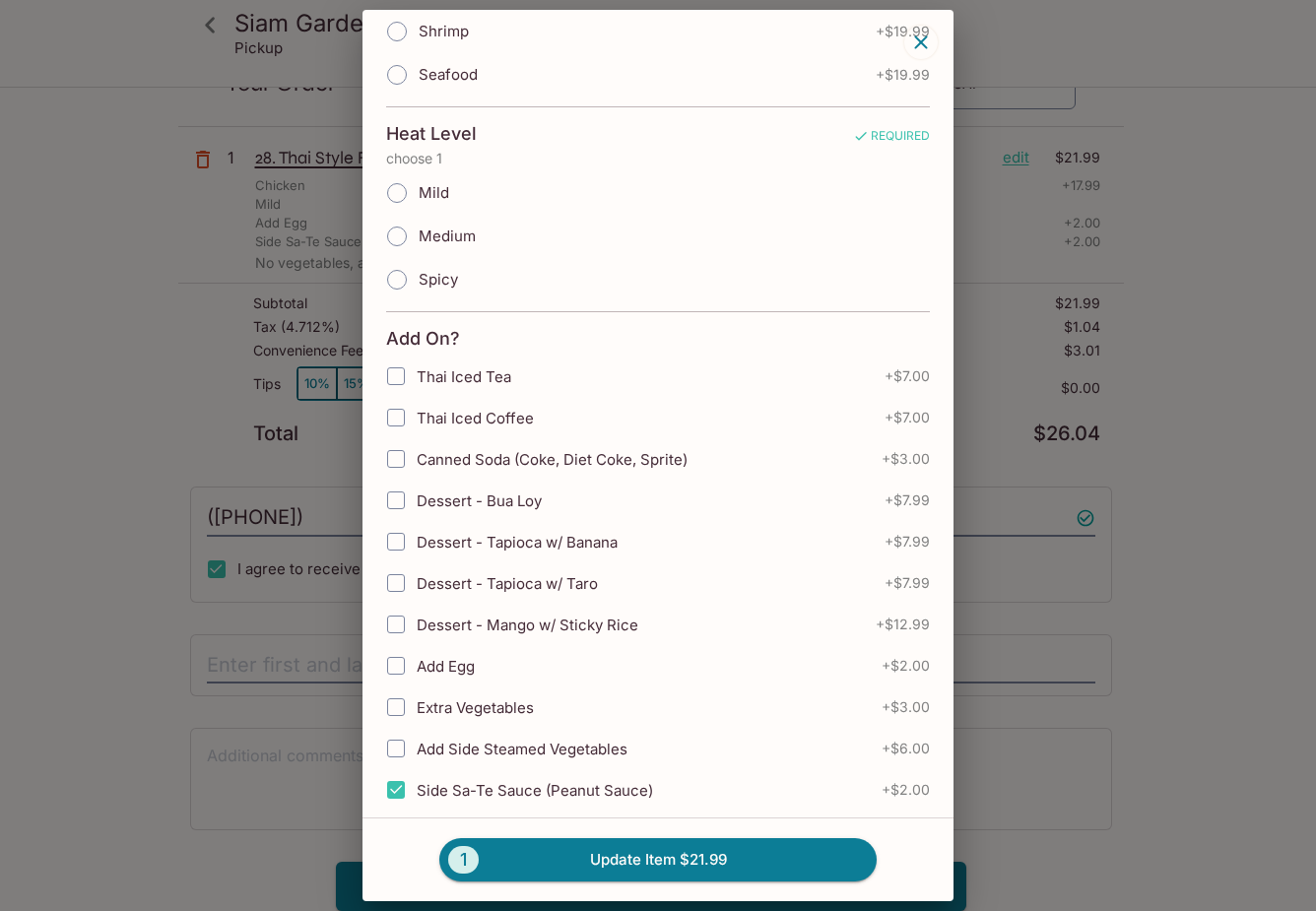 scroll, scrollTop: 394, scrollLeft: 0, axis: vertical 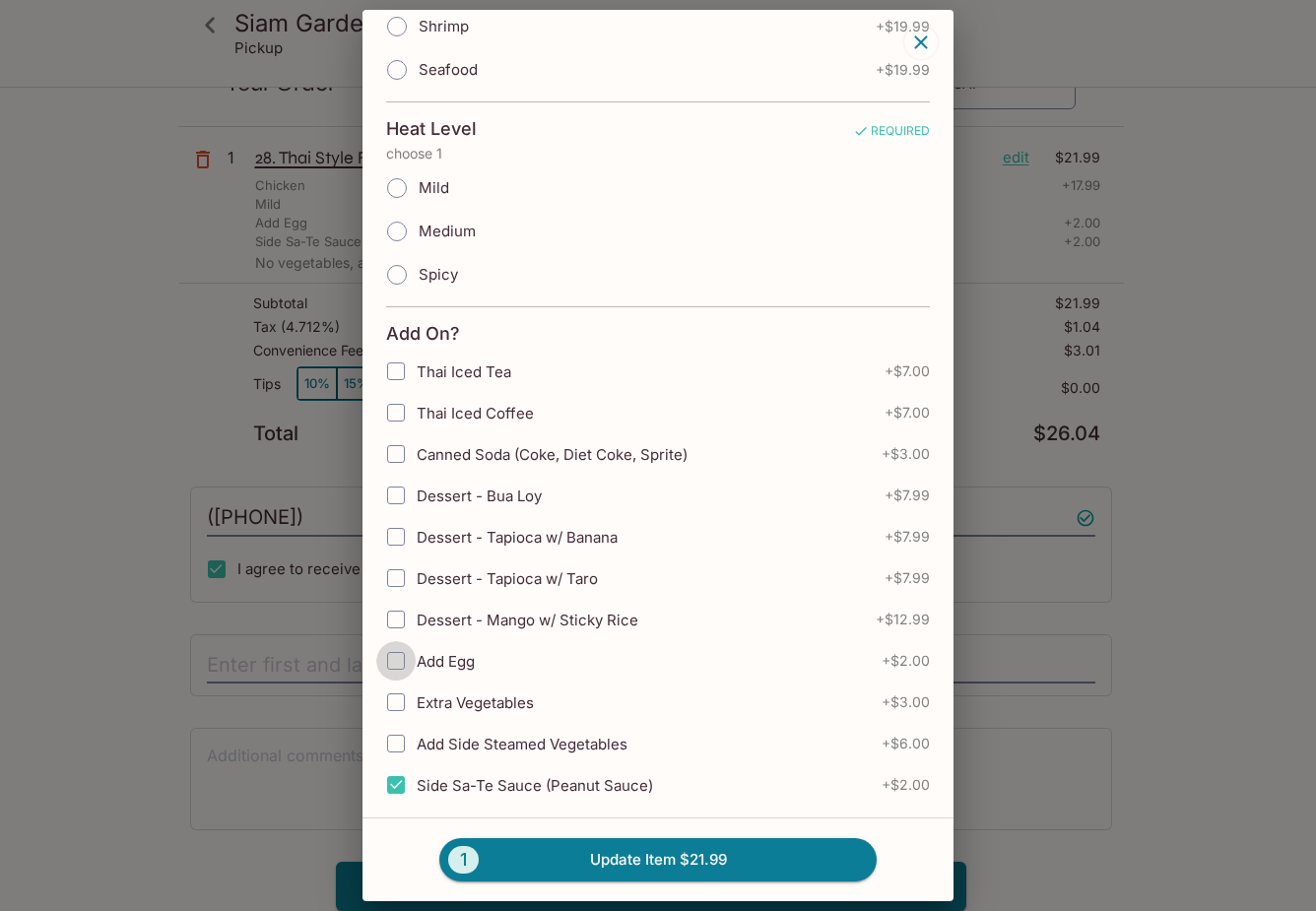 click on "Add Egg" at bounding box center [396, 661] 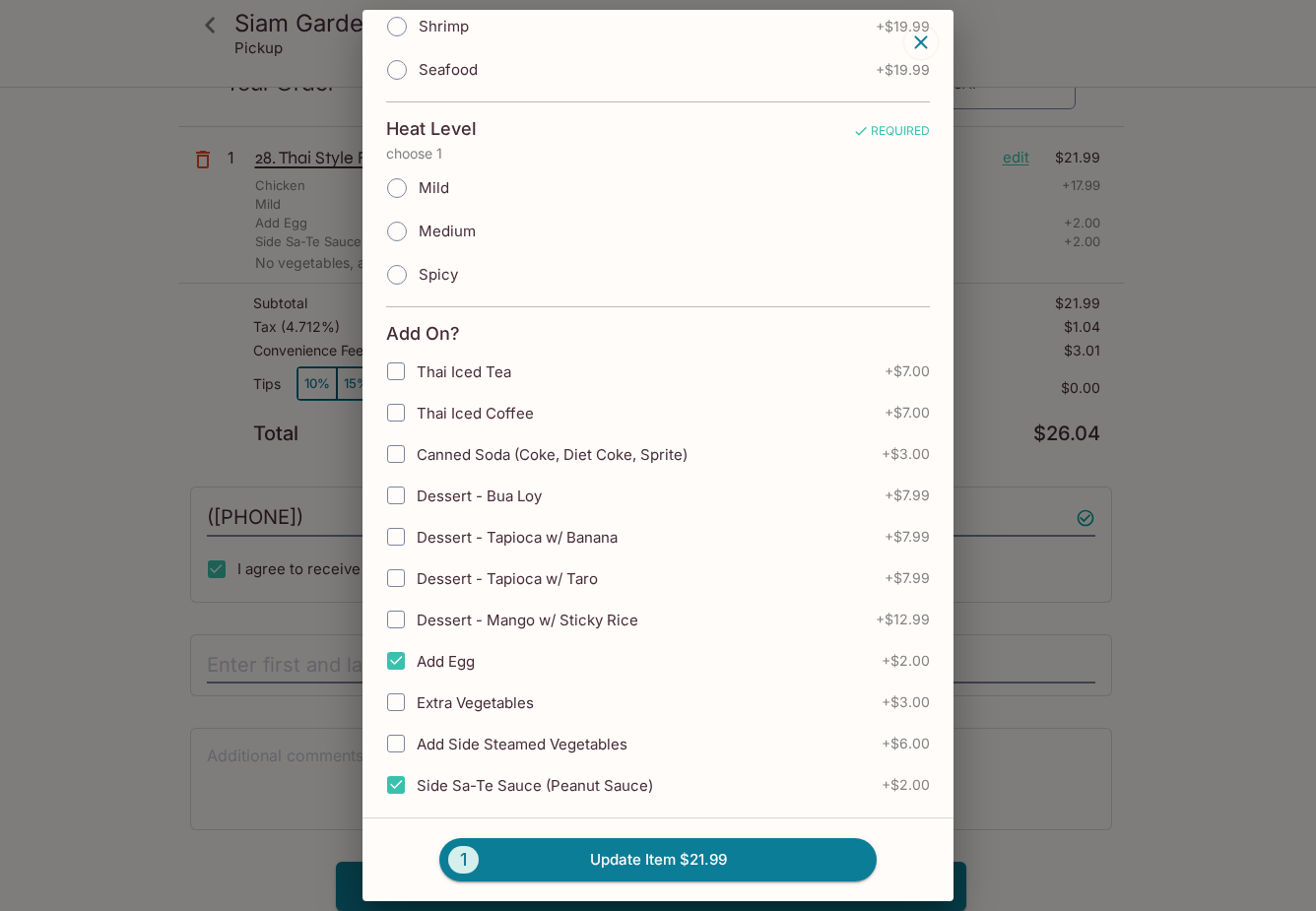 click on "+  $2.00" at bounding box center [905, 661] 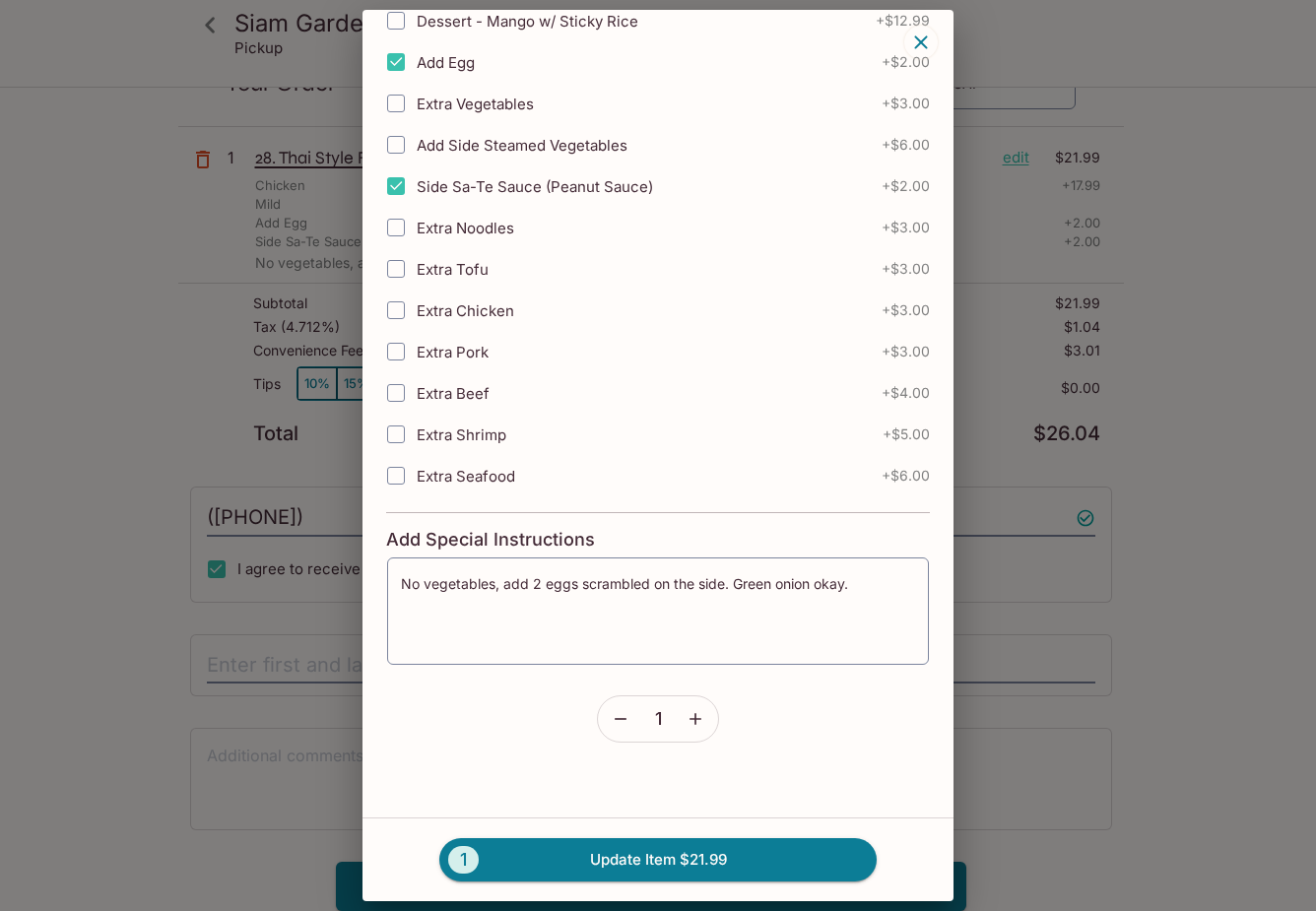 scroll, scrollTop: 1026, scrollLeft: 0, axis: vertical 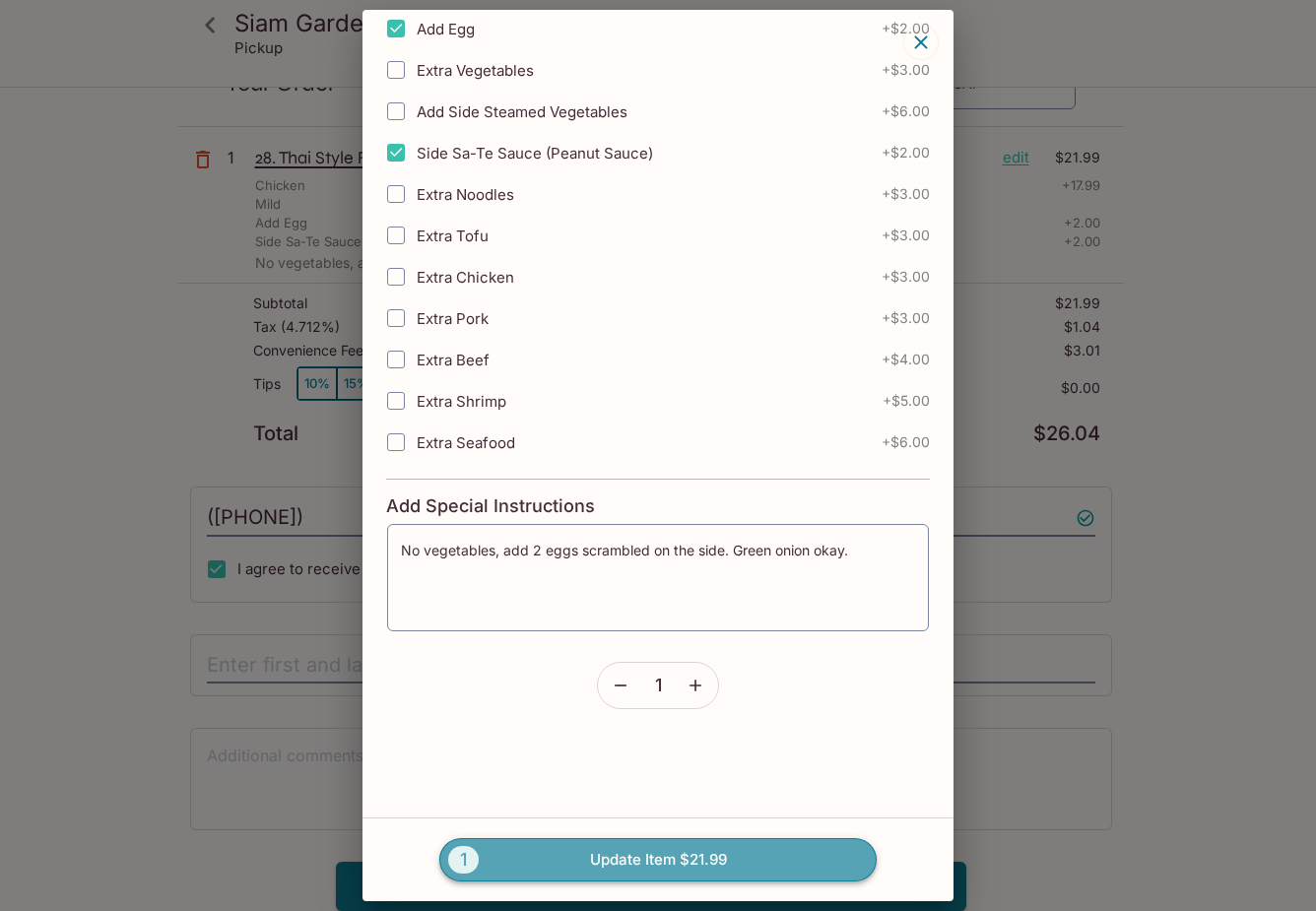 click on "1 Update Item $21.99" at bounding box center [658, 860] 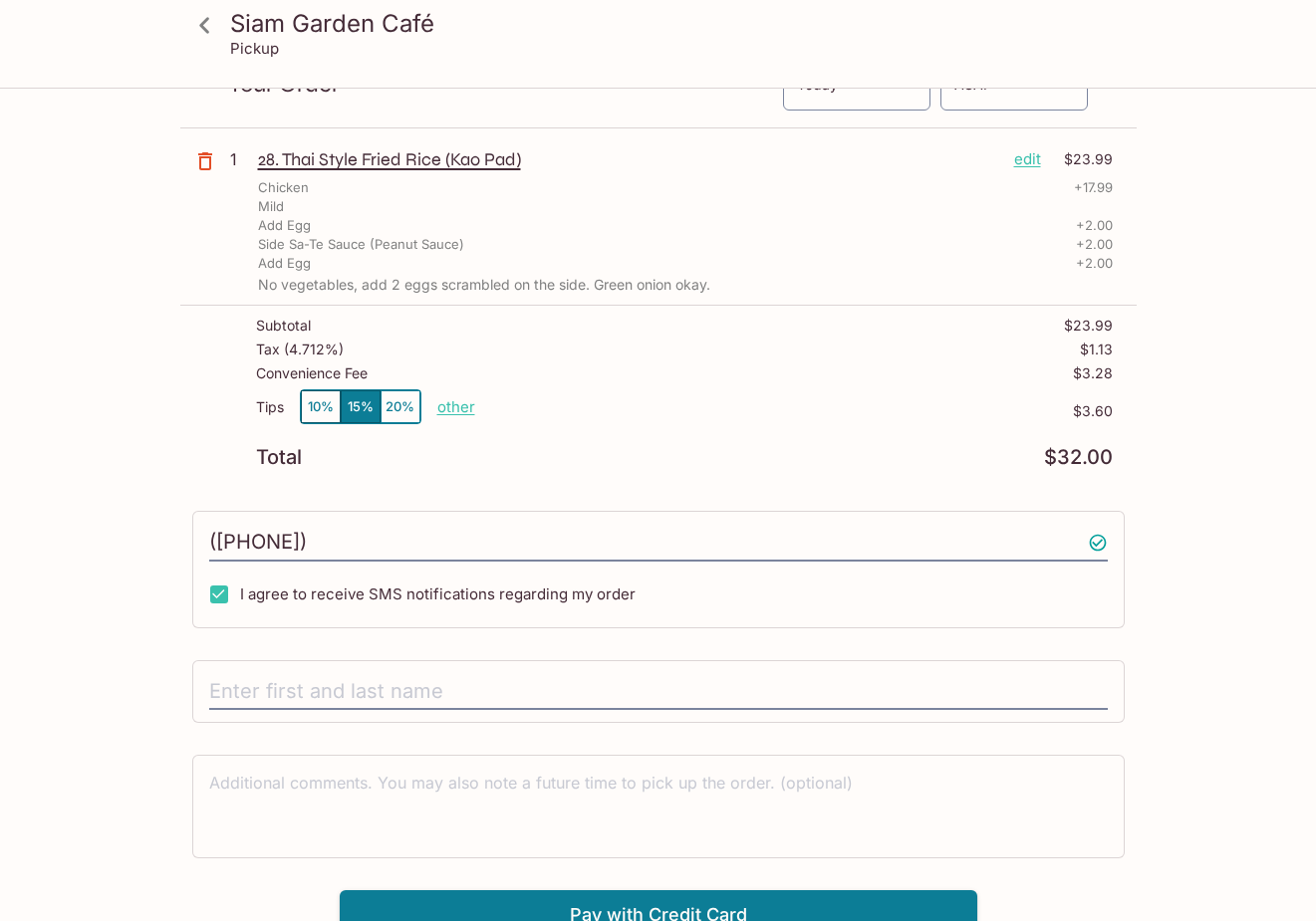 click on "10%" at bounding box center [321, 406] 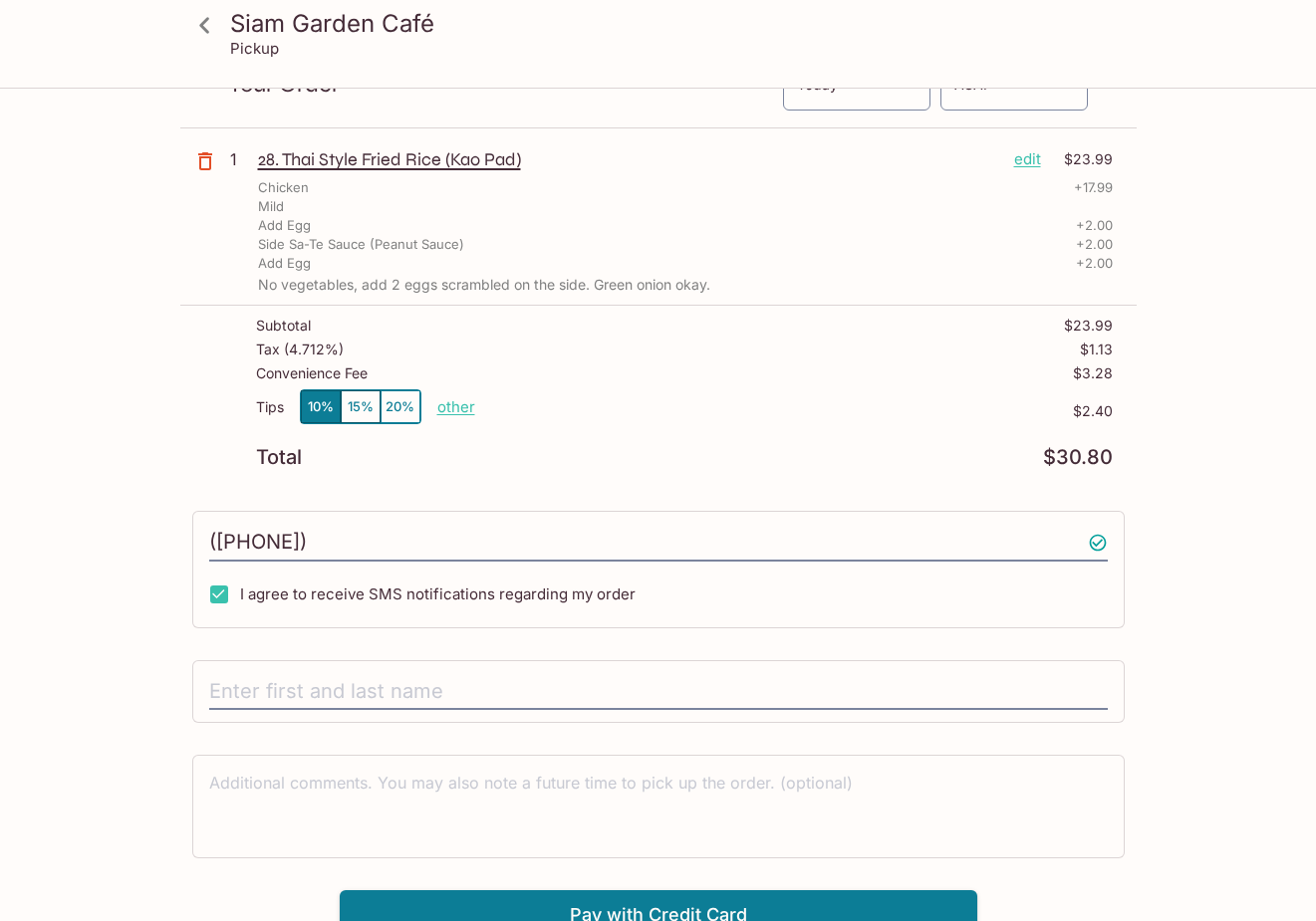 click on "other" at bounding box center [456, 406] 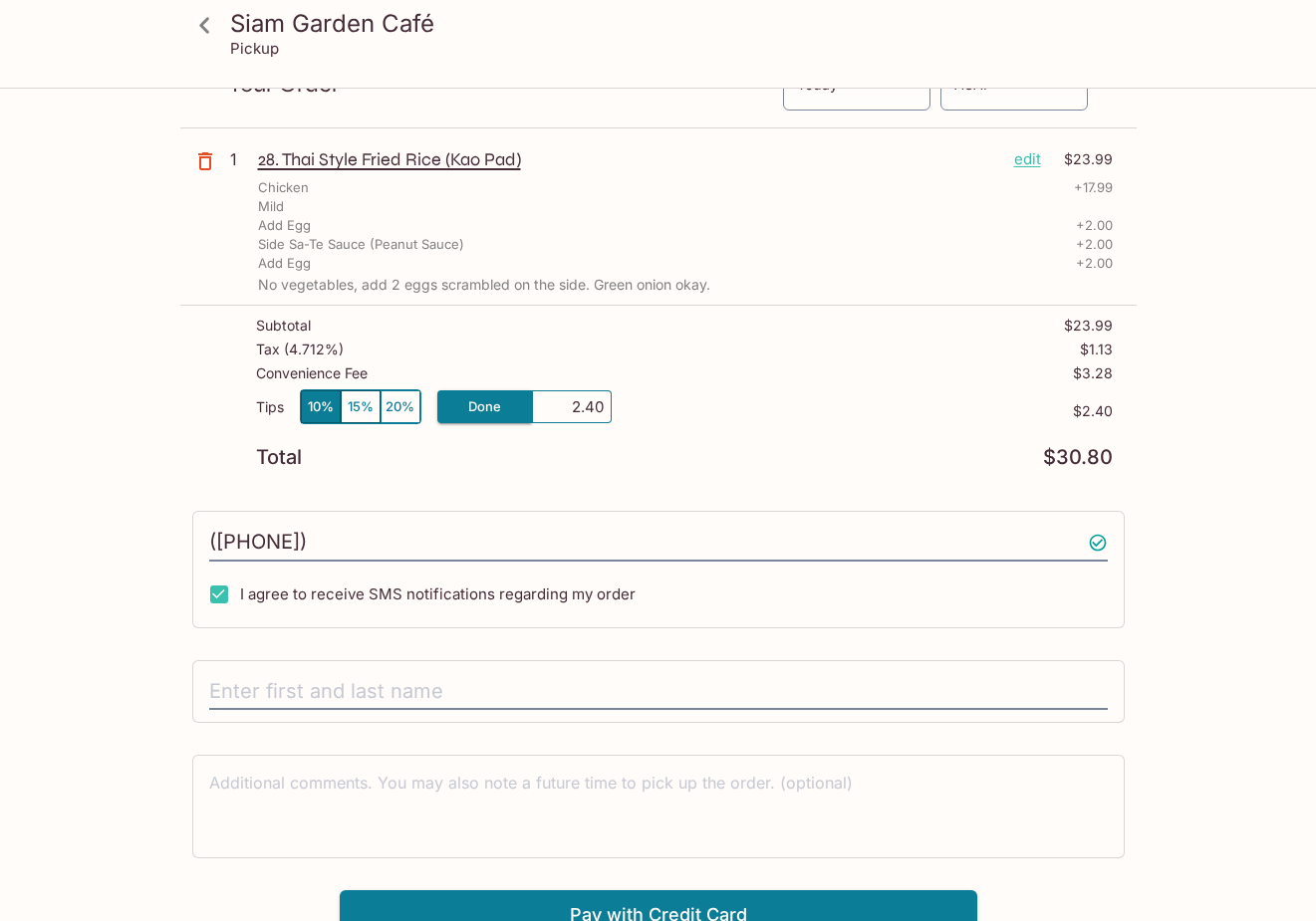 drag, startPoint x: 567, startPoint y: 400, endPoint x: 720, endPoint y: 396, distance: 153.05228 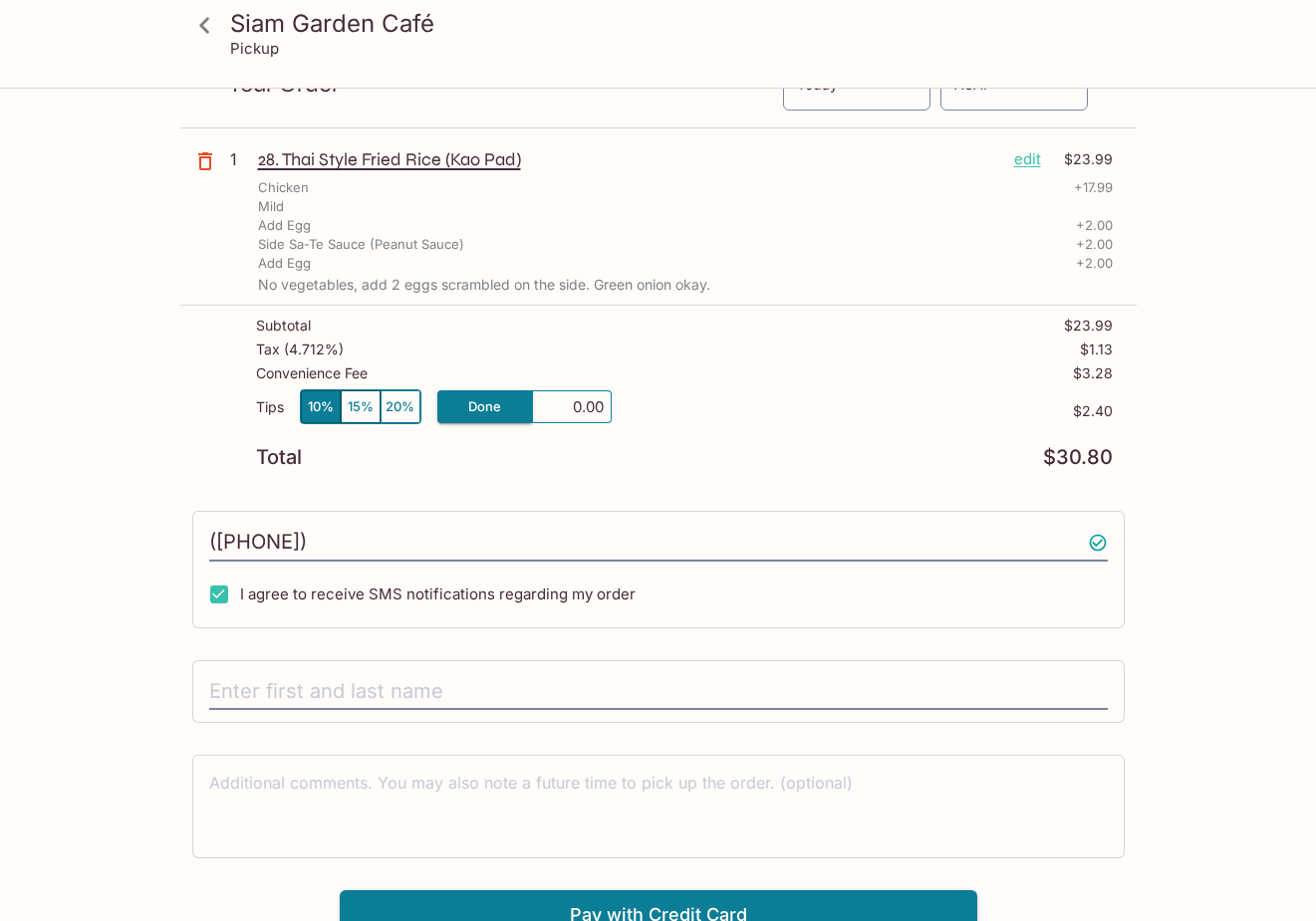 click on "([PHONE]) I agree to receive SMS notifications regarding my order" at bounding box center [658, 570] 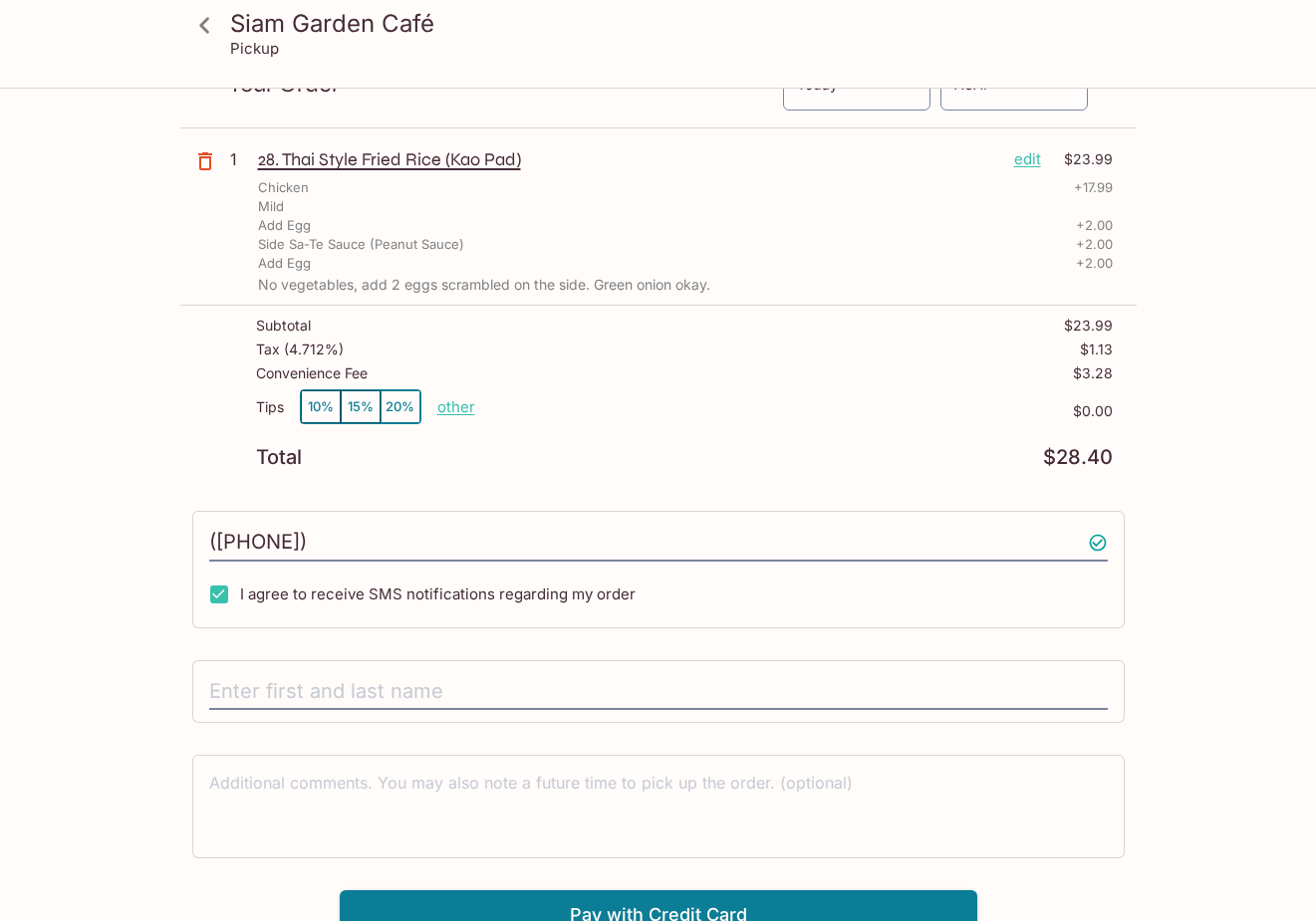 click on "No vegetables, add 2 eggs scrambled on the side. Green onion okay." at bounding box center (685, 285) 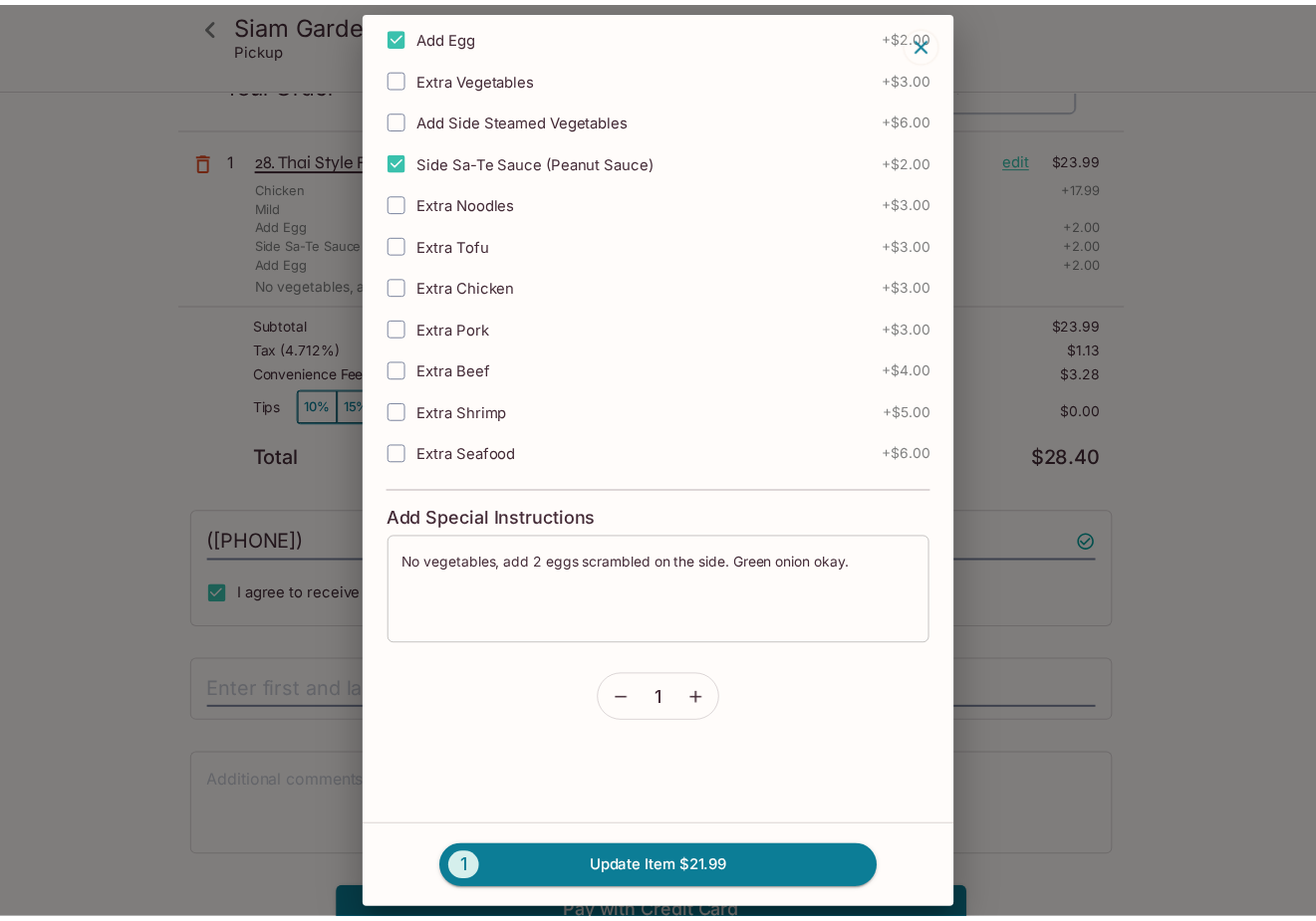 scroll, scrollTop: 1037, scrollLeft: 0, axis: vertical 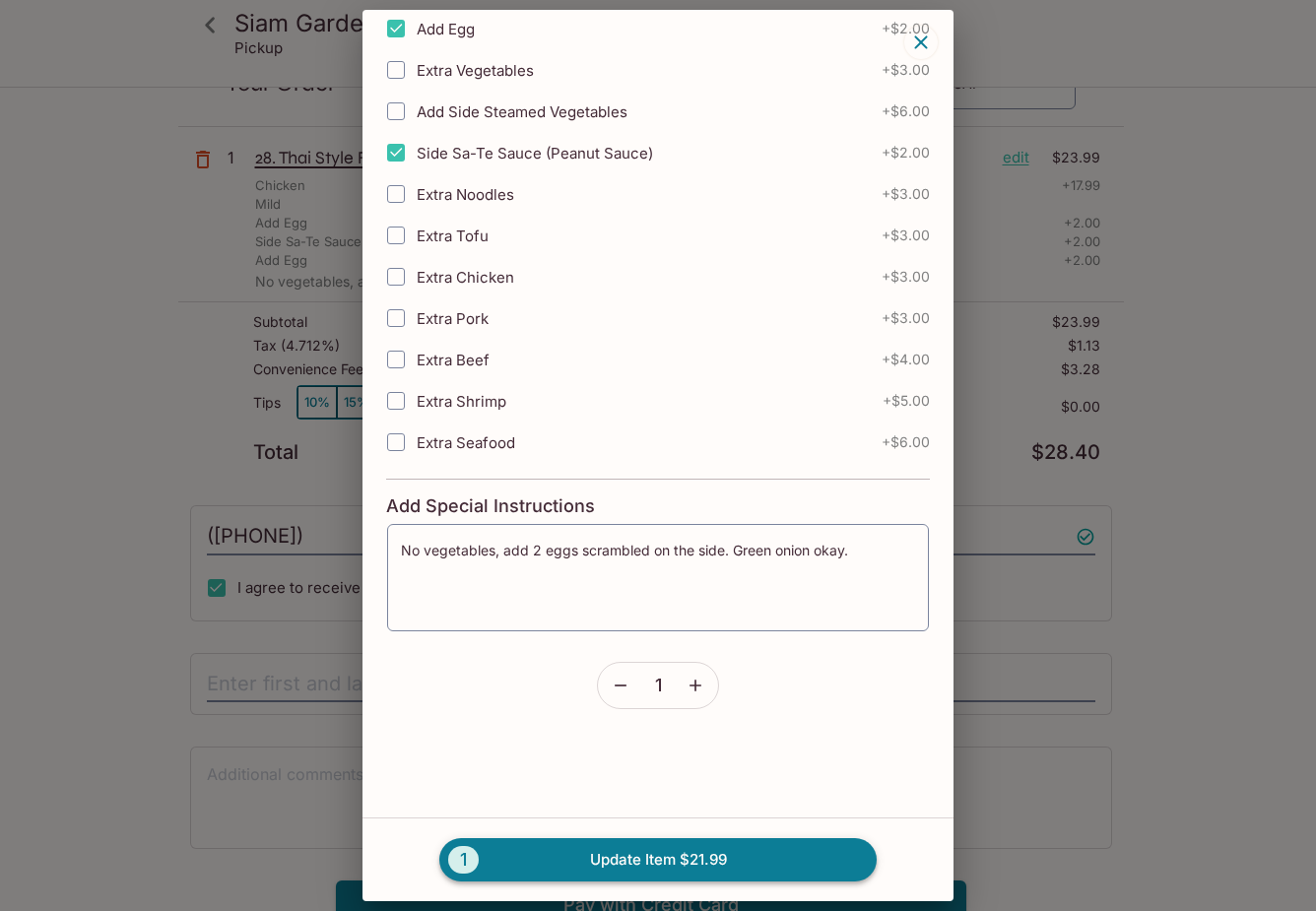 click on "1 Update Item $21.99" at bounding box center [658, 860] 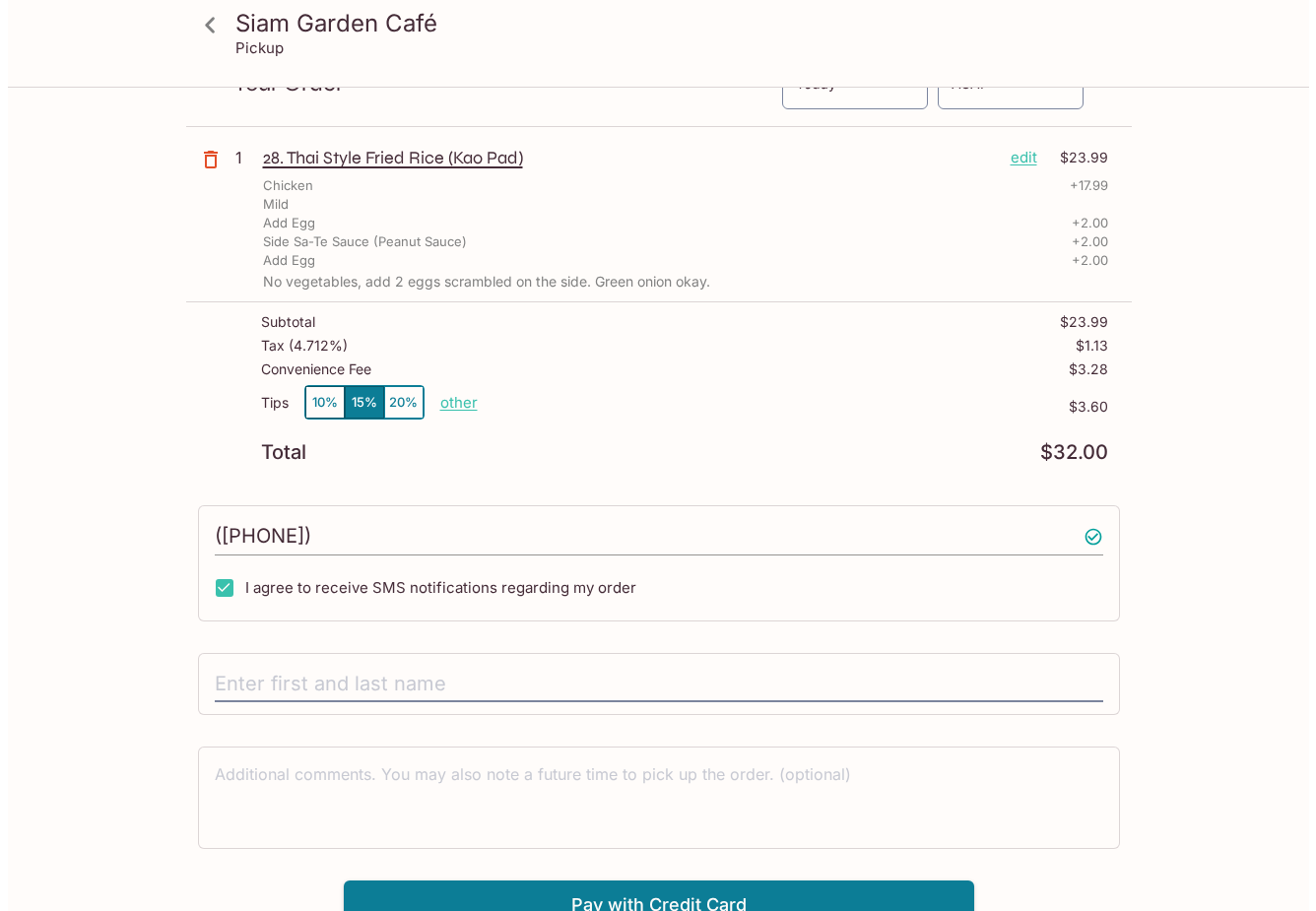 scroll, scrollTop: 4, scrollLeft: 0, axis: vertical 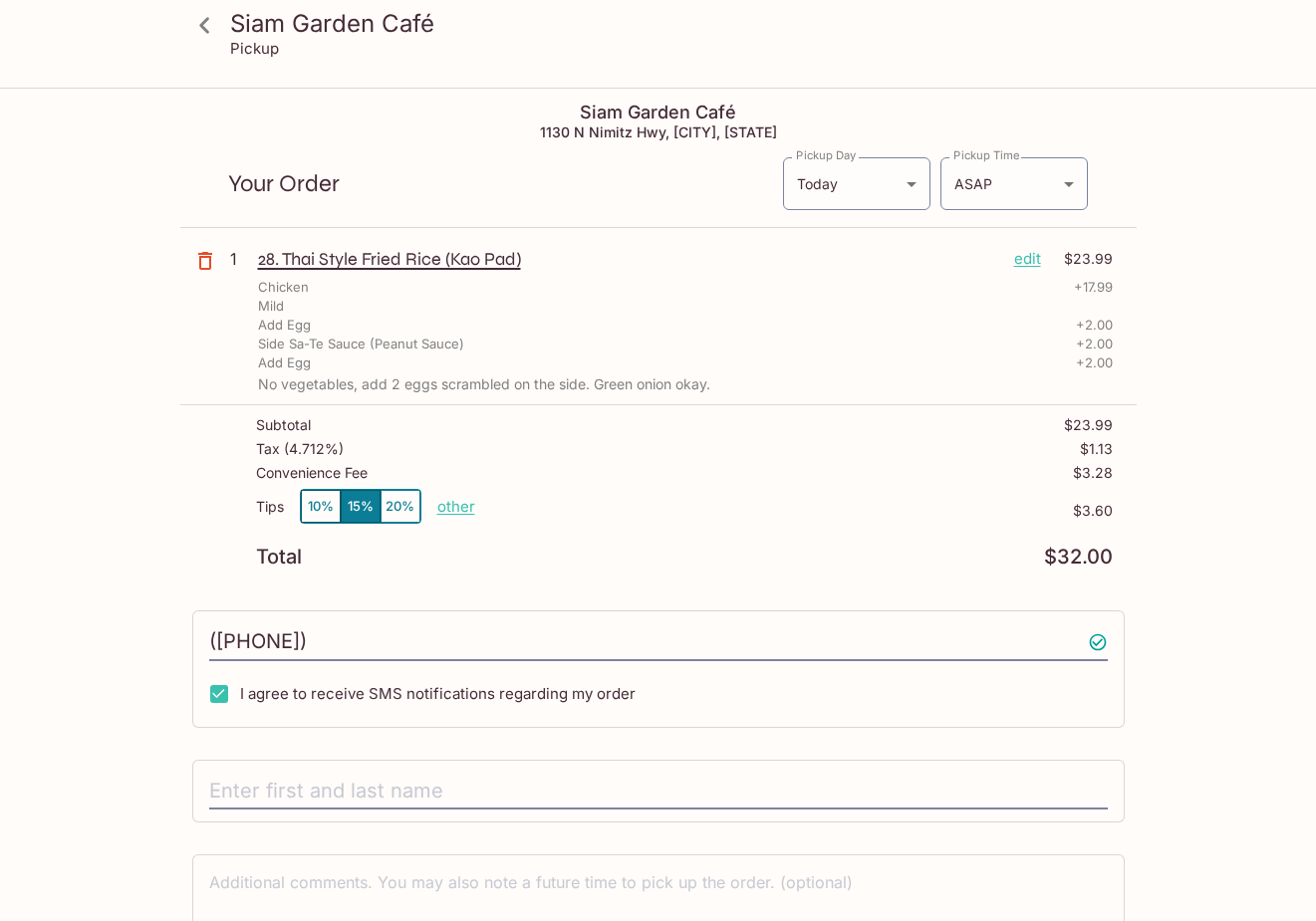 click on "edit" at bounding box center [1027, 259] 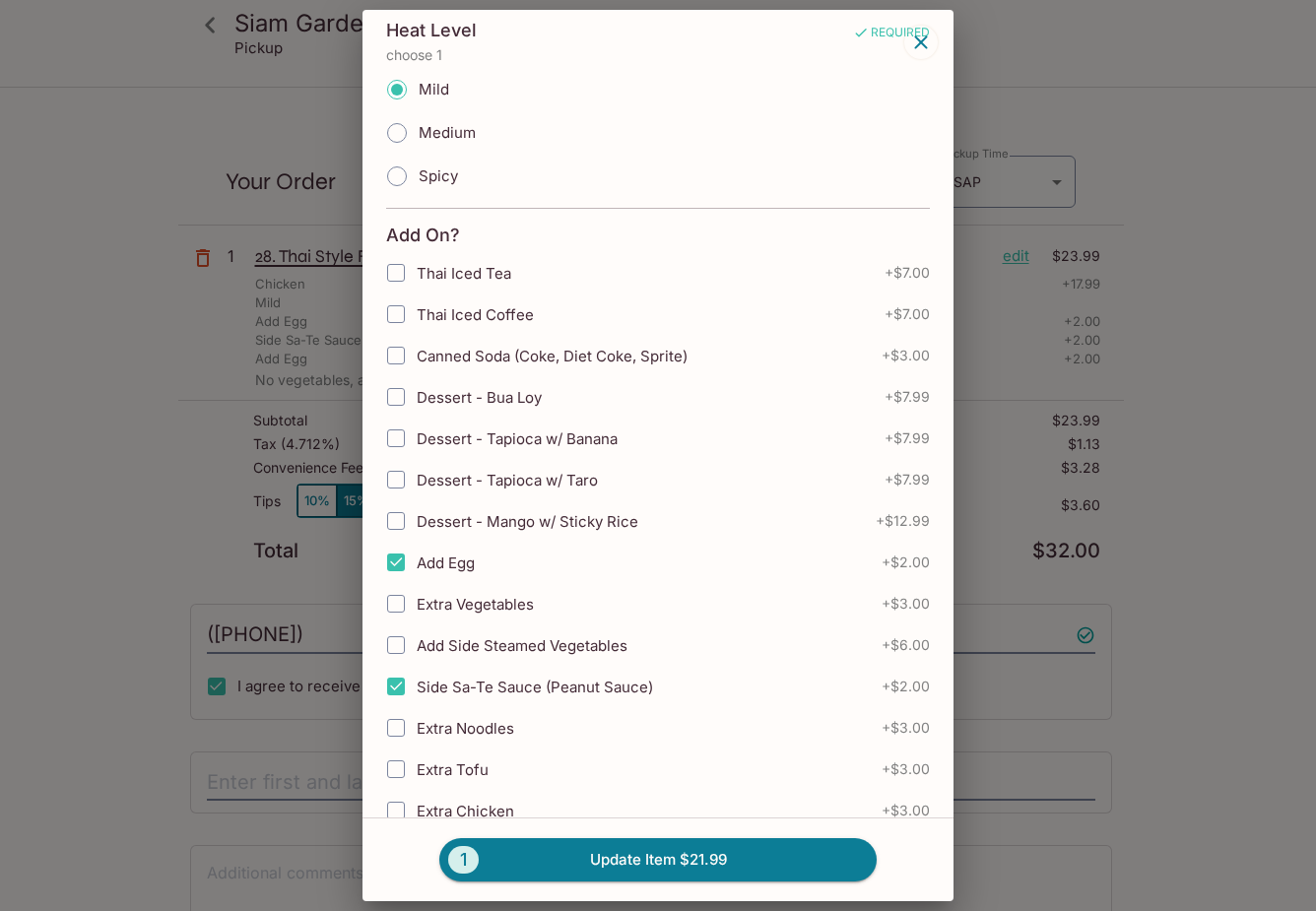 scroll, scrollTop: 1026, scrollLeft: 0, axis: vertical 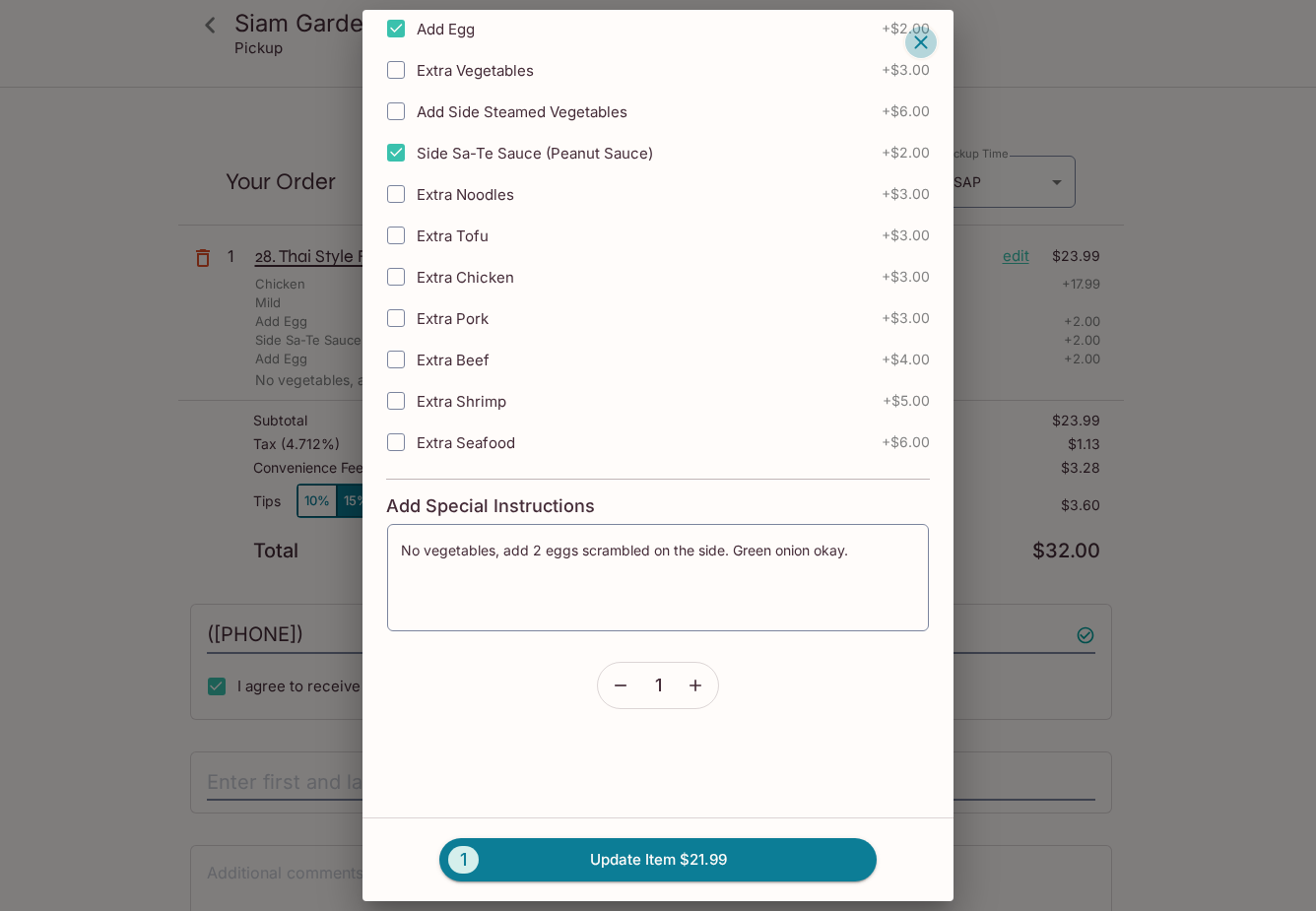 click 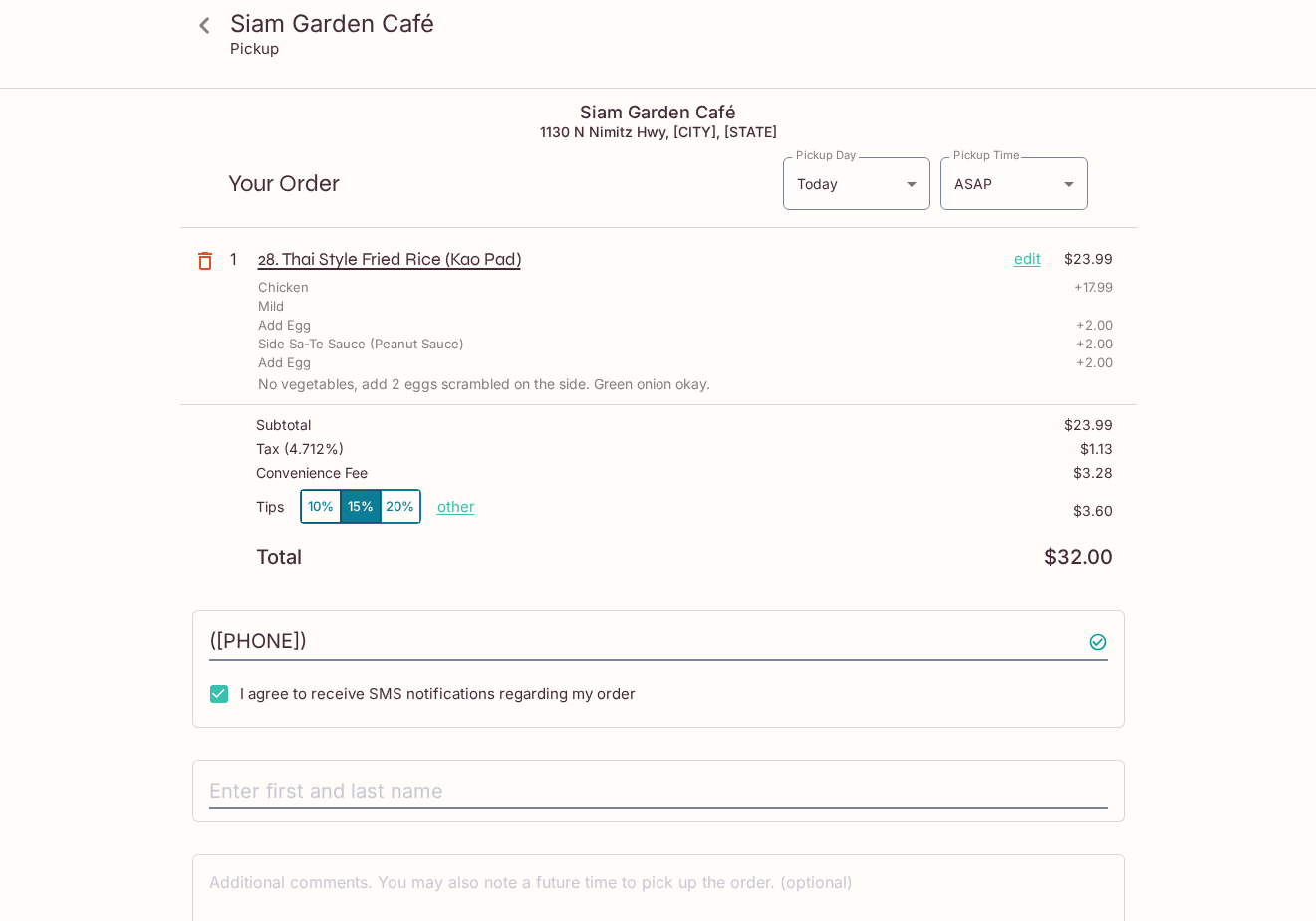 click on "Subtotal $23.99 Tax ( 4.712% ) $1.13 Convenience Fee $3.28 Tips 10% 15% 20% other $3.60 Total $32.00" at bounding box center [658, 492] 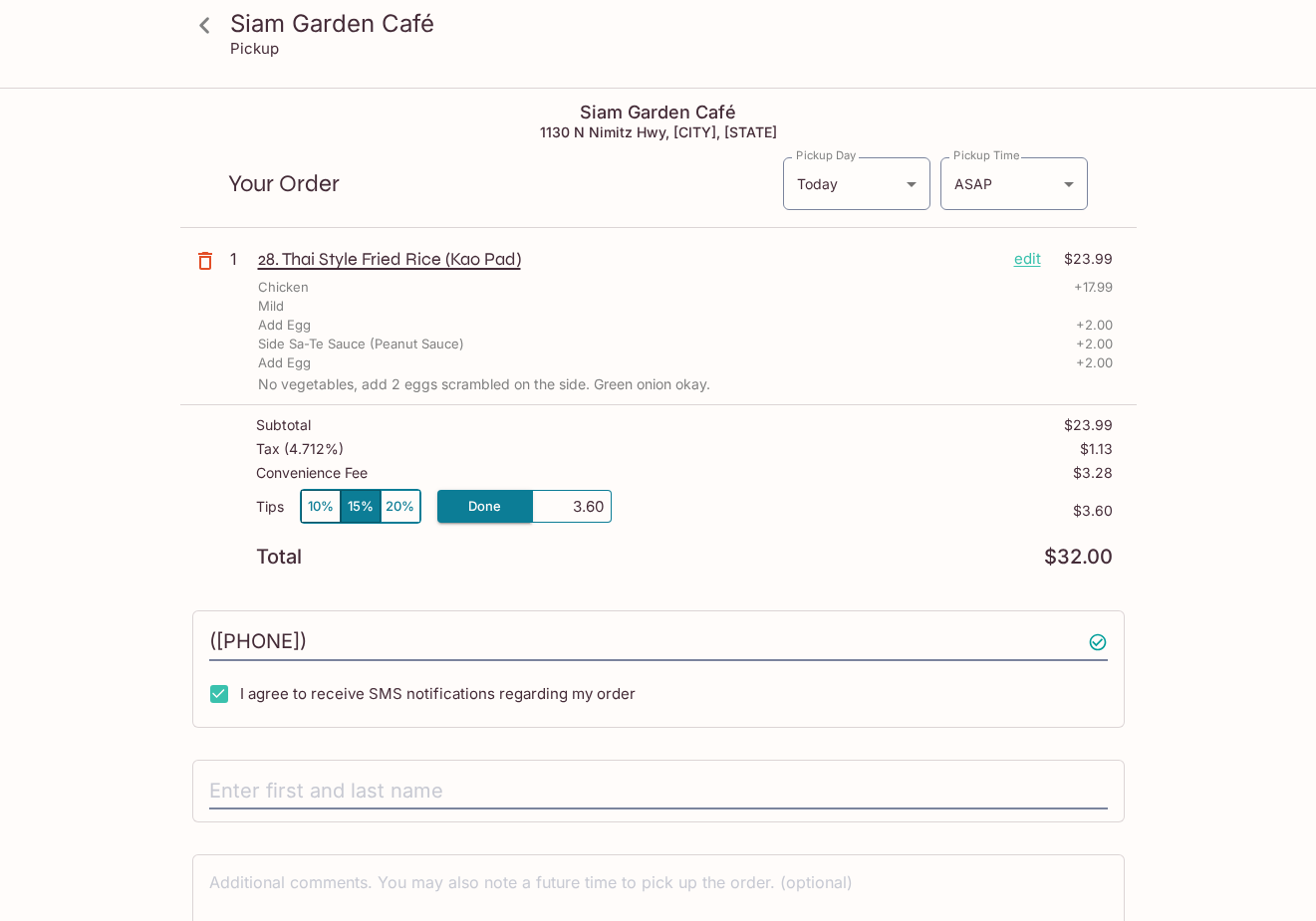 drag, startPoint x: 561, startPoint y: 509, endPoint x: 754, endPoint y: 506, distance: 193.0233 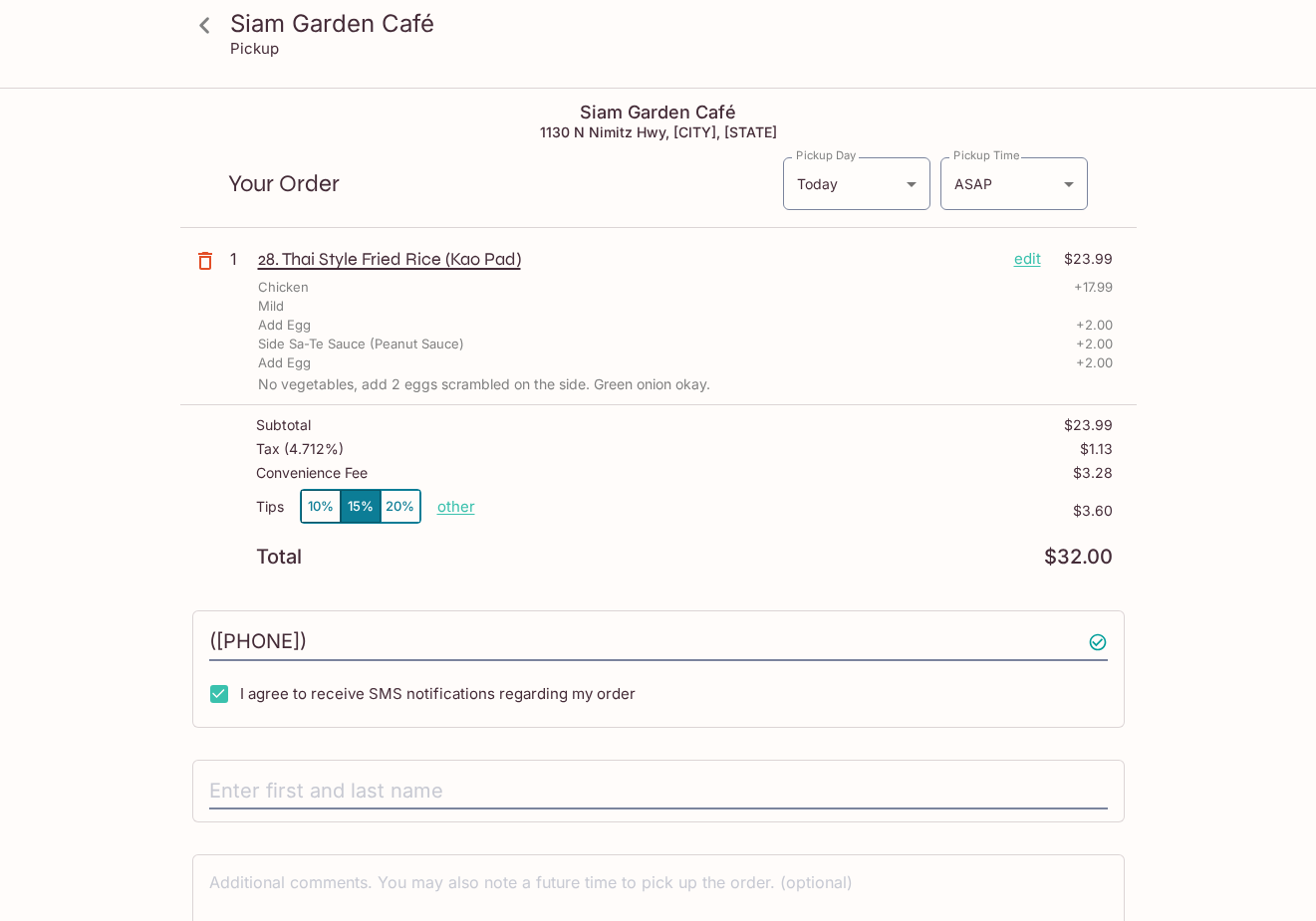 click on "Total $32.00" at bounding box center (684, 557) 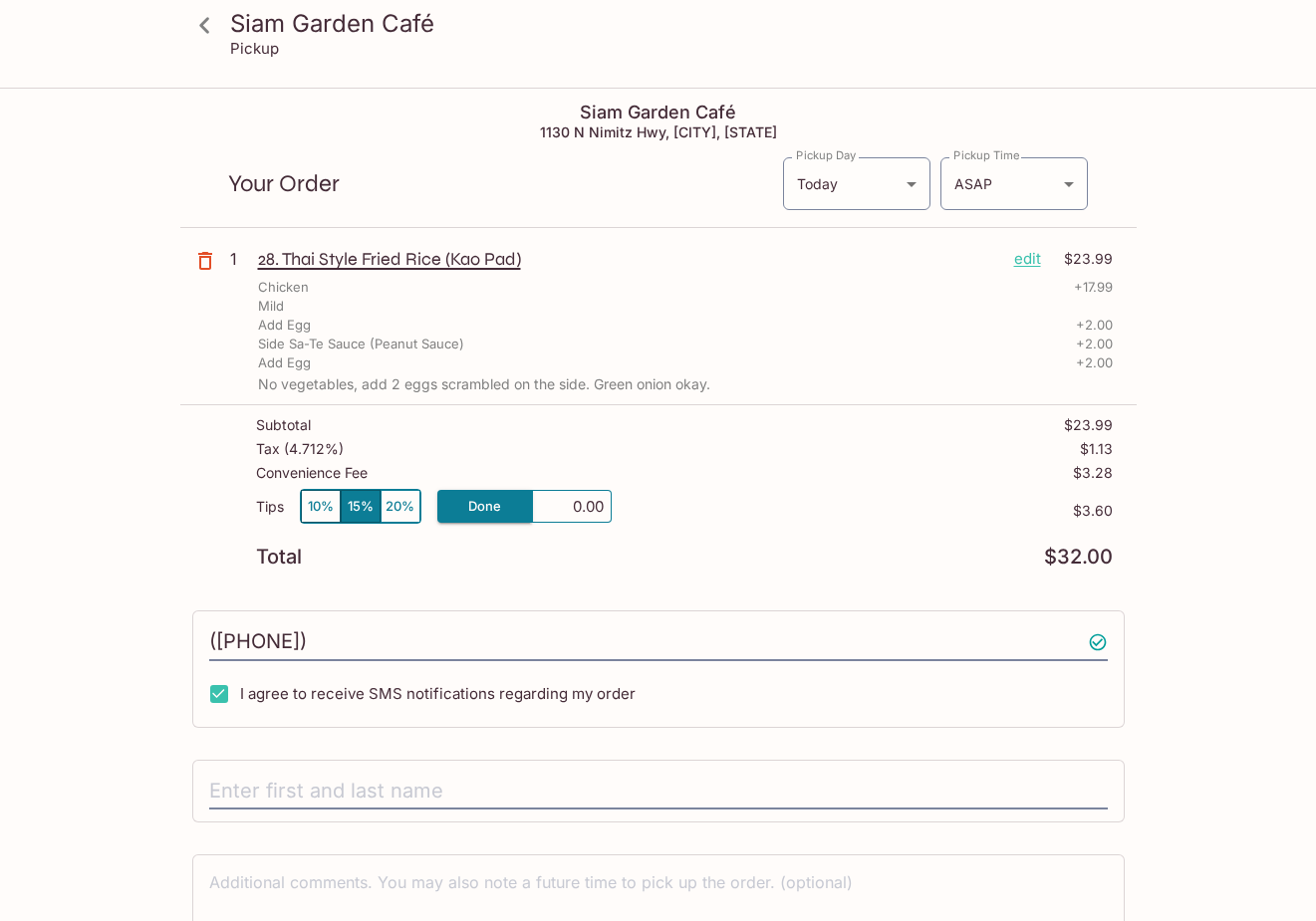 type on "0.00" 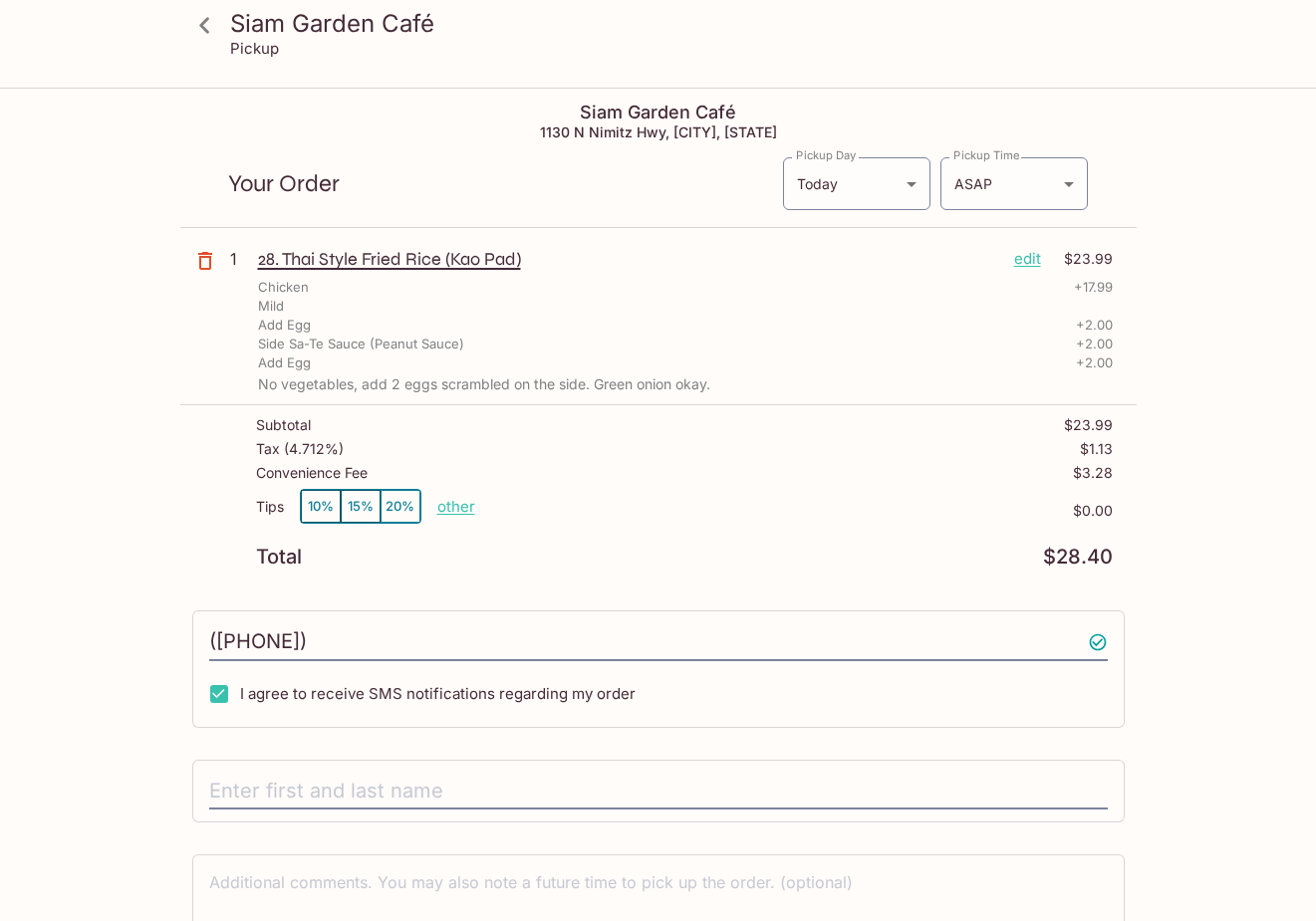 click on "$0.00" at bounding box center (794, 511) 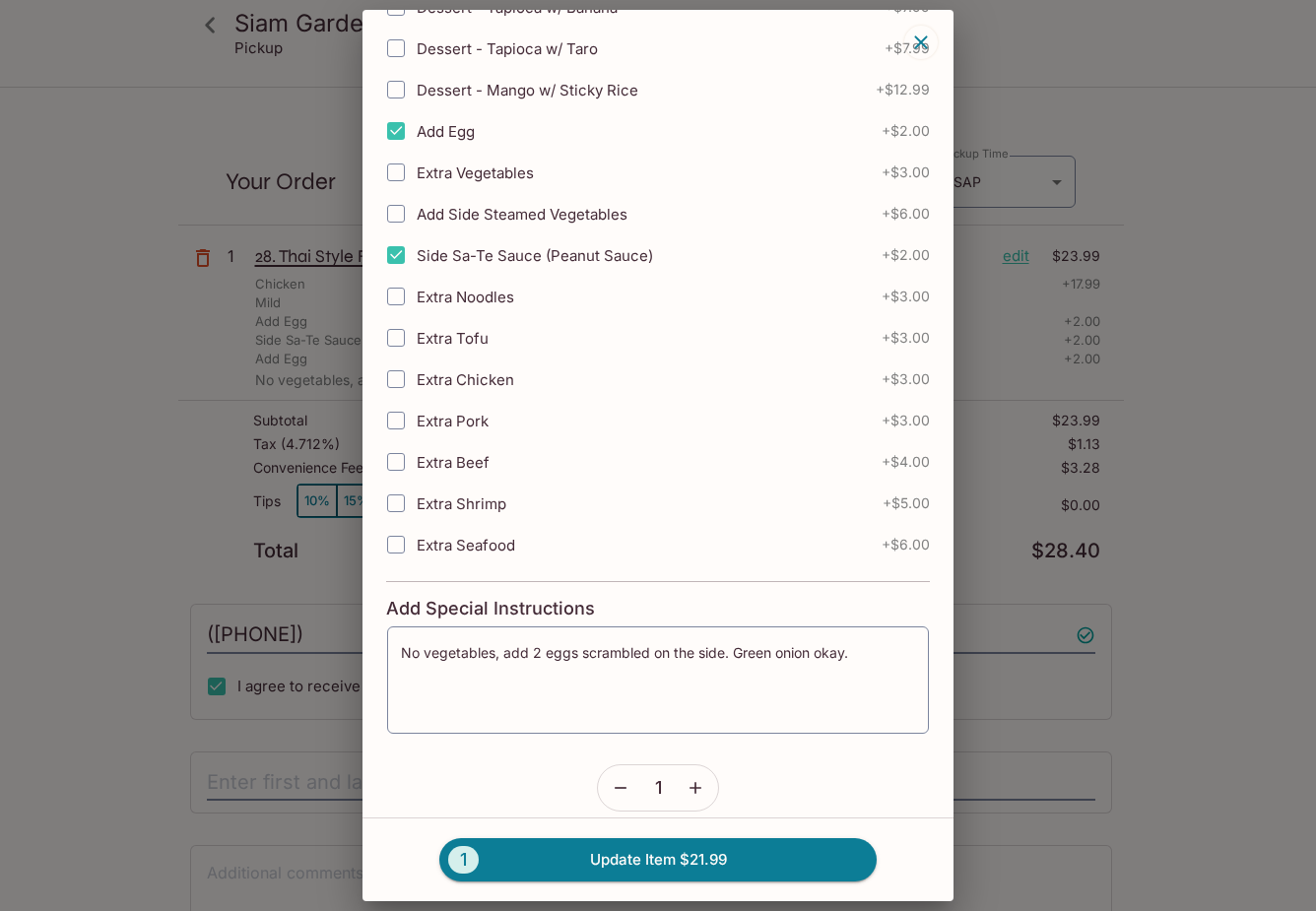 scroll, scrollTop: 1026, scrollLeft: 0, axis: vertical 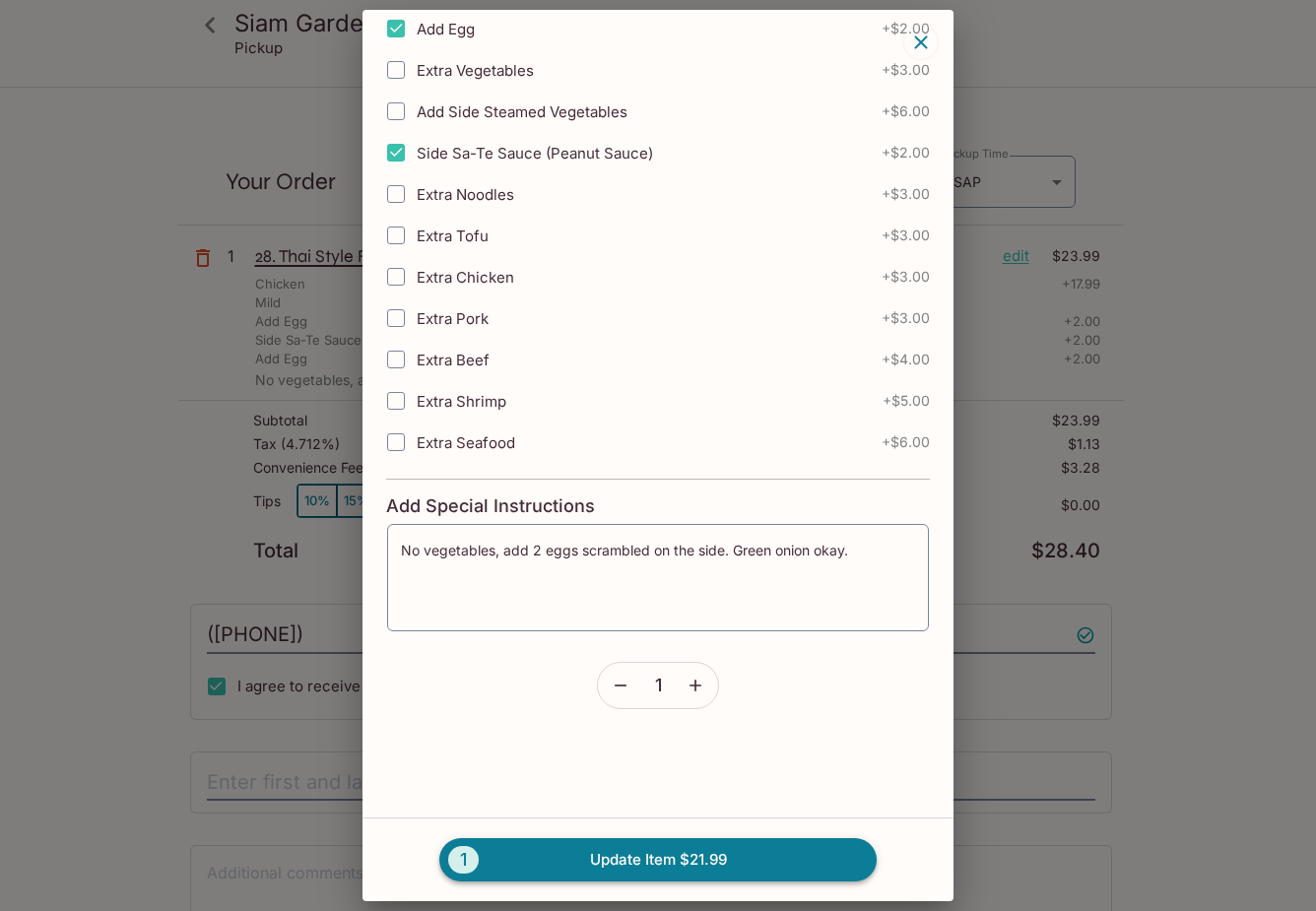 click on "1 Update Item $21.99" at bounding box center [658, 860] 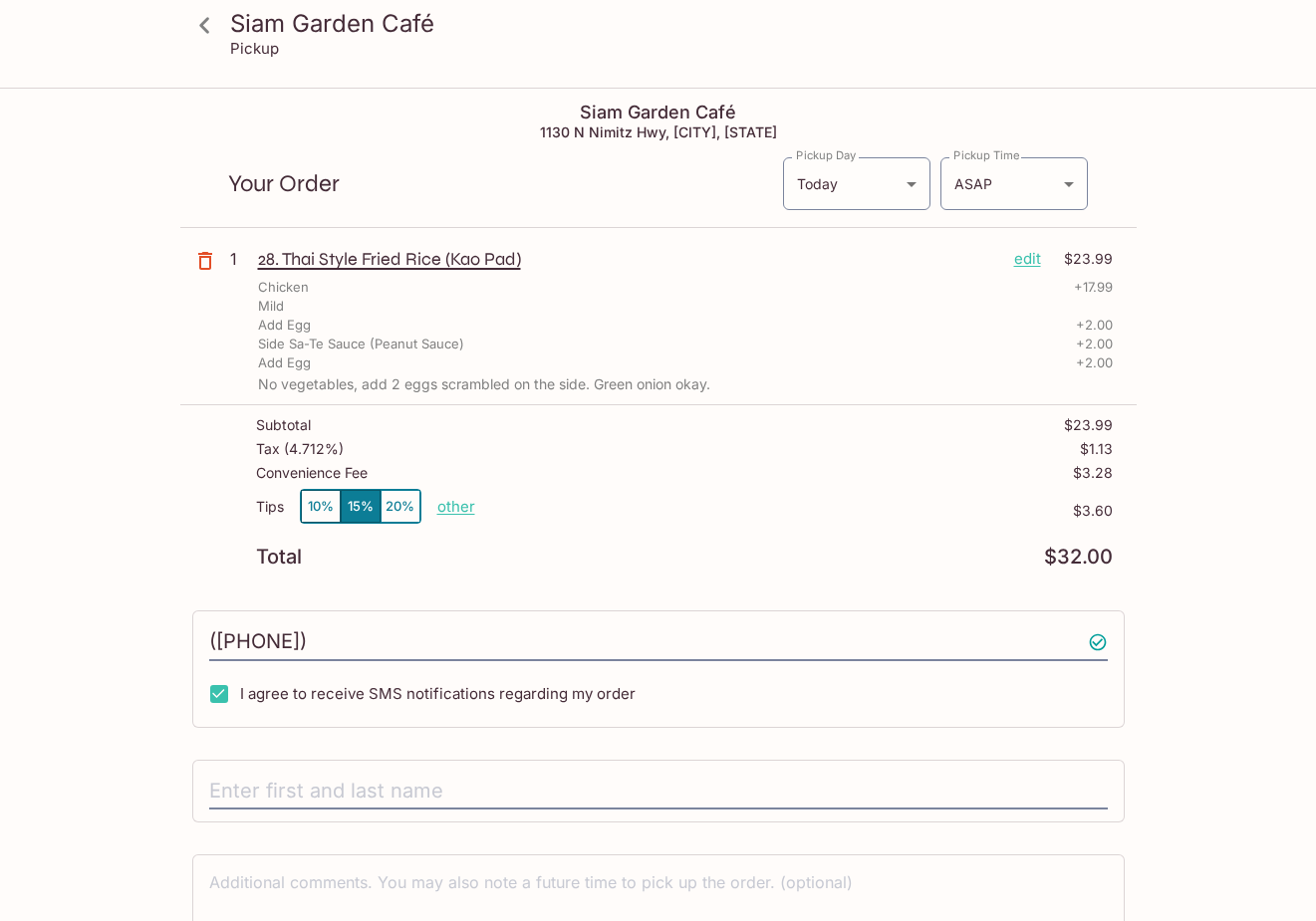 click on "edit" at bounding box center (1027, 259) 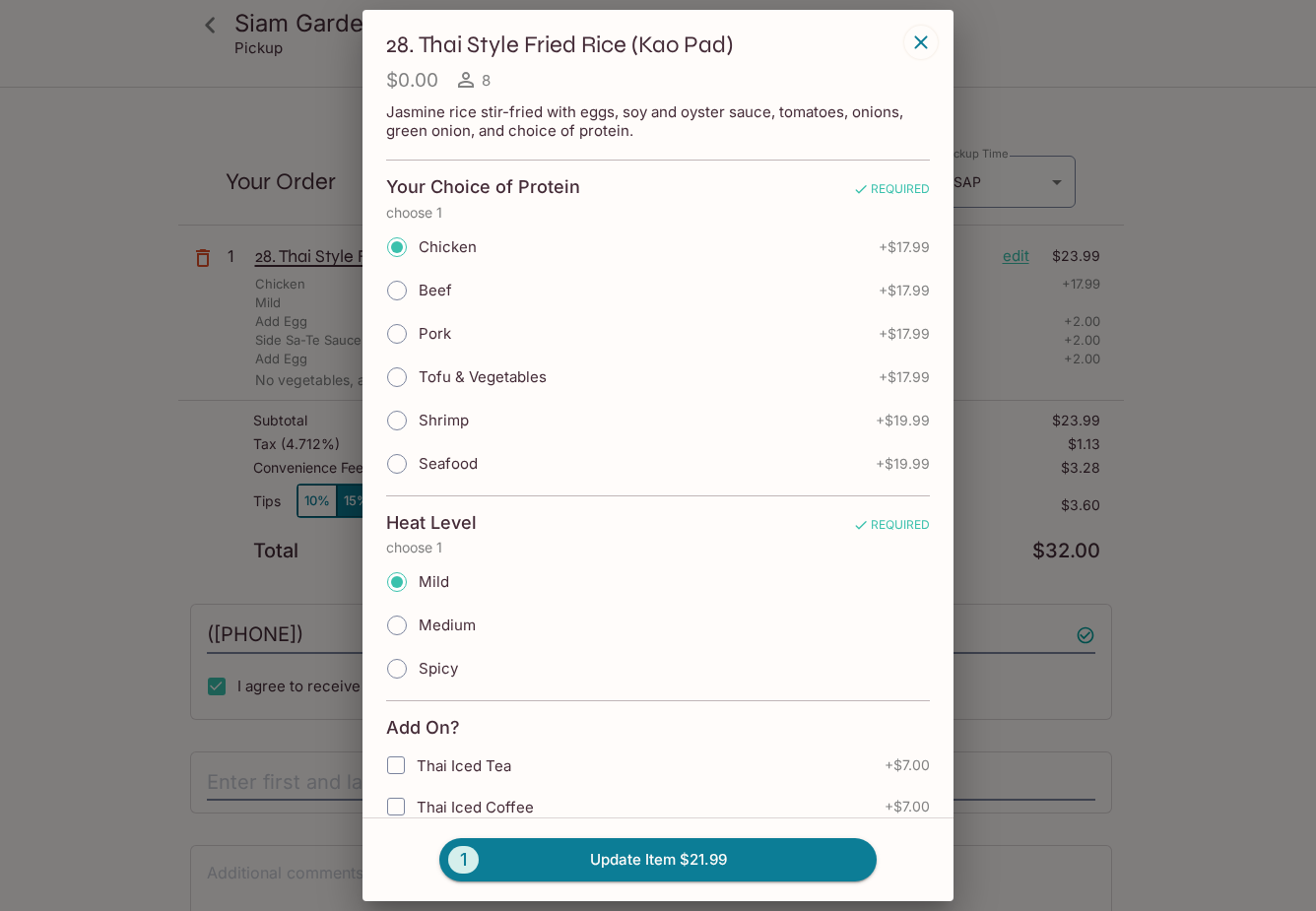 click on "$0.00" at bounding box center (412, 80) 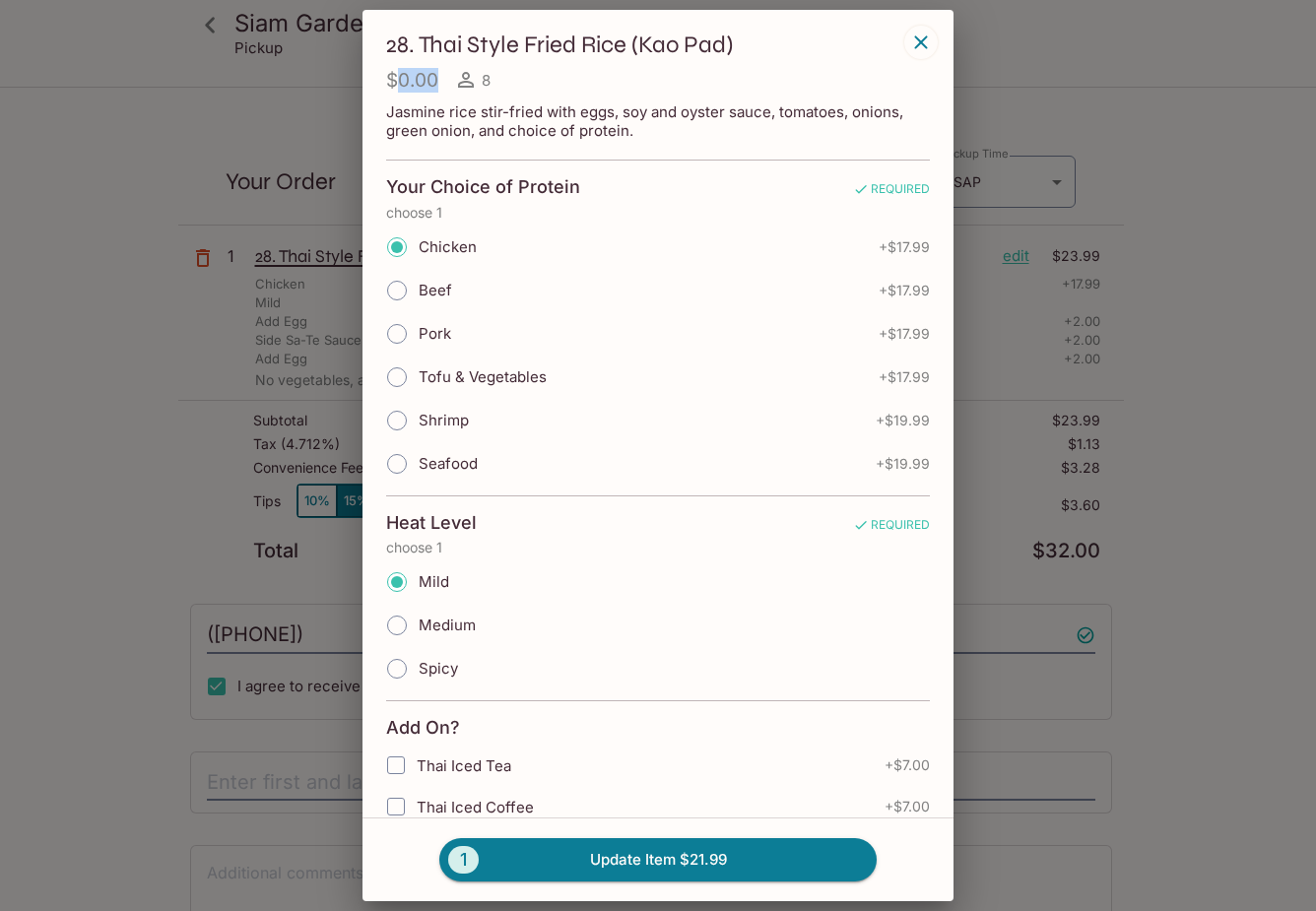 click on "$0.00" at bounding box center (412, 80) 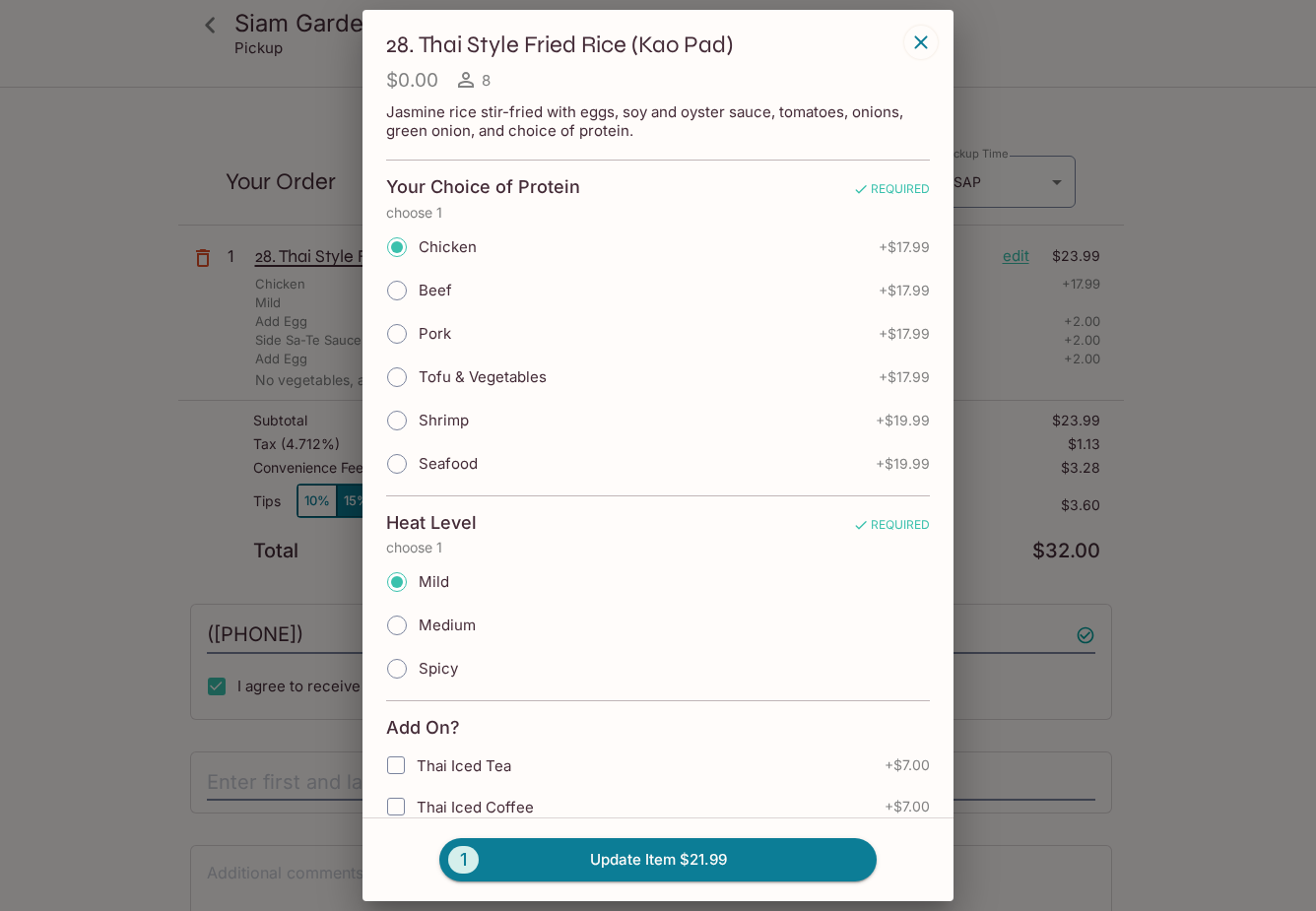 click on "Pork +  $17.99" at bounding box center (658, 334) 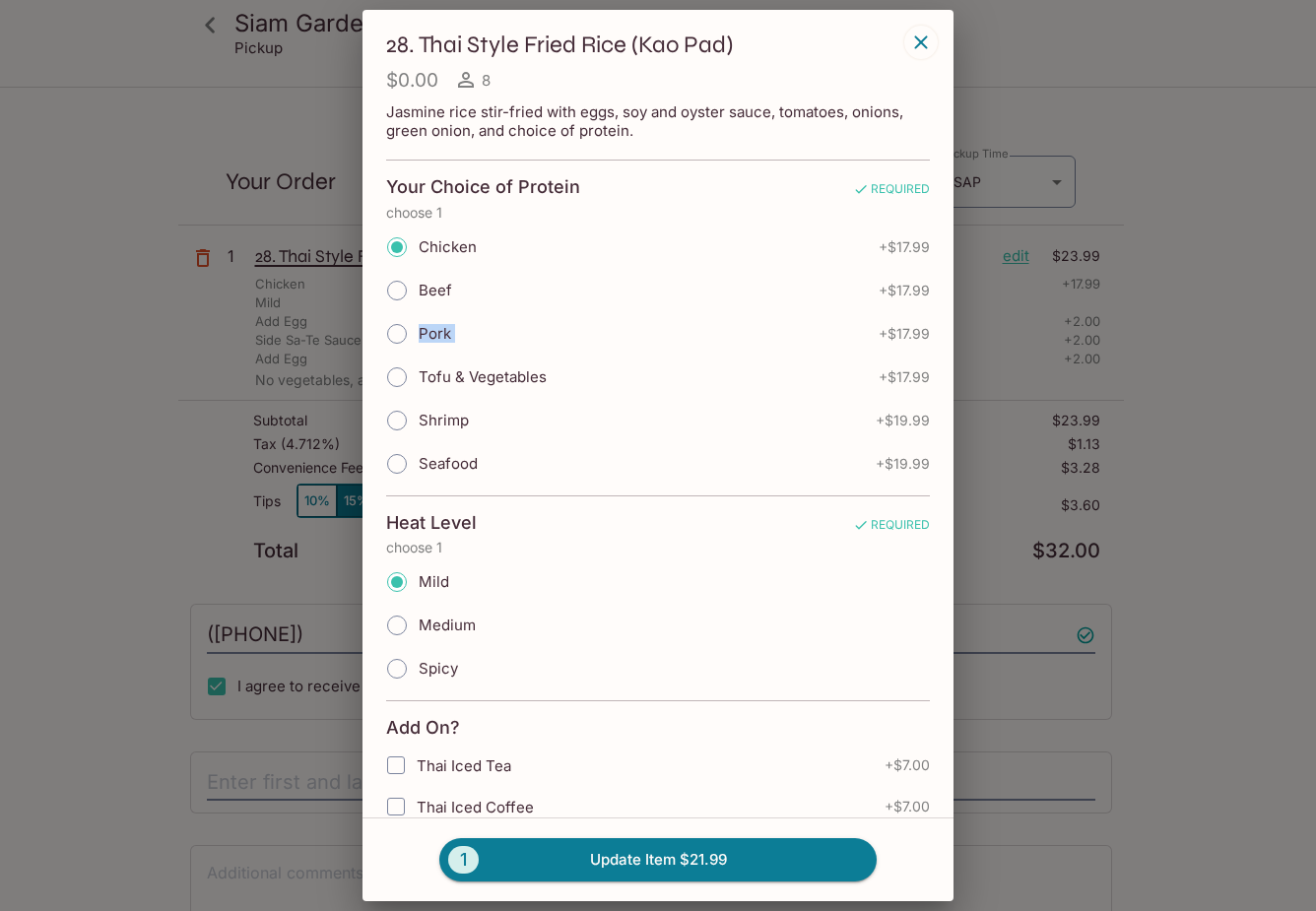 click on "Pork +  $17.99" at bounding box center [658, 334] 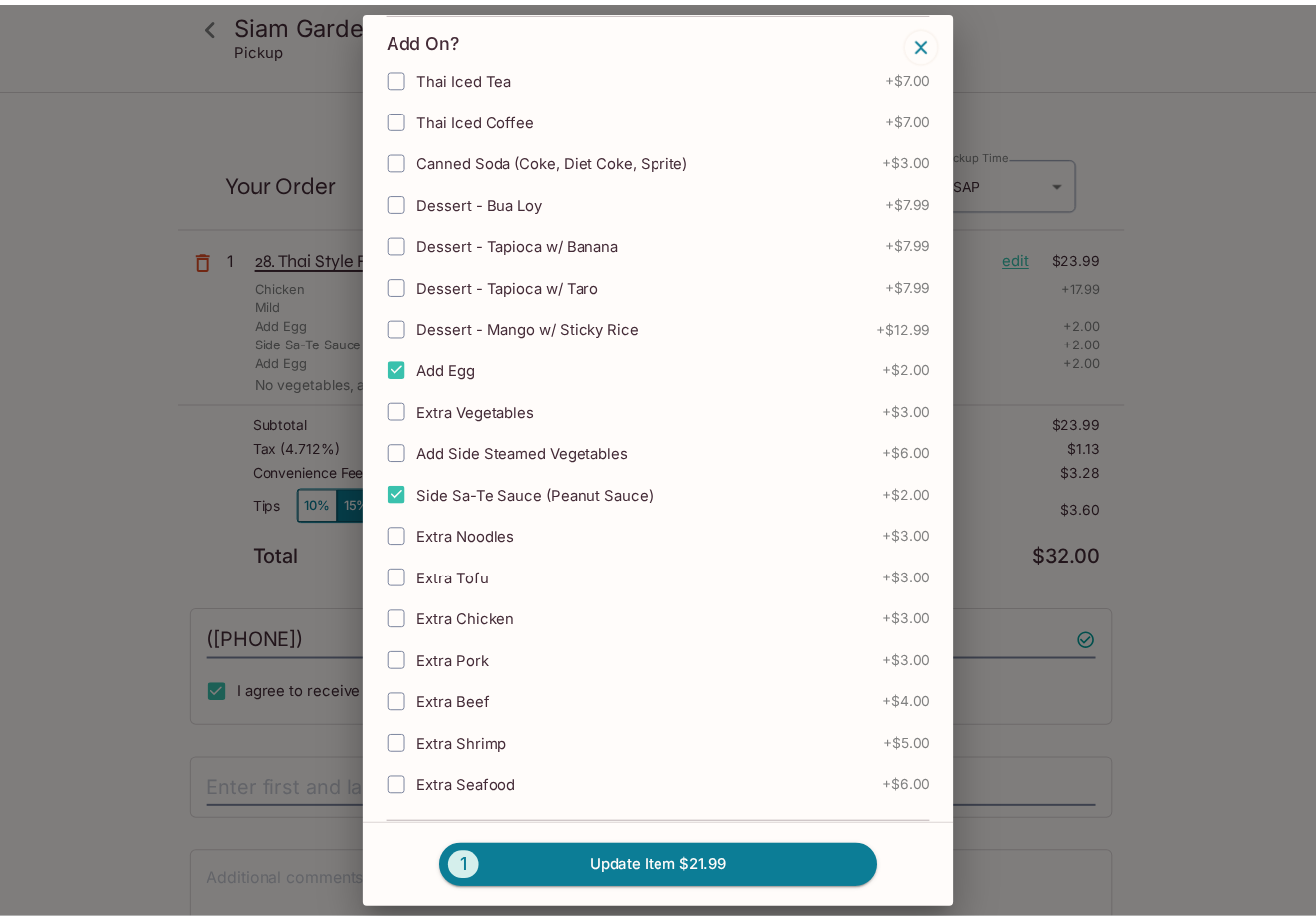 scroll, scrollTop: 1037, scrollLeft: 0, axis: vertical 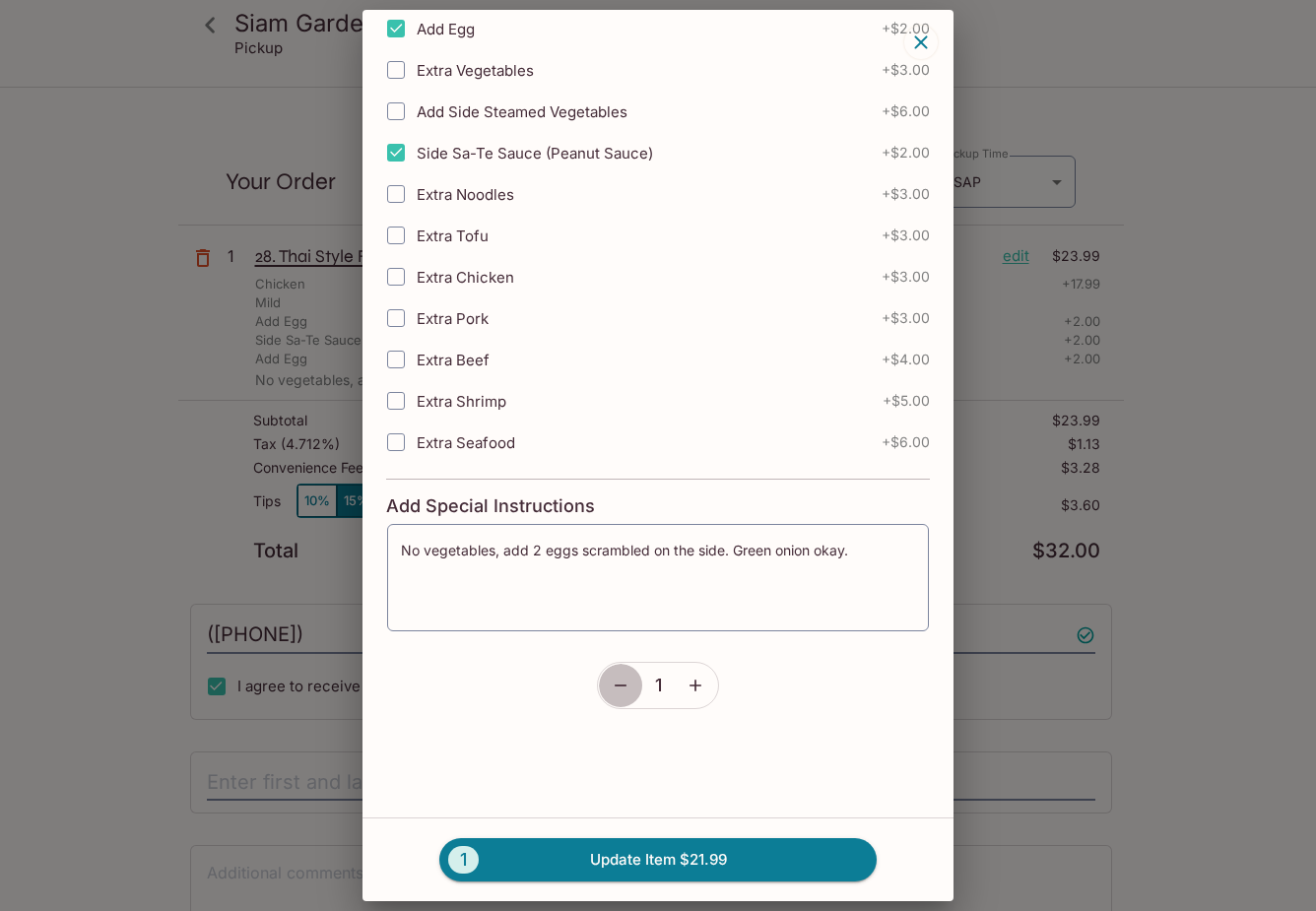 click 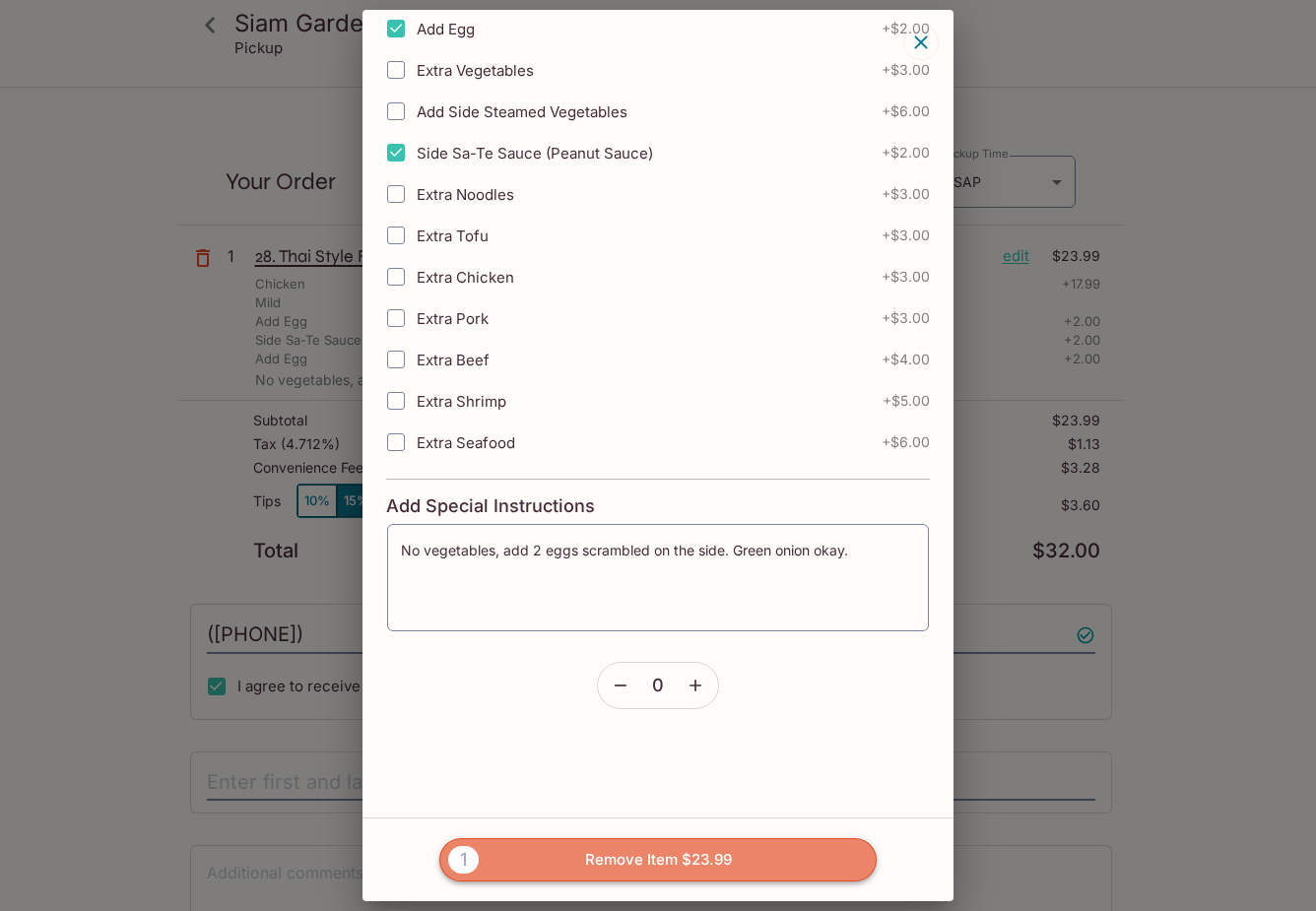 click on "1 Remove Item $23.99" at bounding box center [658, 860] 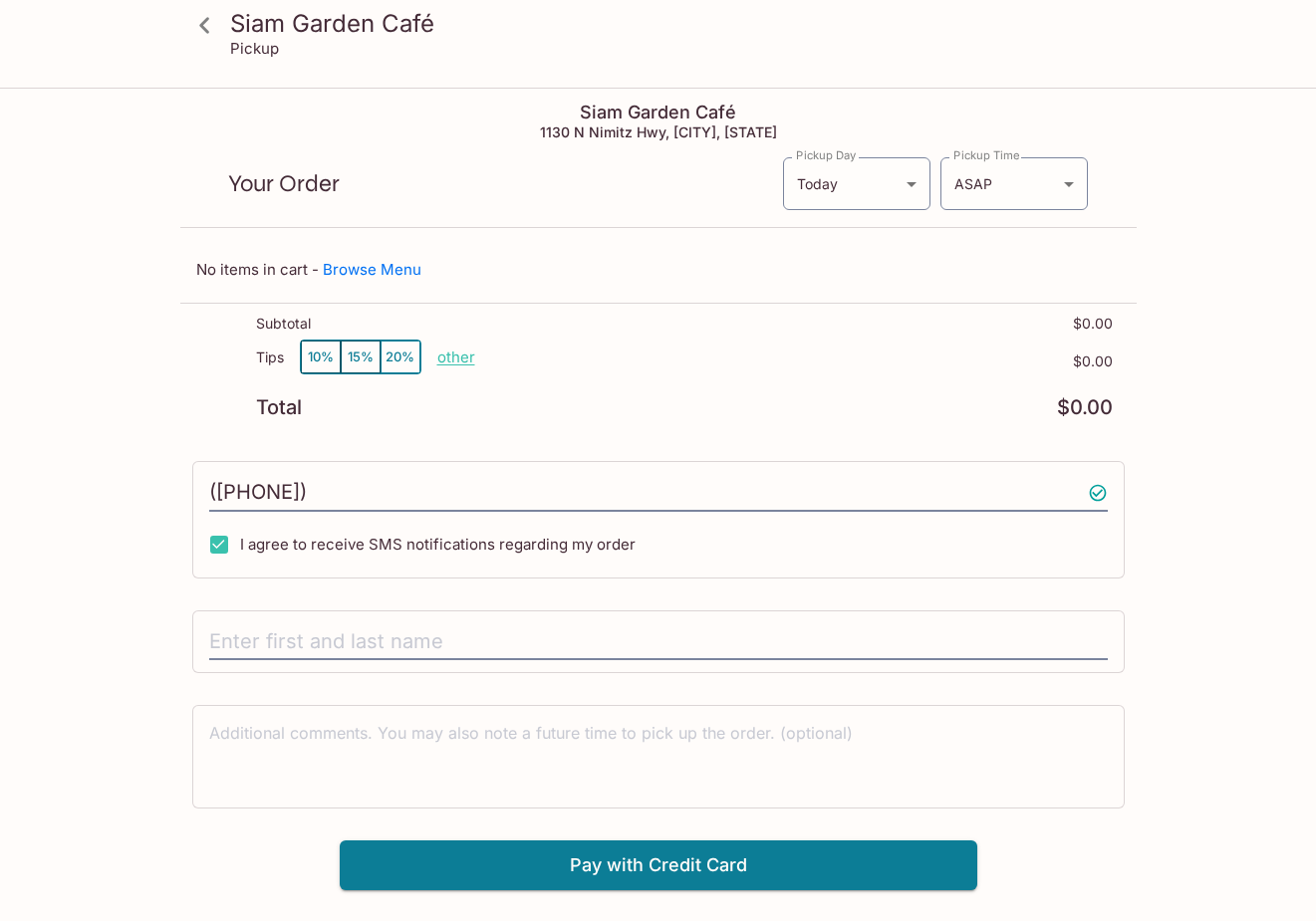 click on "Siam Garden Café Pickup Siam Garden Café 1130 N Nimitz Hwy, [CITY], [STATE] Your Order Pickup Day Today Today Pickup Day Pickup Time ASAP ASAP Pickup Time No items in cart -   Browse Menu Subtotal $0.00 Tips 10% 15% 20% other $0.00 Total $0.00 ([PHONE]) I agree to receive SMS notifications regarding my order x Pay with Credit Card" at bounding box center [658, 488] 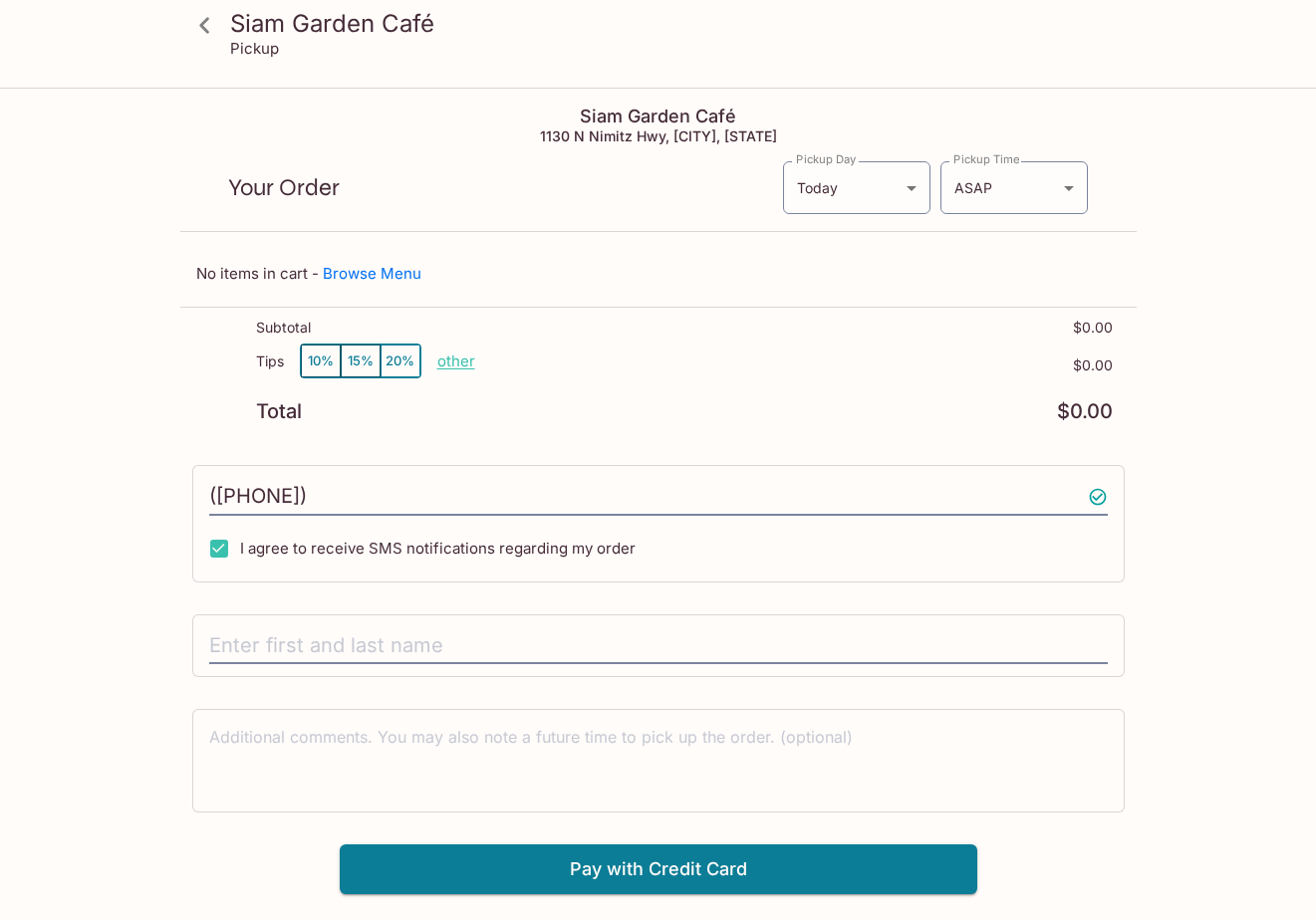 click at bounding box center [205, 25] 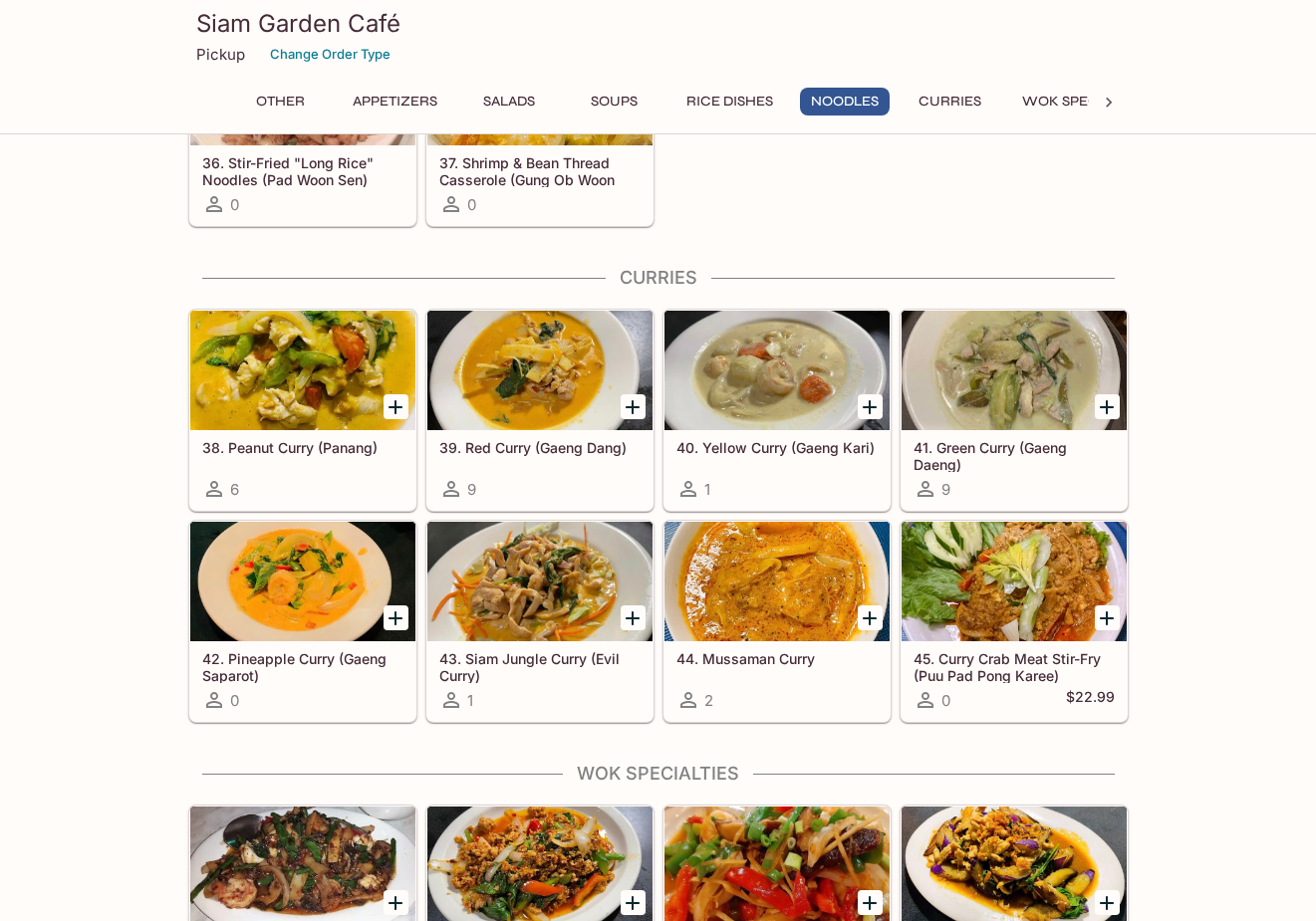 scroll, scrollTop: 3684, scrollLeft: 0, axis: vertical 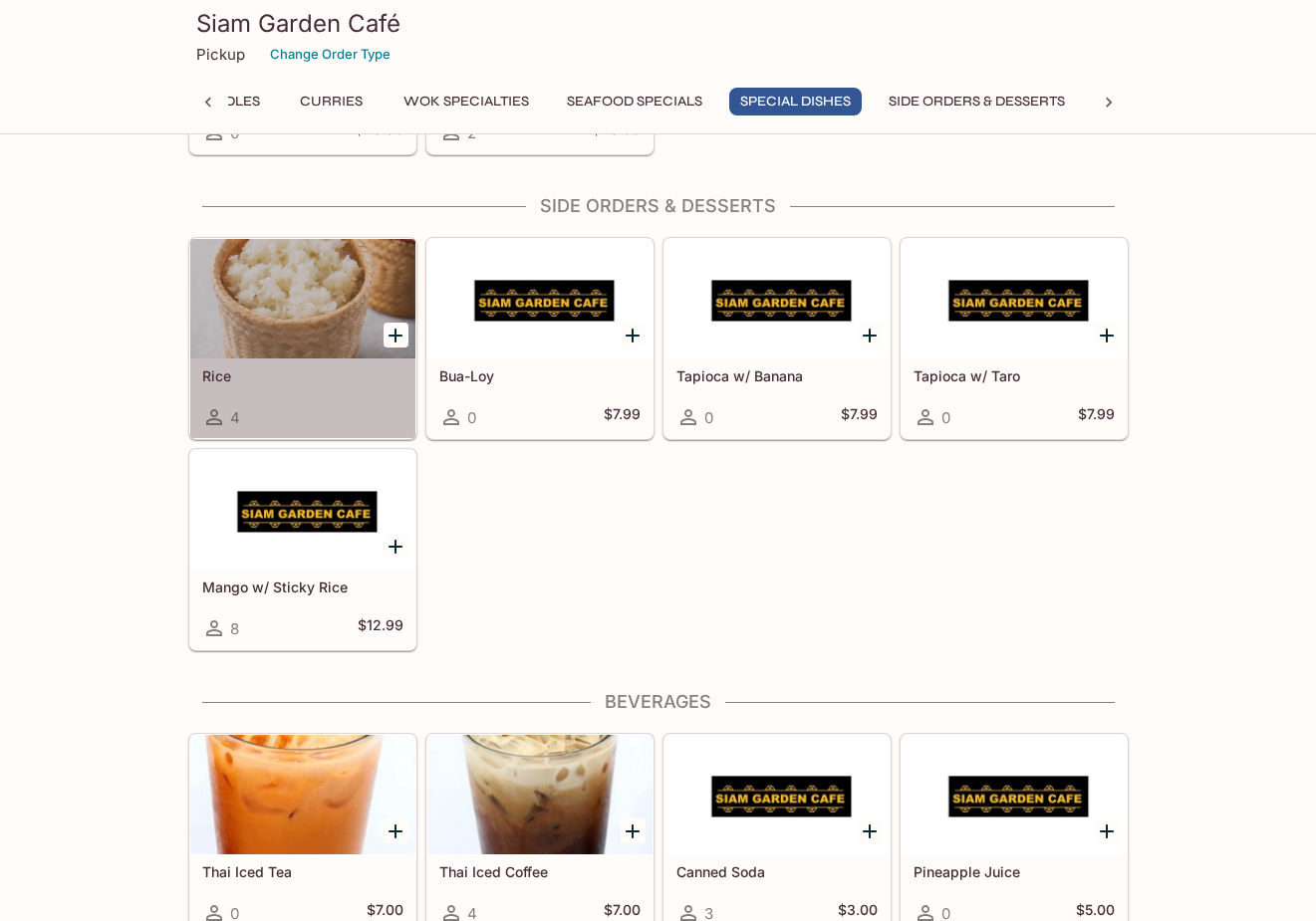 click at bounding box center (303, 299) 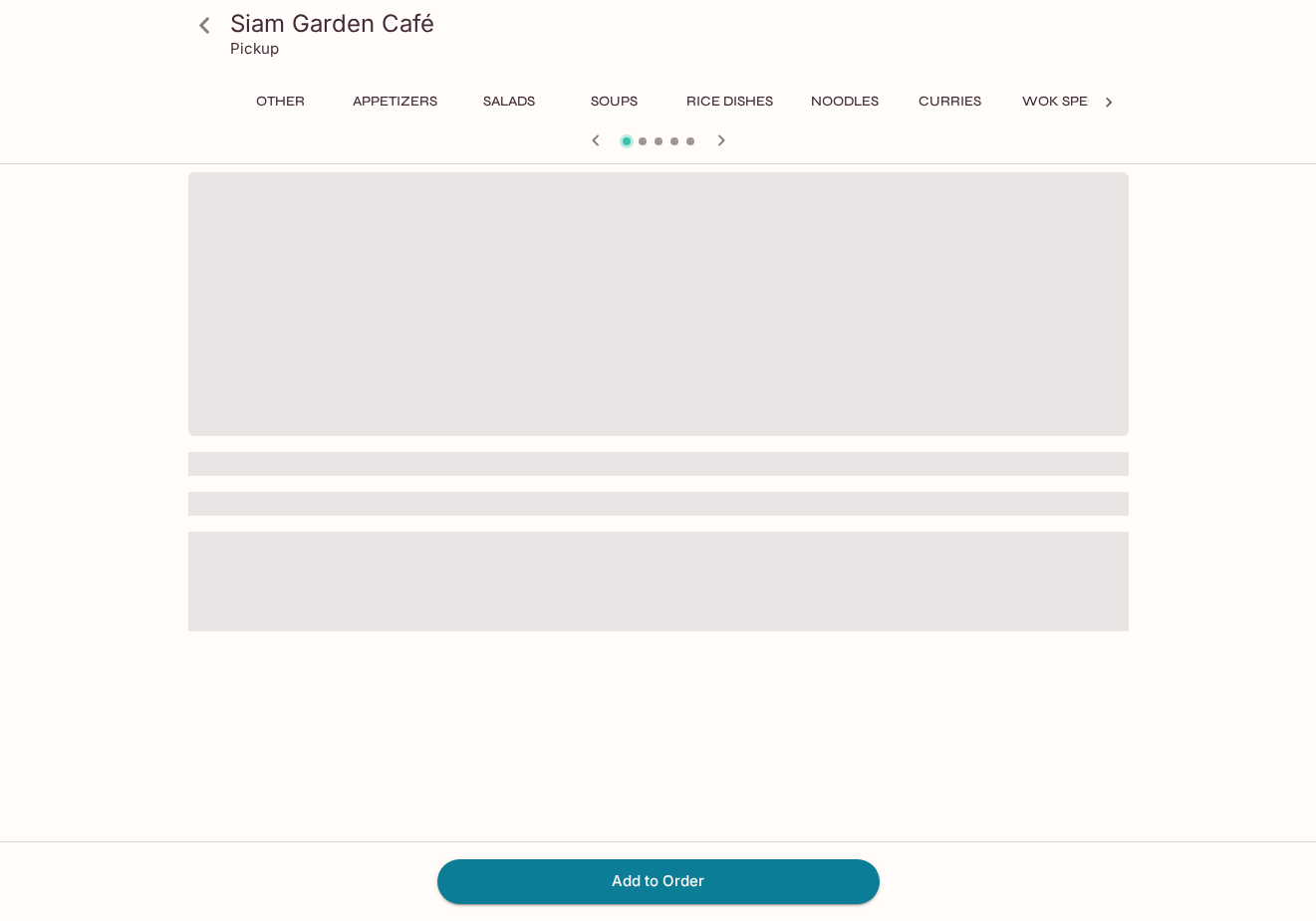 scroll, scrollTop: 0, scrollLeft: 619, axis: horizontal 